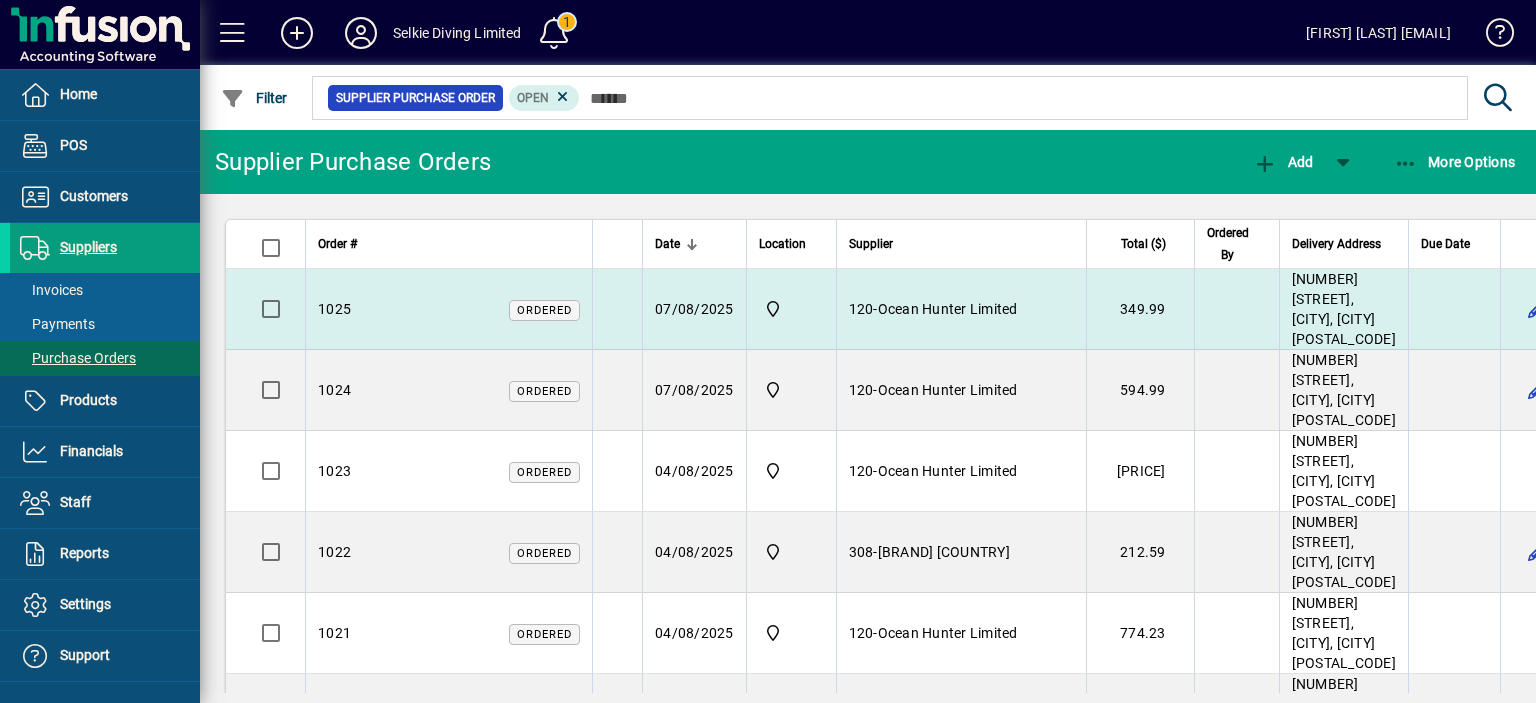 scroll, scrollTop: 0, scrollLeft: 0, axis: both 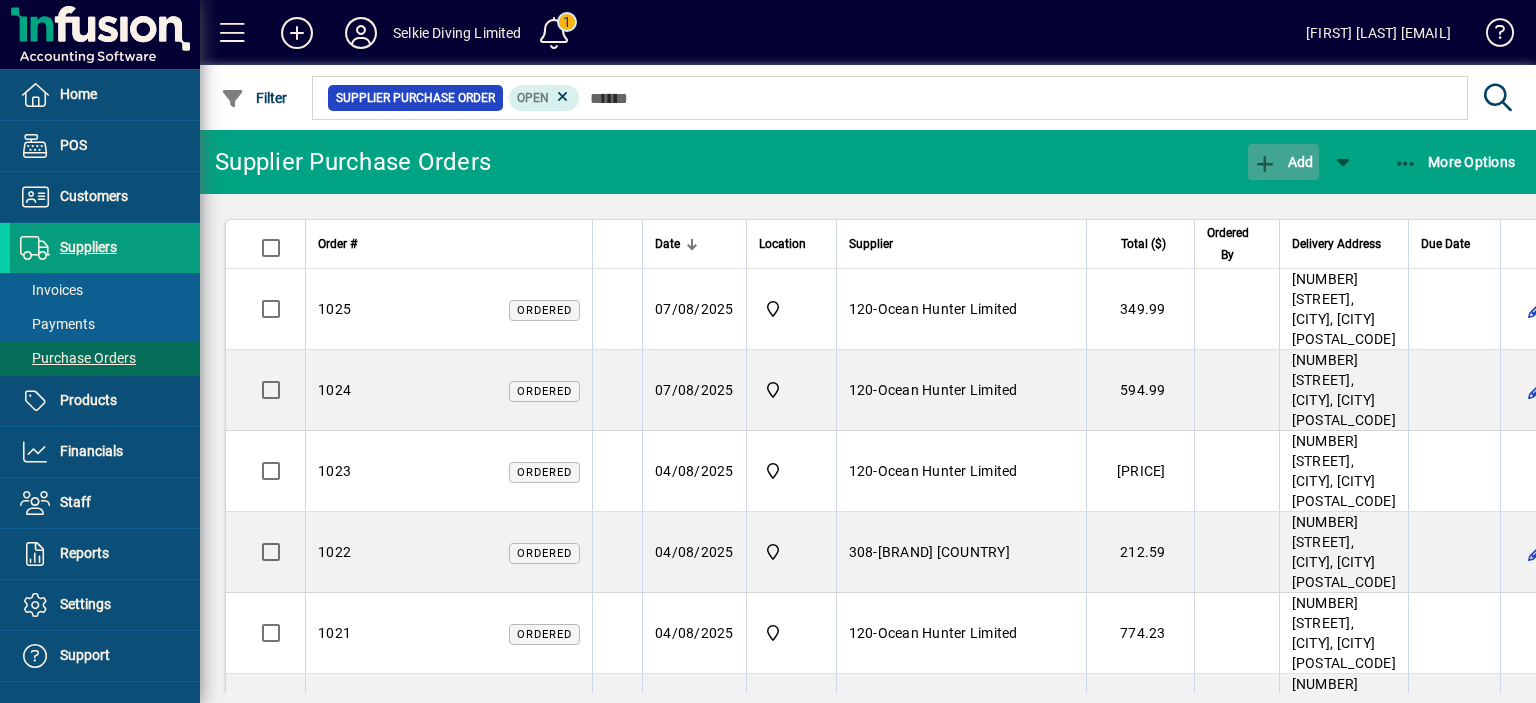 click 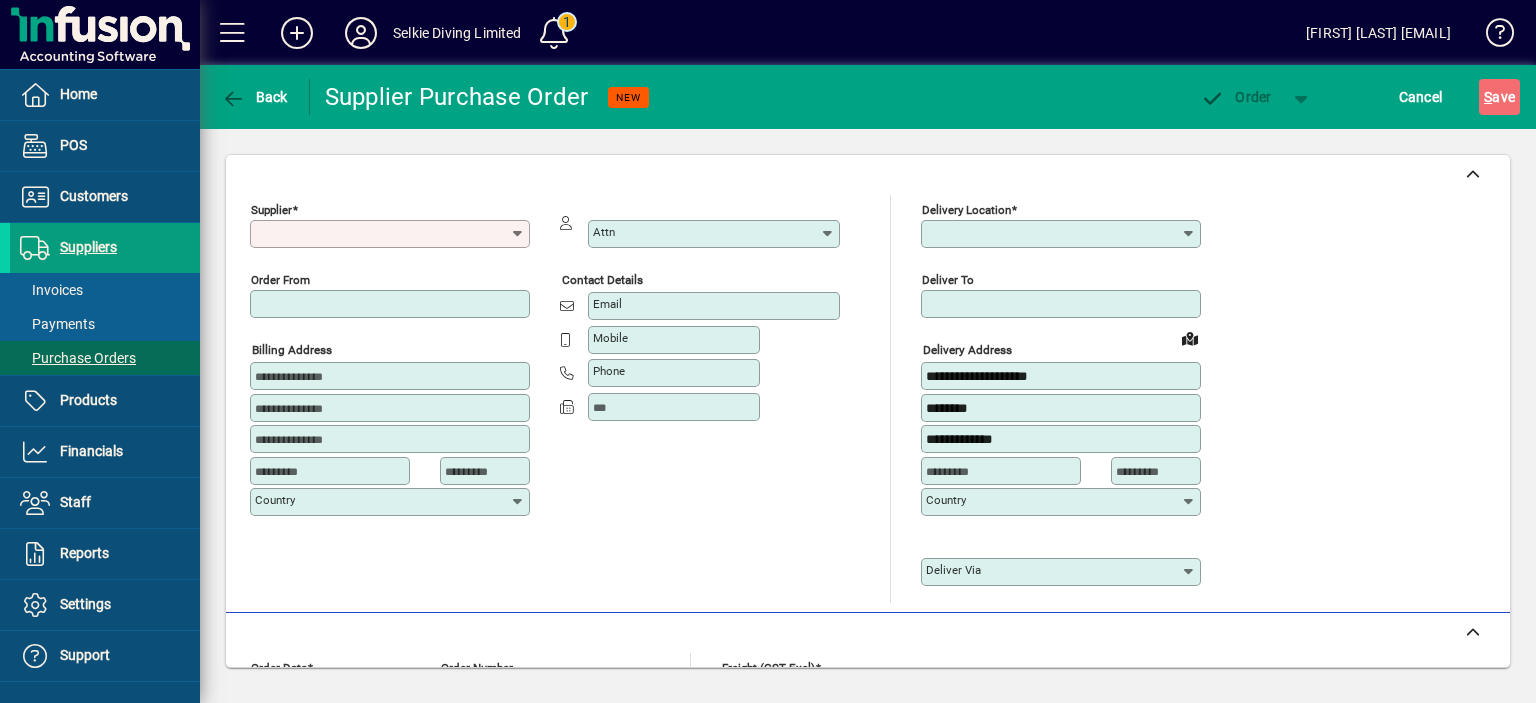 type on "****" 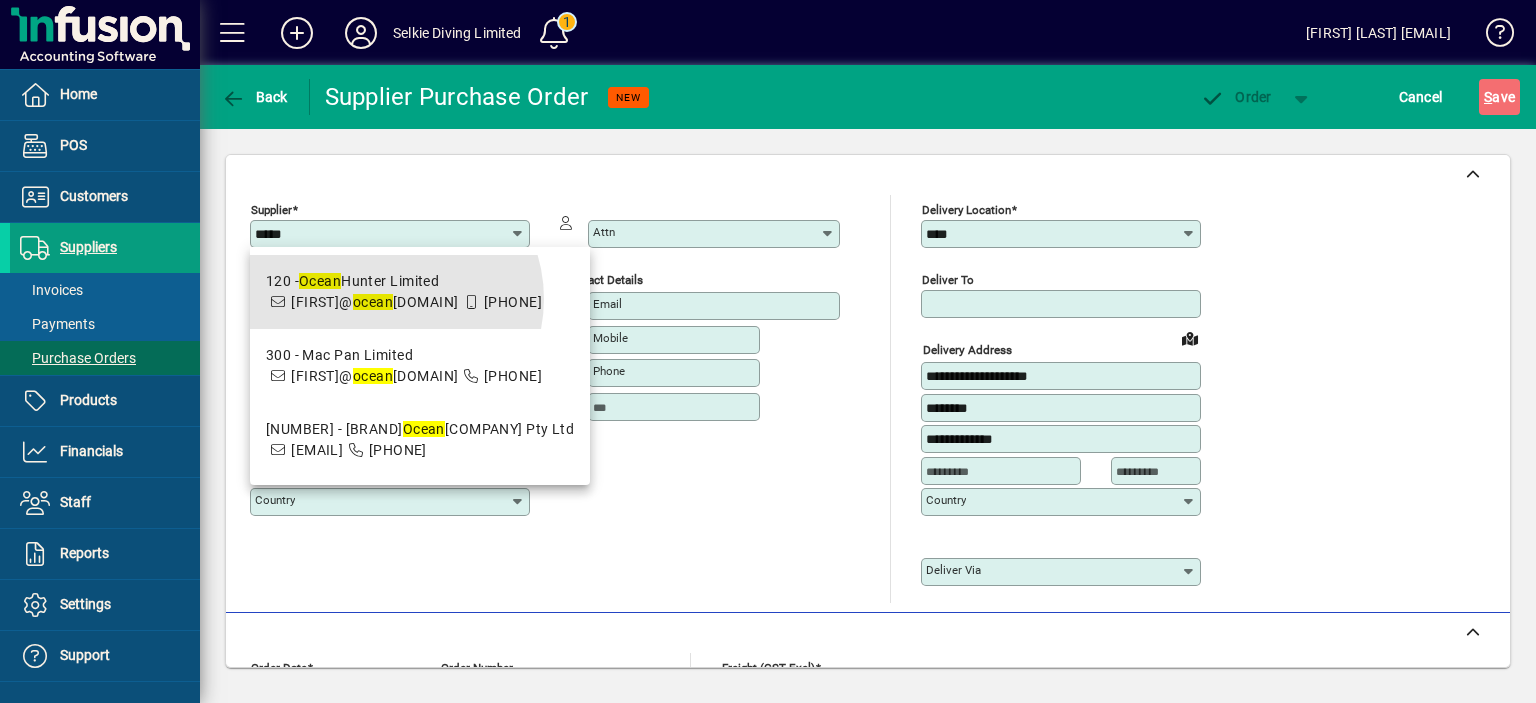 click on "[NUMBER] - [BRAND] [DETAIL] [FIRST]@[EMAIL] [PHONE]" at bounding box center (404, 292) 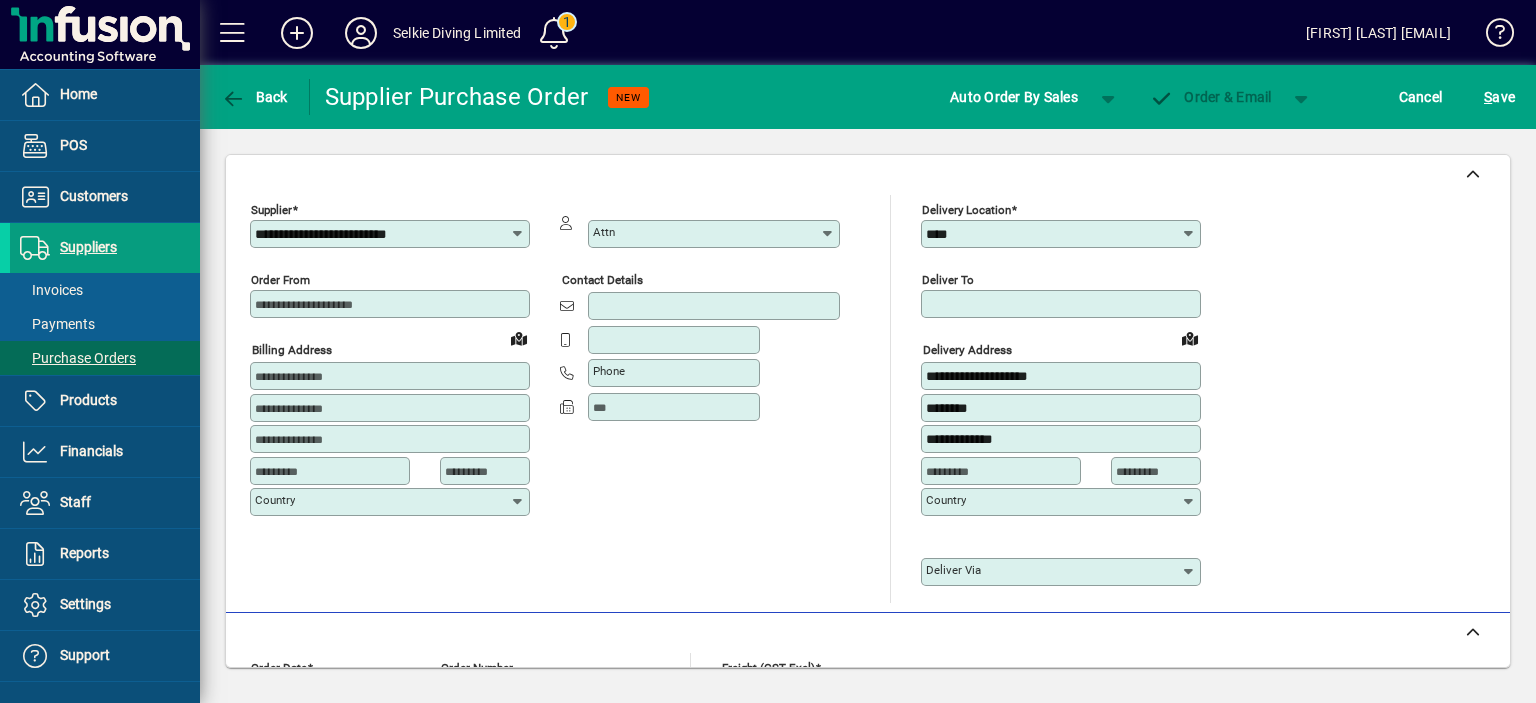 type on "**********" 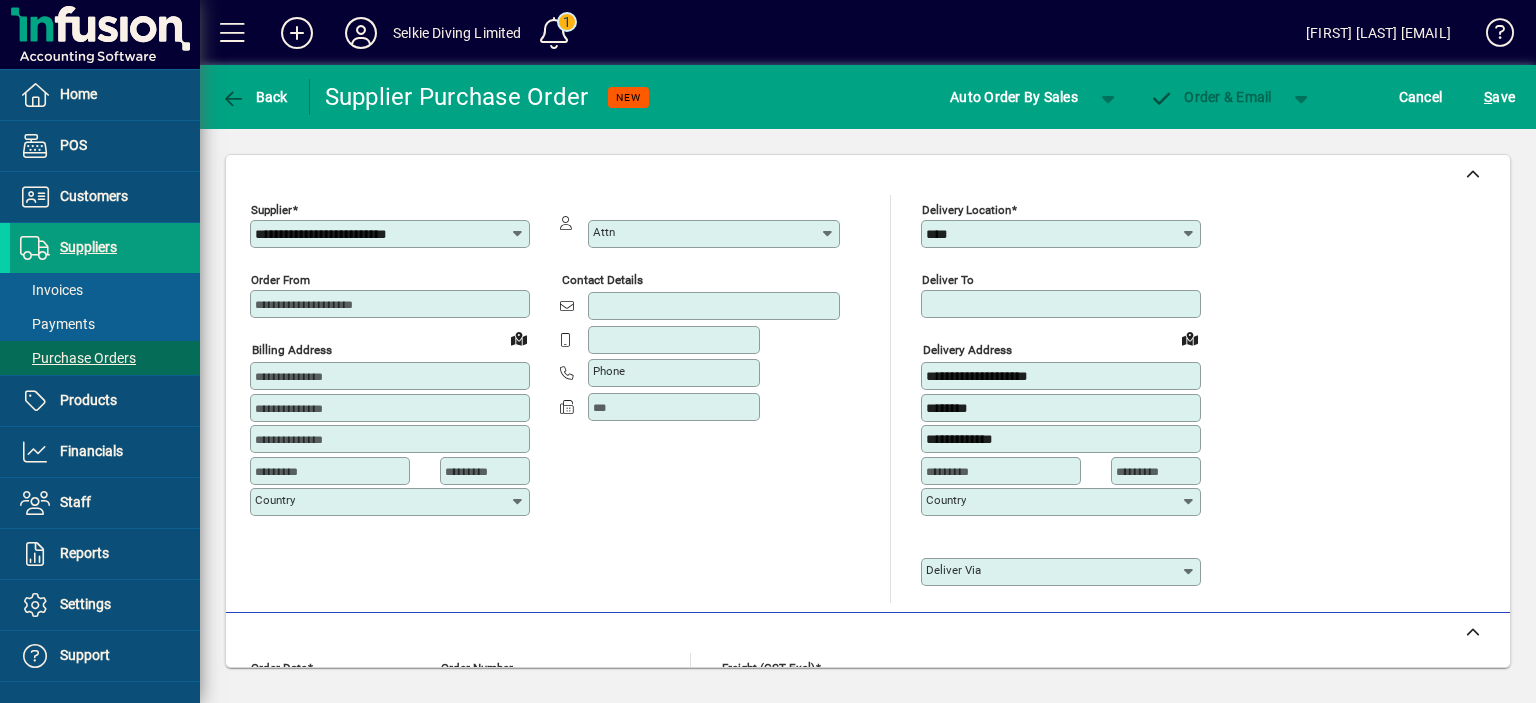 type on "********" 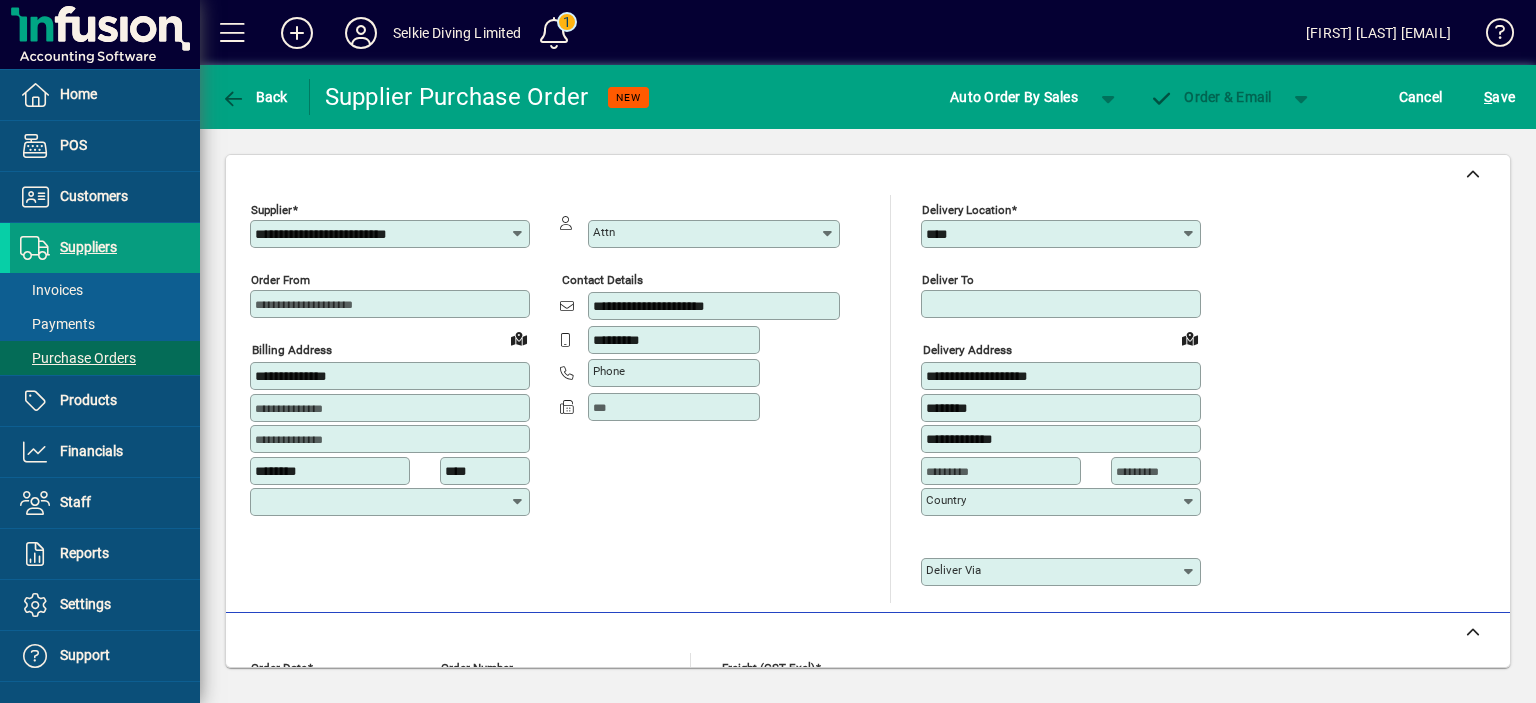 type on "**********" 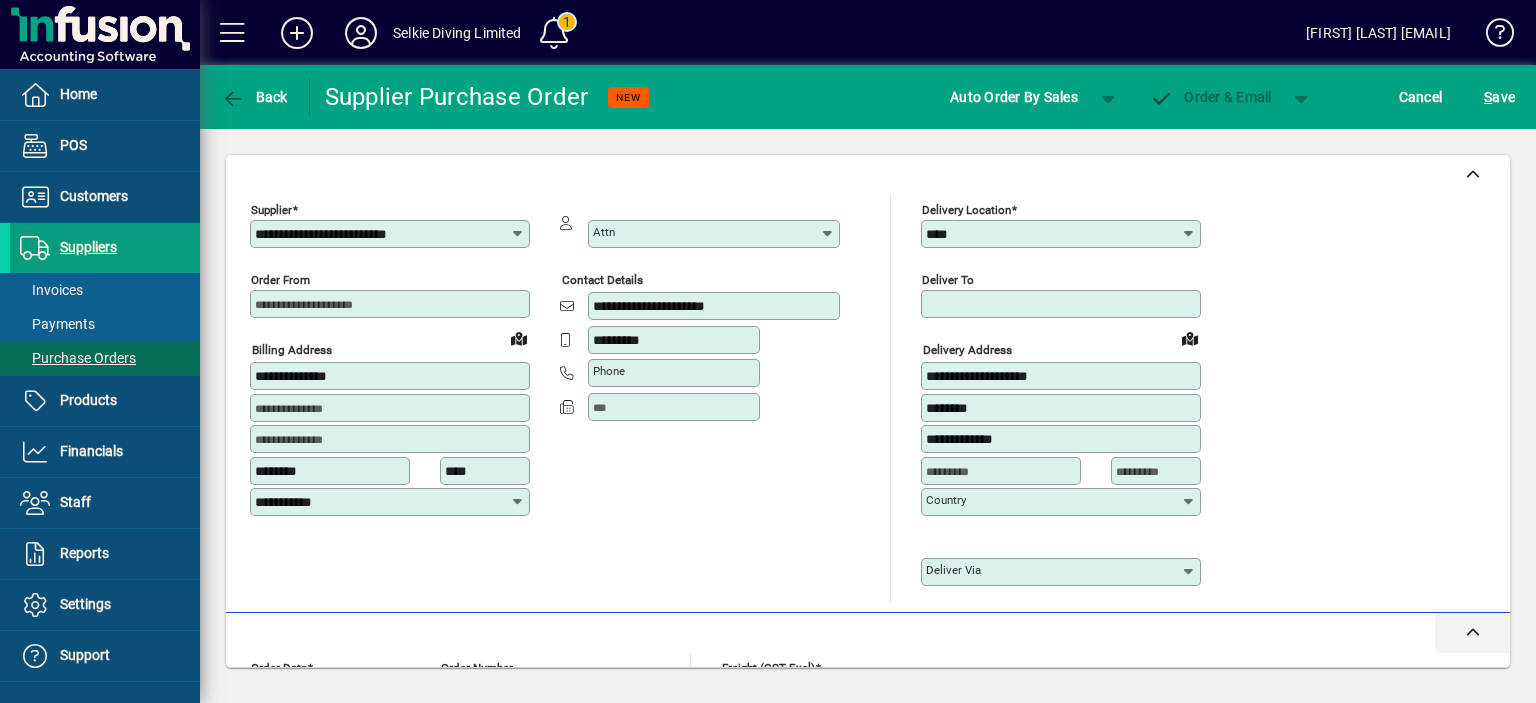 scroll, scrollTop: 360, scrollLeft: 0, axis: vertical 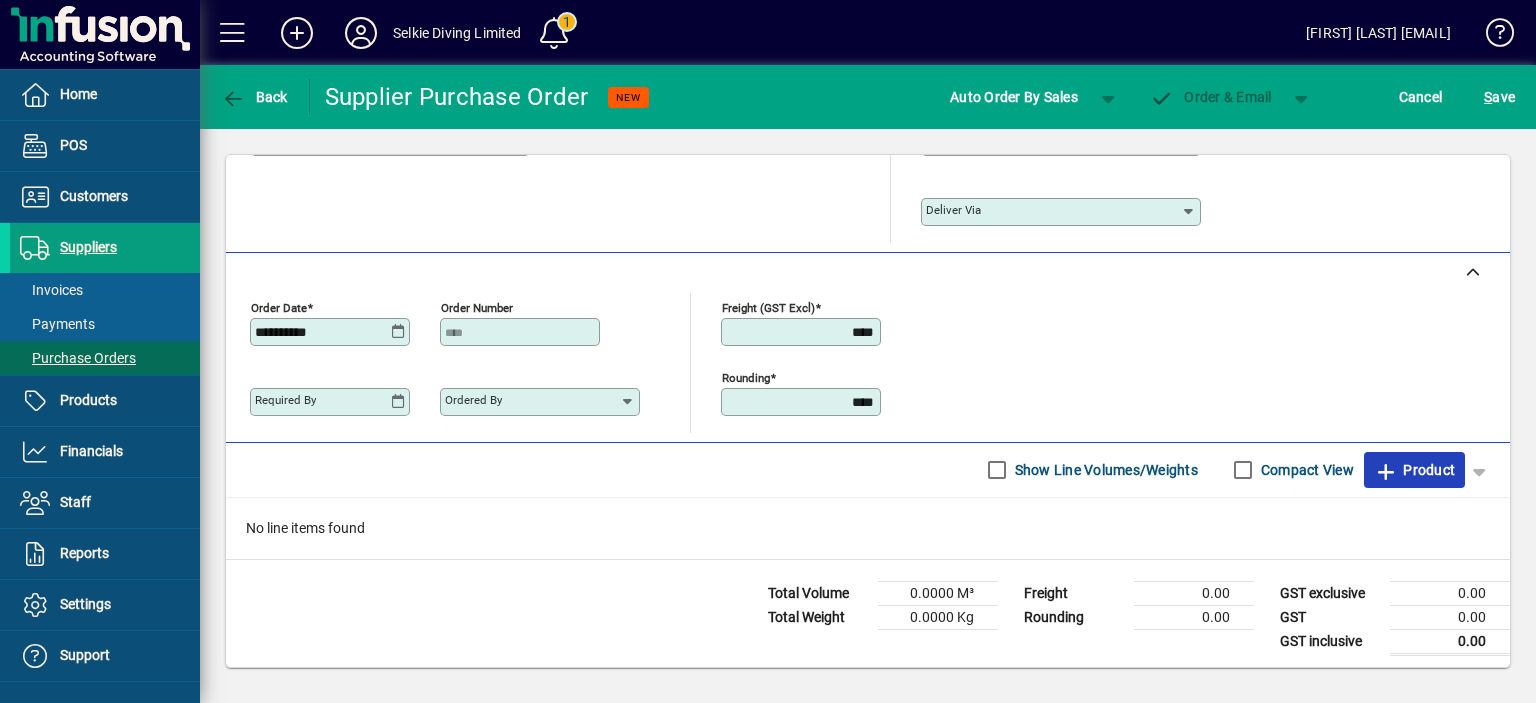 click 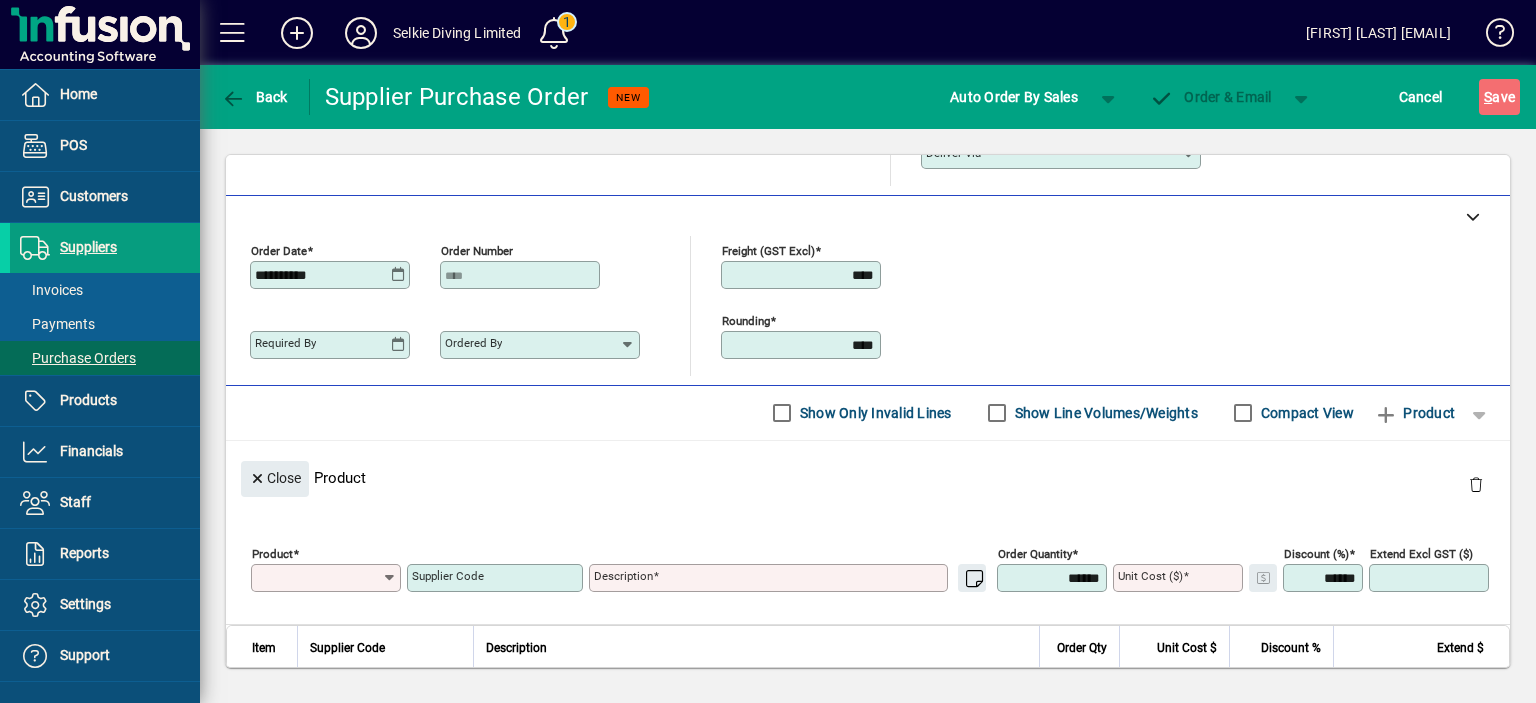 scroll, scrollTop: 98, scrollLeft: 0, axis: vertical 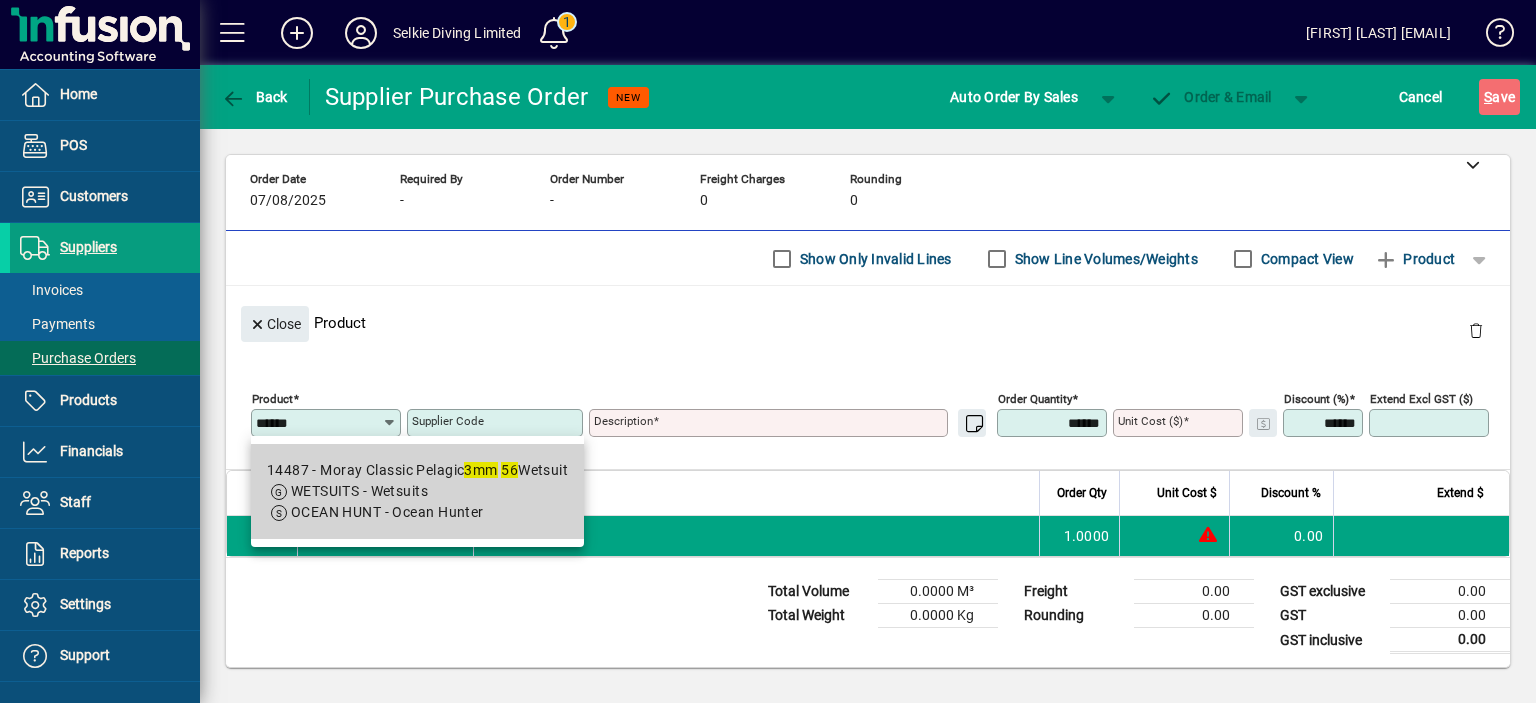 click on "WETSUITS - Wetsuits" at bounding box center [359, 491] 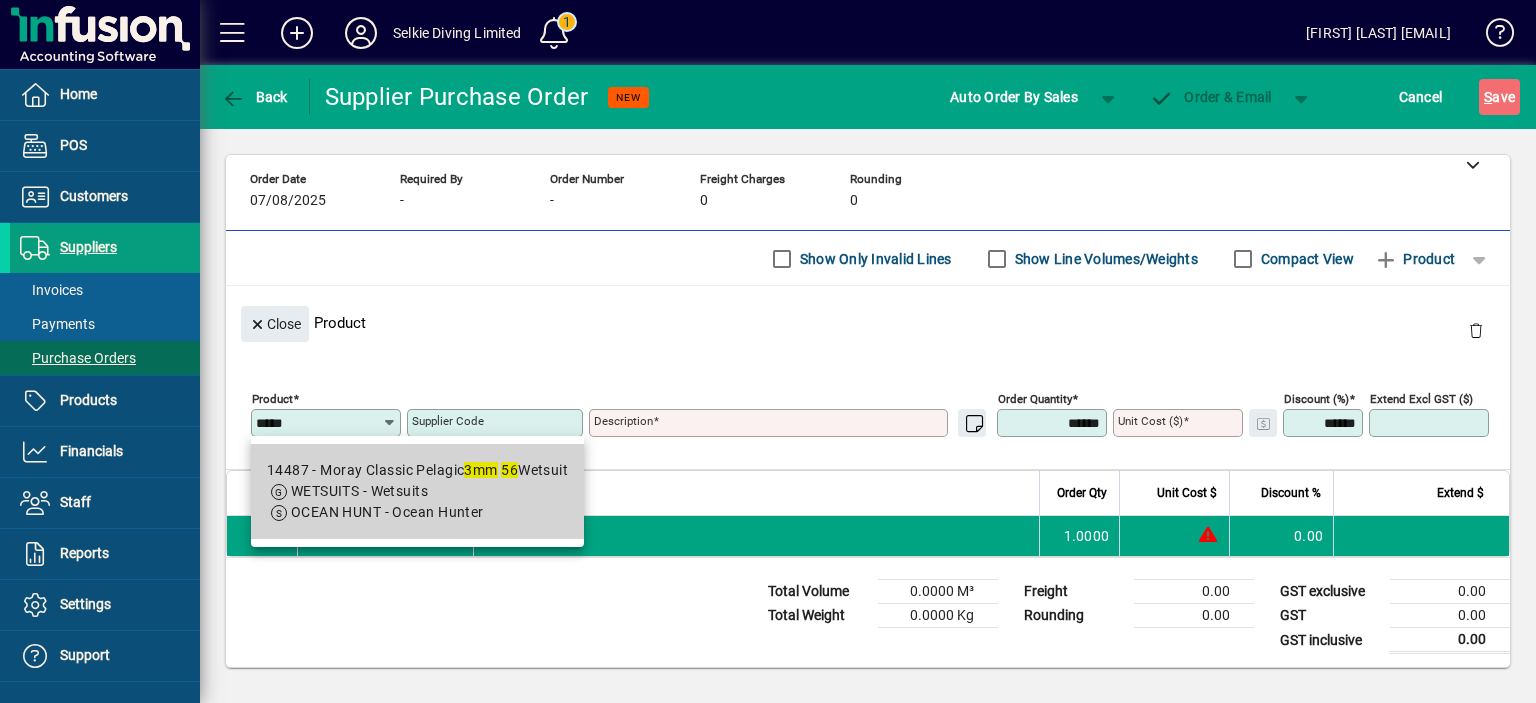 type on "**********" 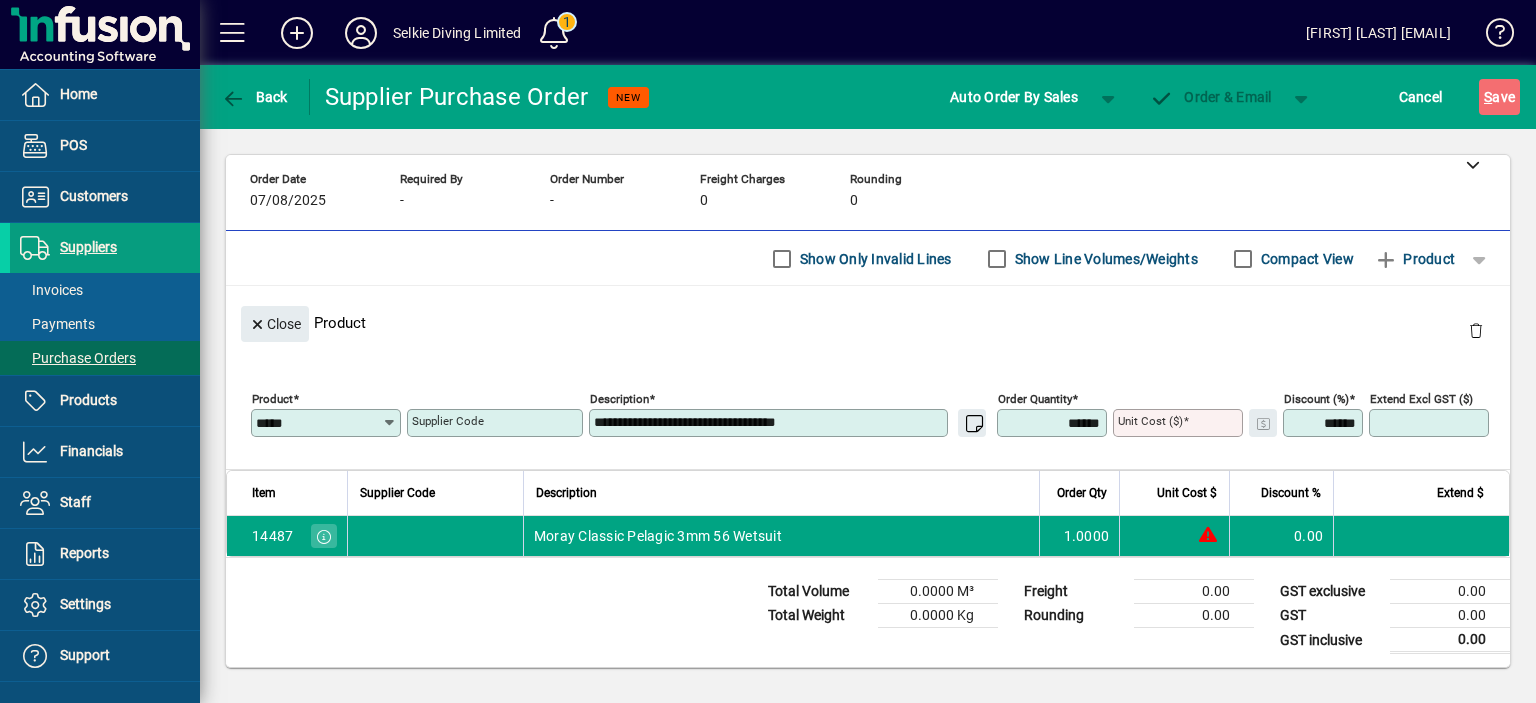 type on "********" 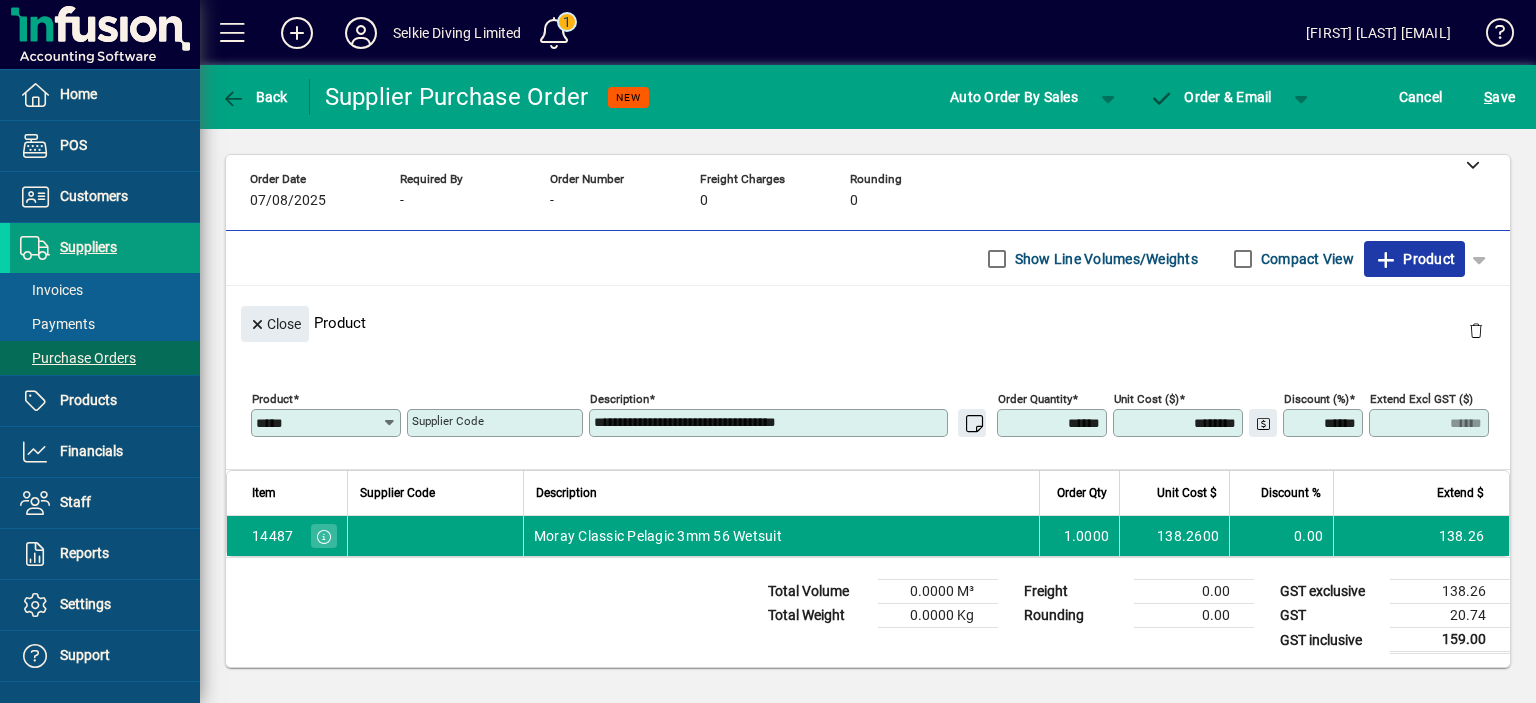 click on "Product" 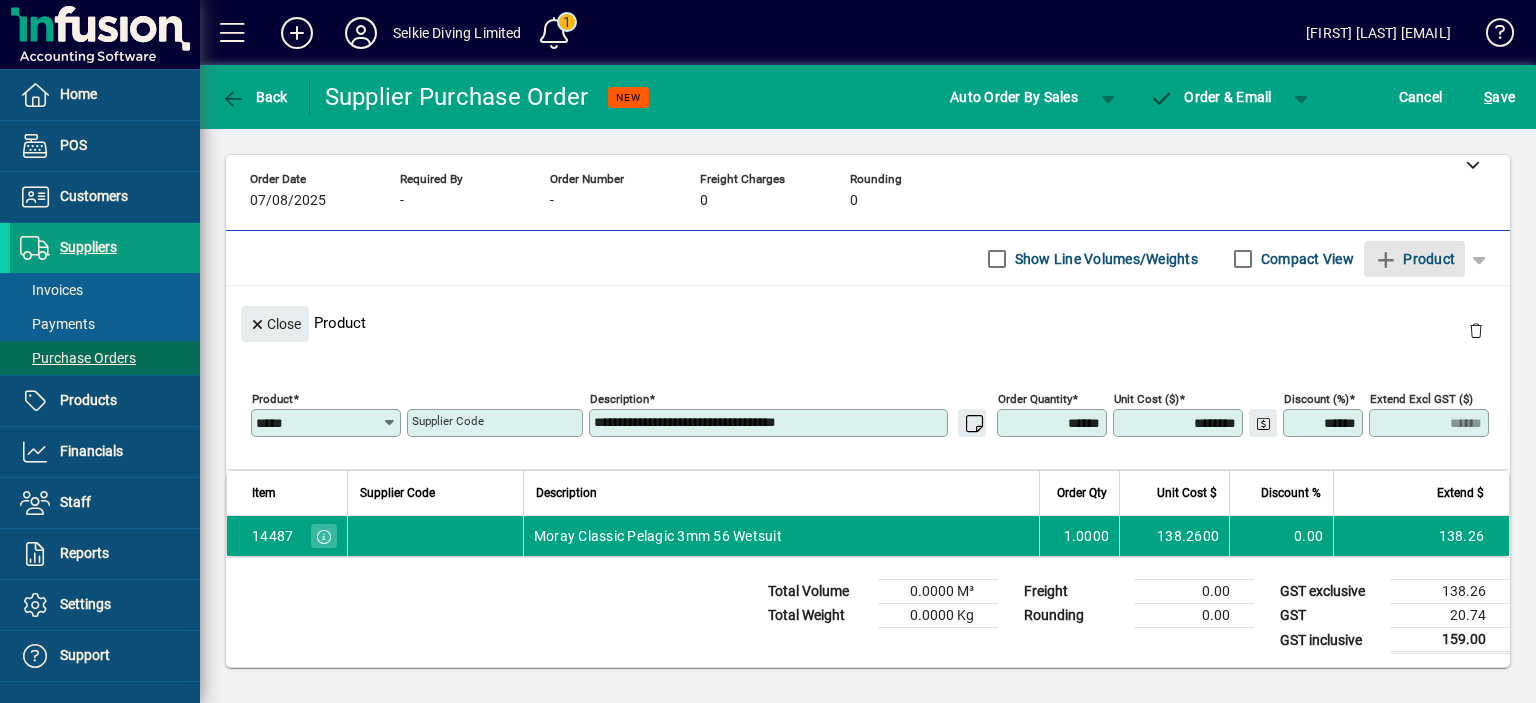 type 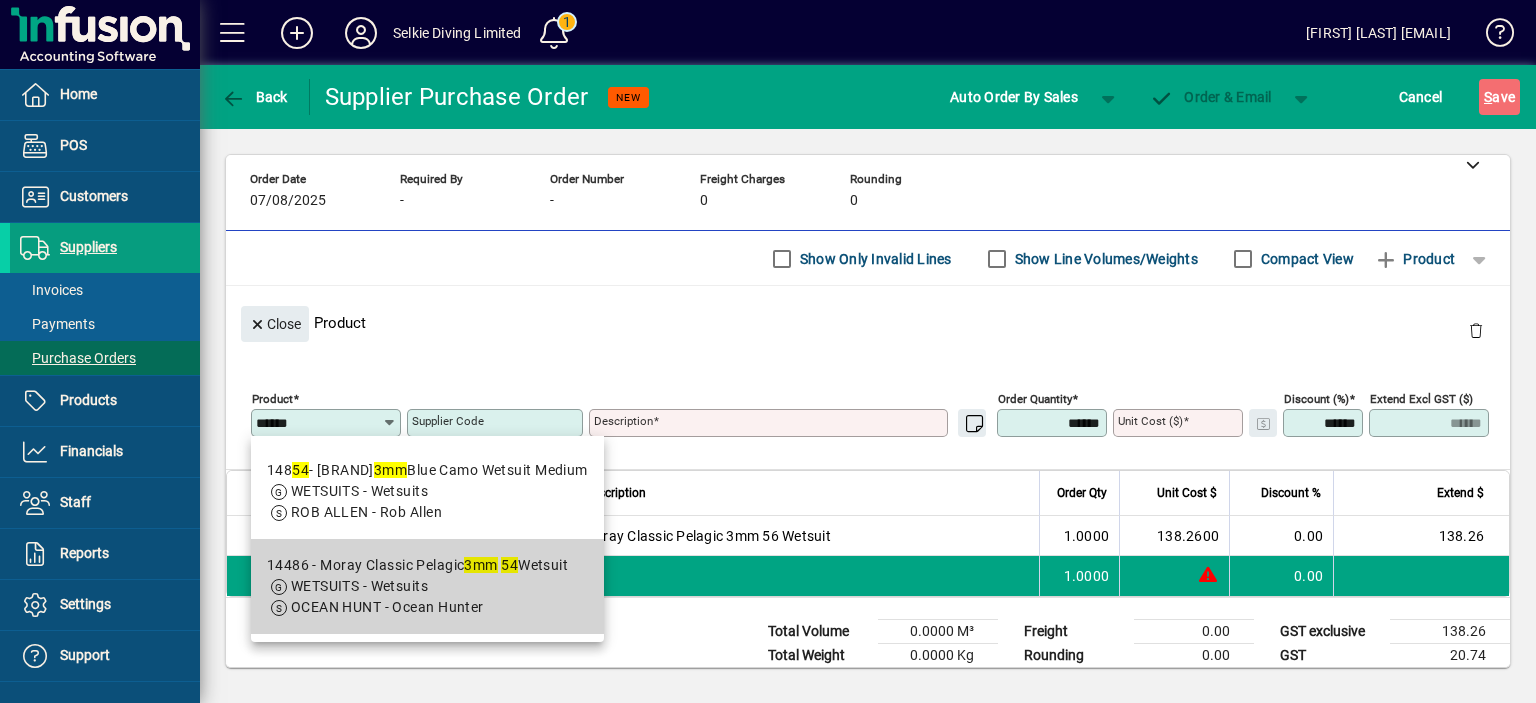click on "[NUMBER] - [COMPANY]" at bounding box center (417, 565) 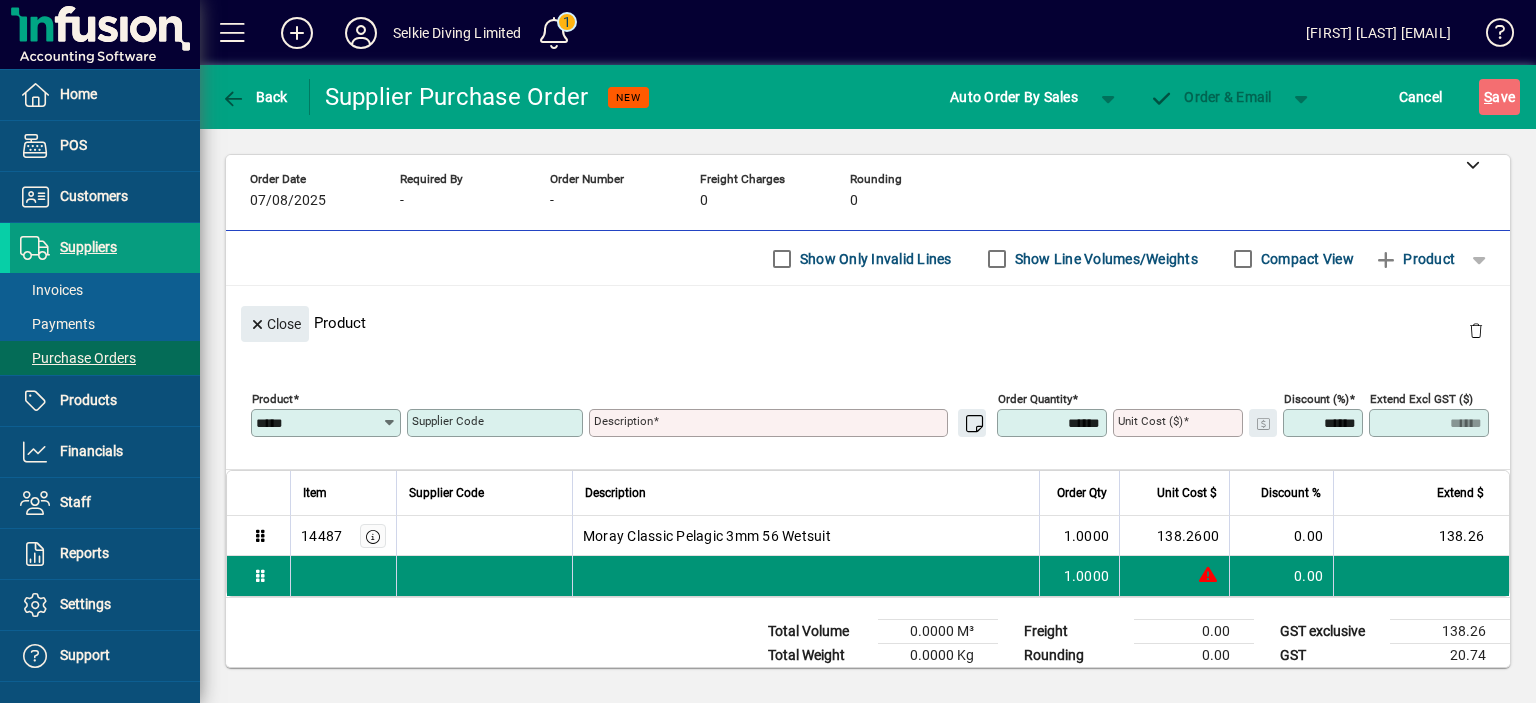 type on "**********" 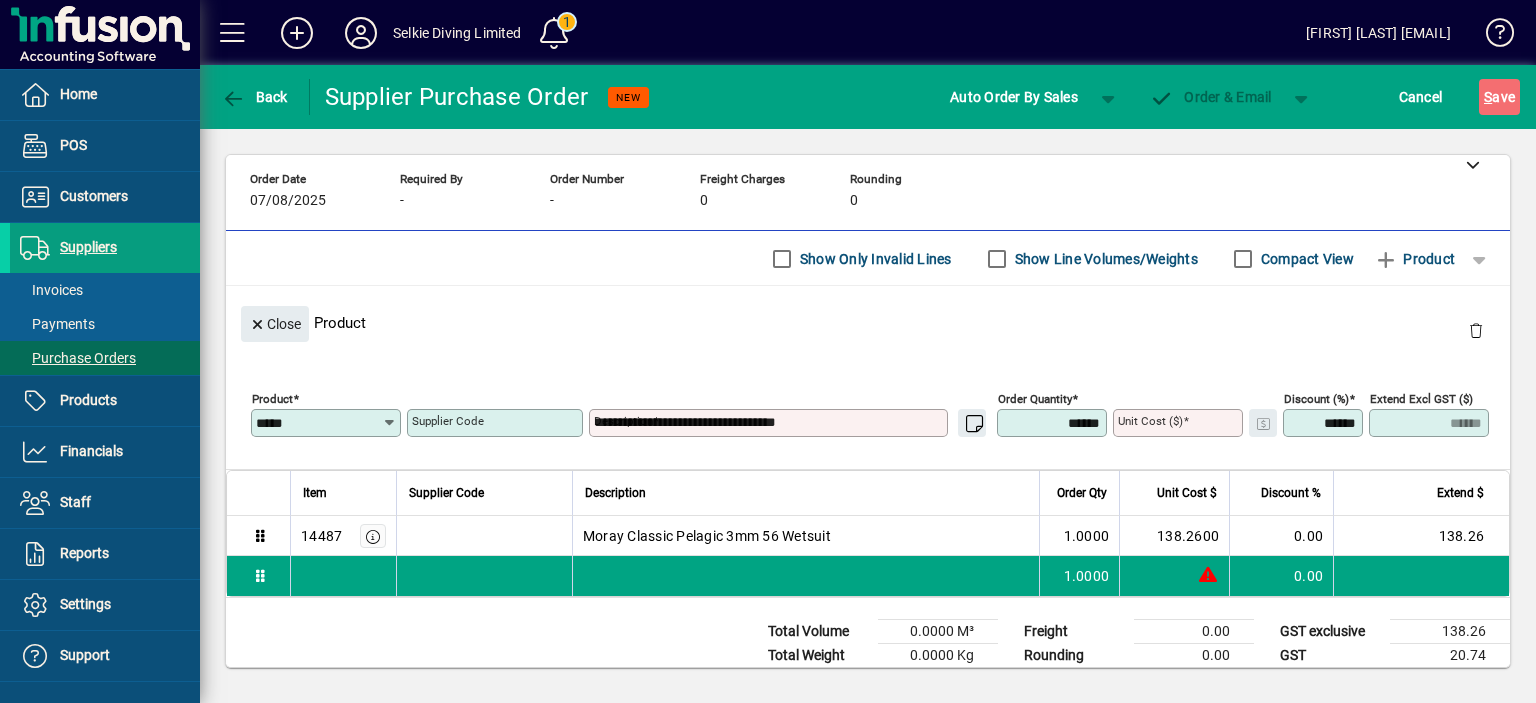type on "********" 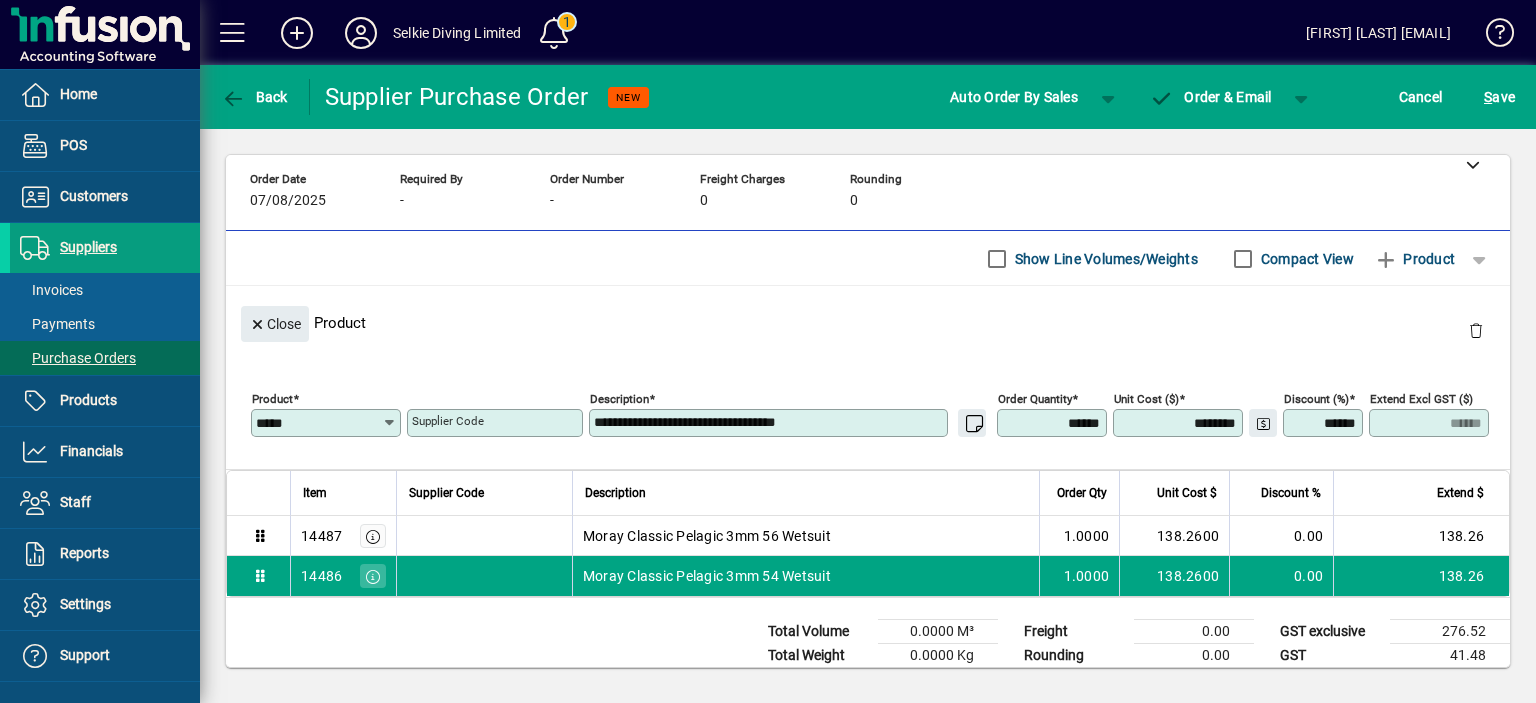 drag, startPoint x: 1019, startPoint y: 417, endPoint x: 1115, endPoint y: 415, distance: 96.02083 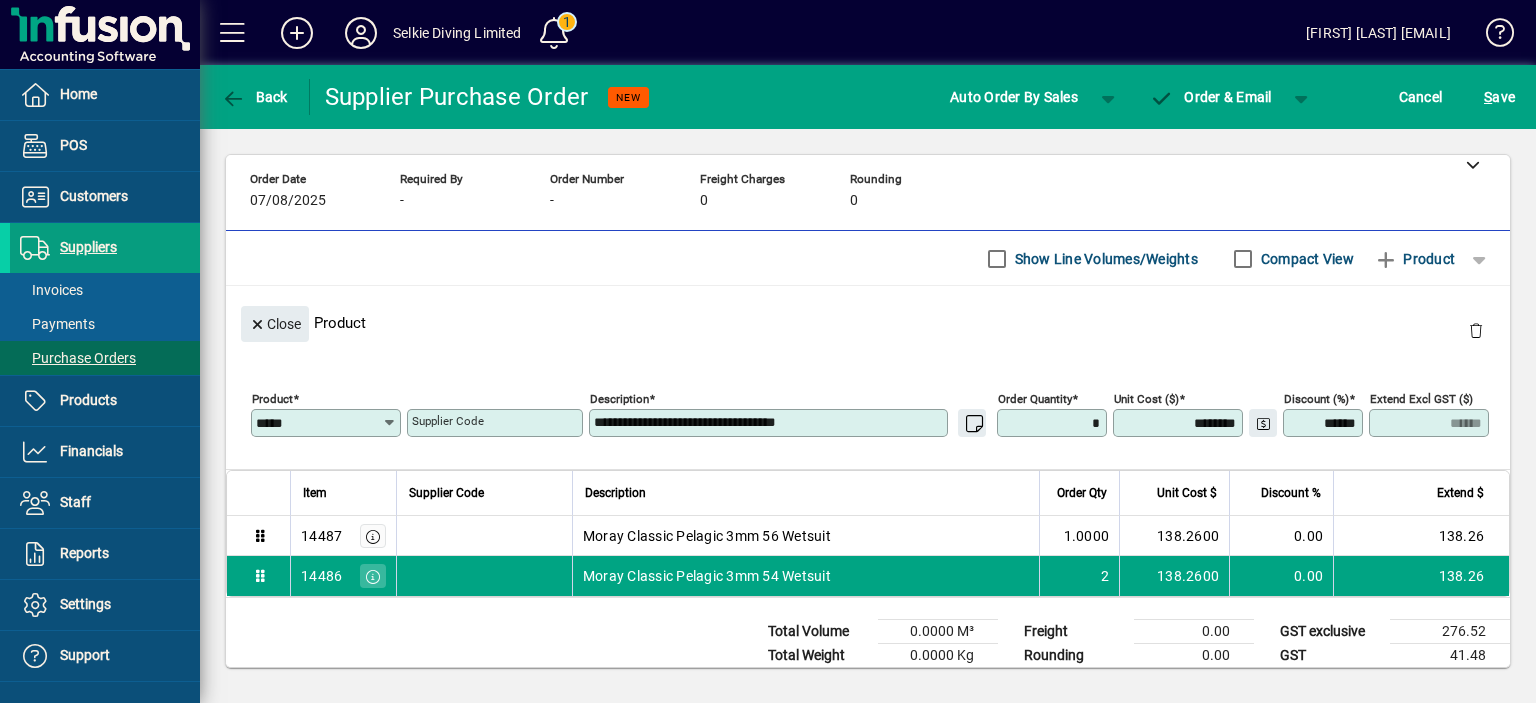 type on "******" 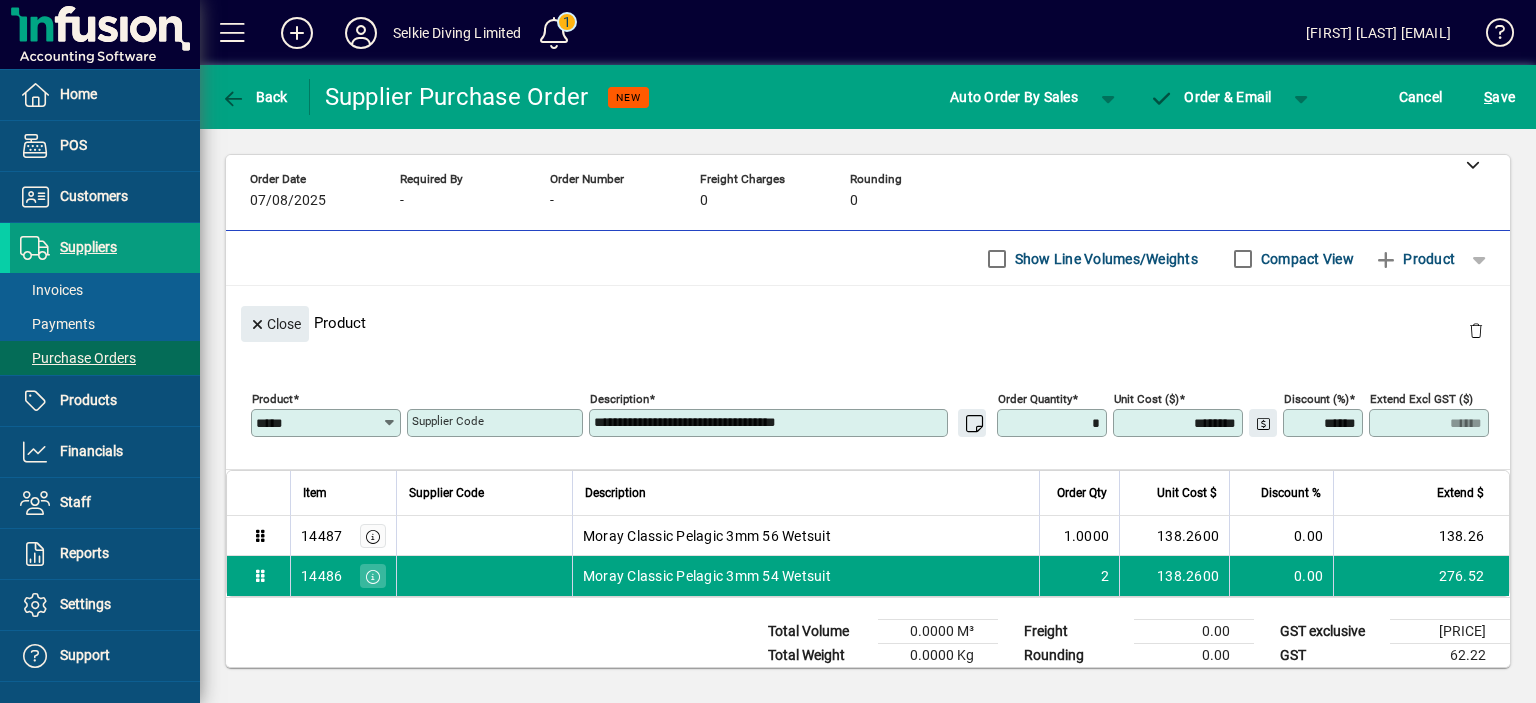 type on "******" 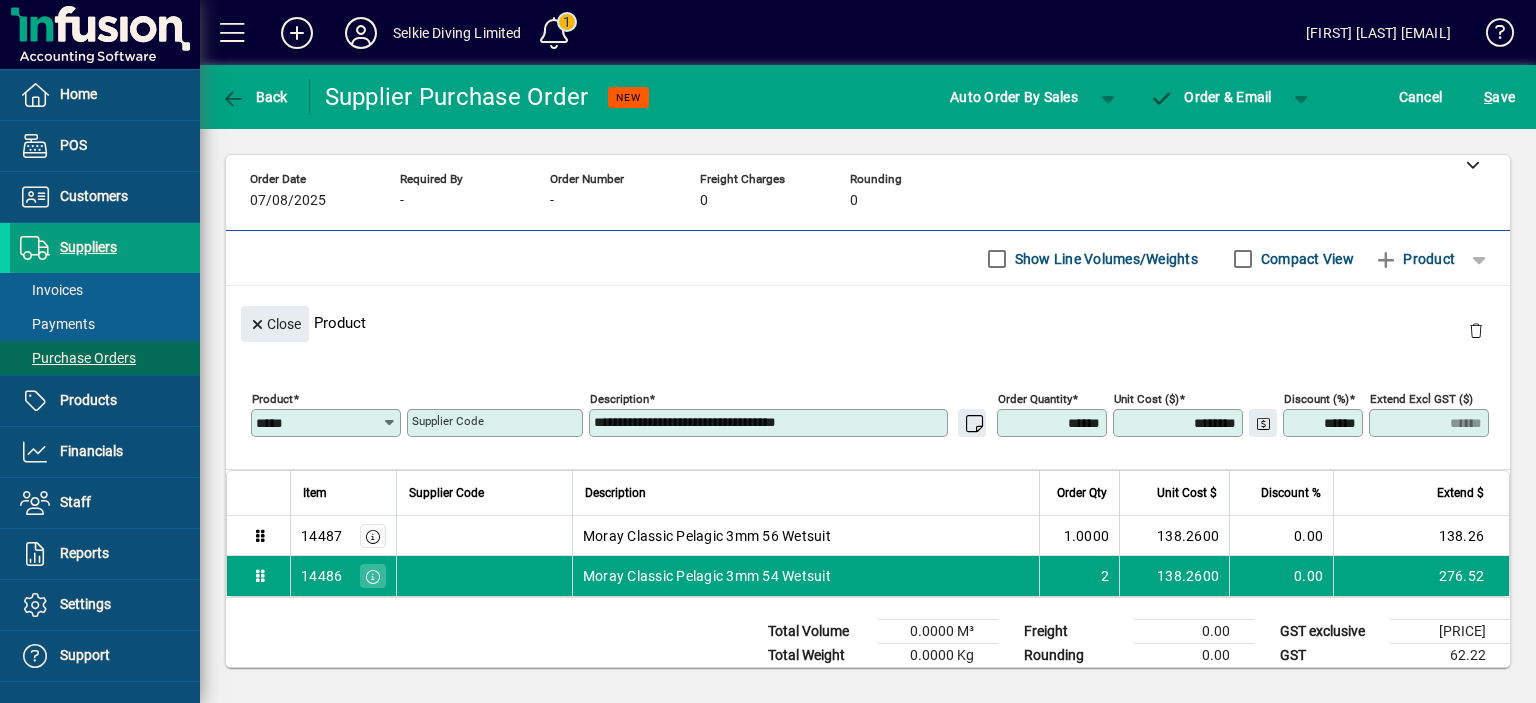 click on "Close  Product" 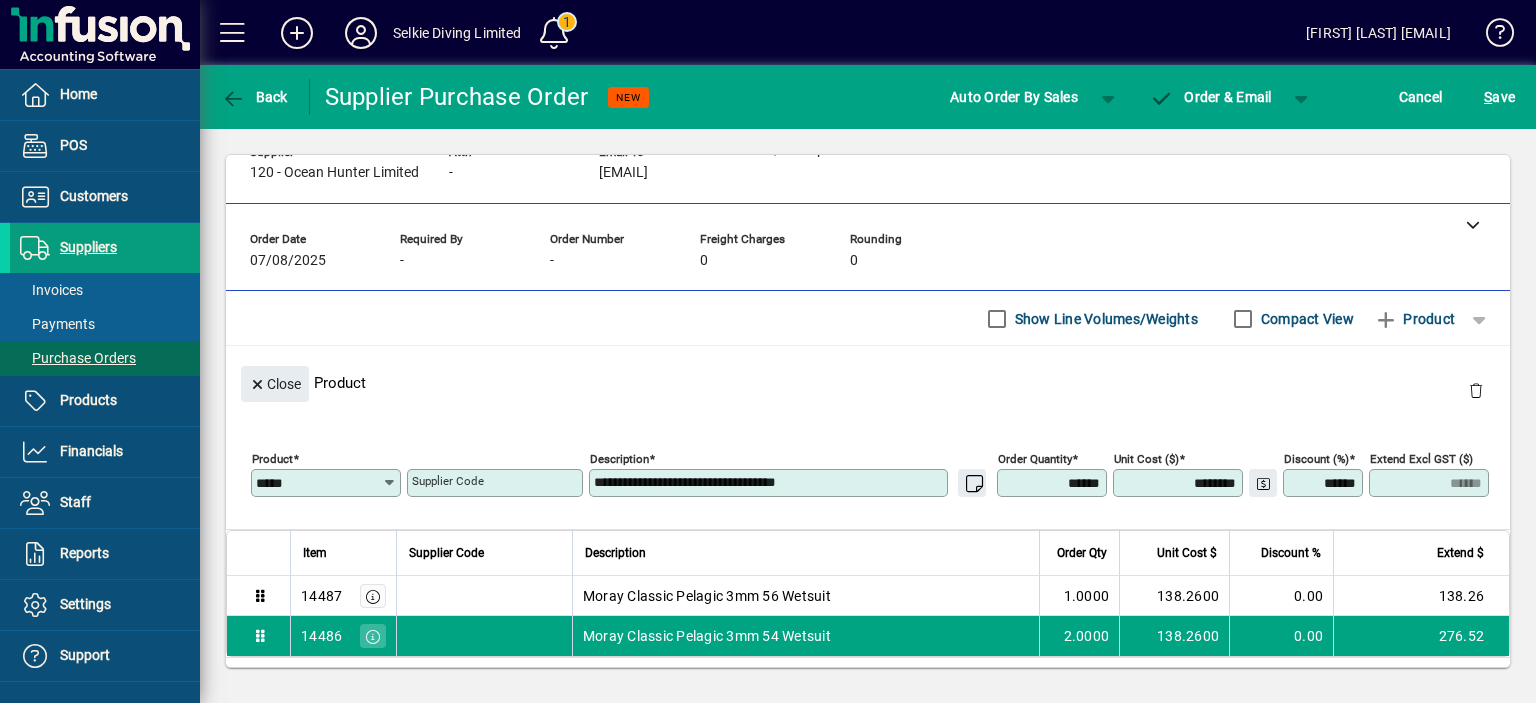 scroll, scrollTop: 138, scrollLeft: 0, axis: vertical 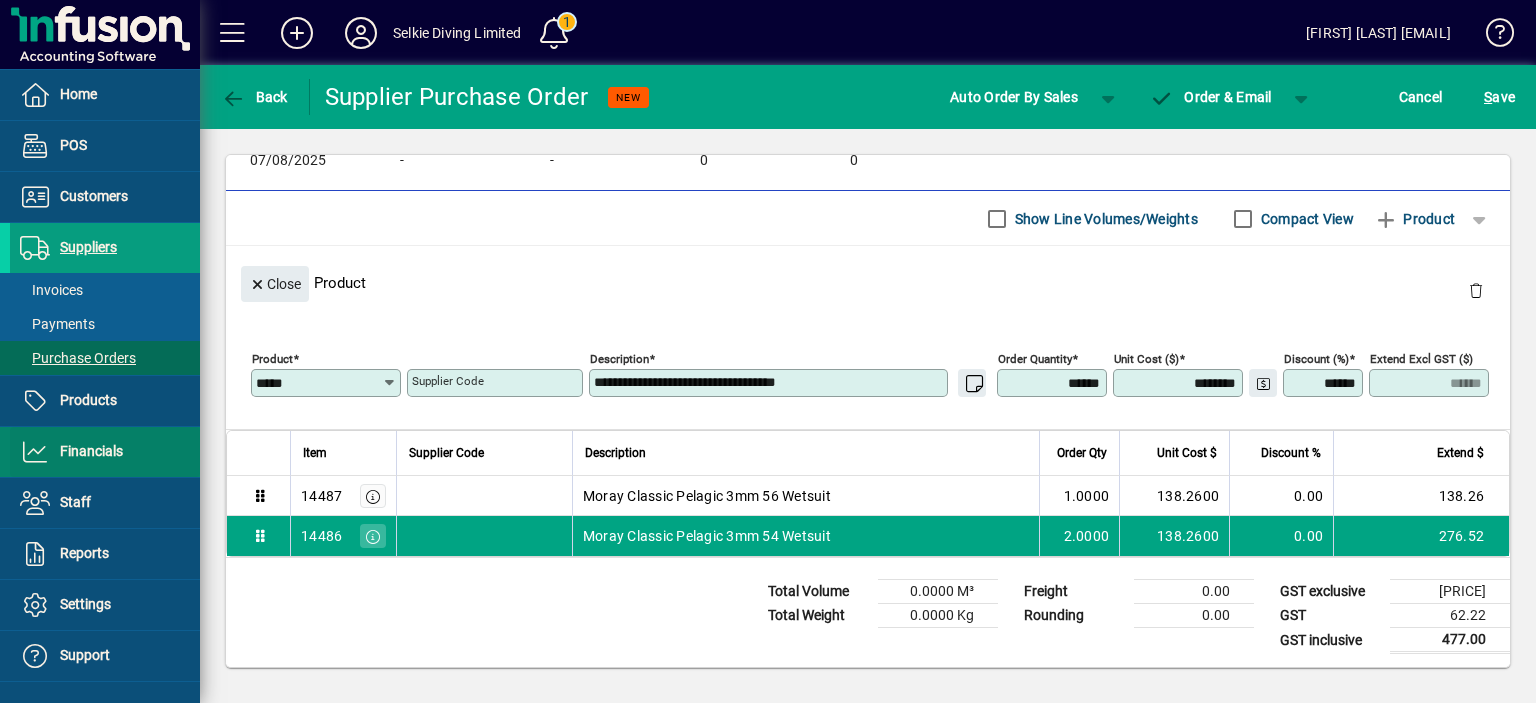 click on "Financials" at bounding box center [91, 451] 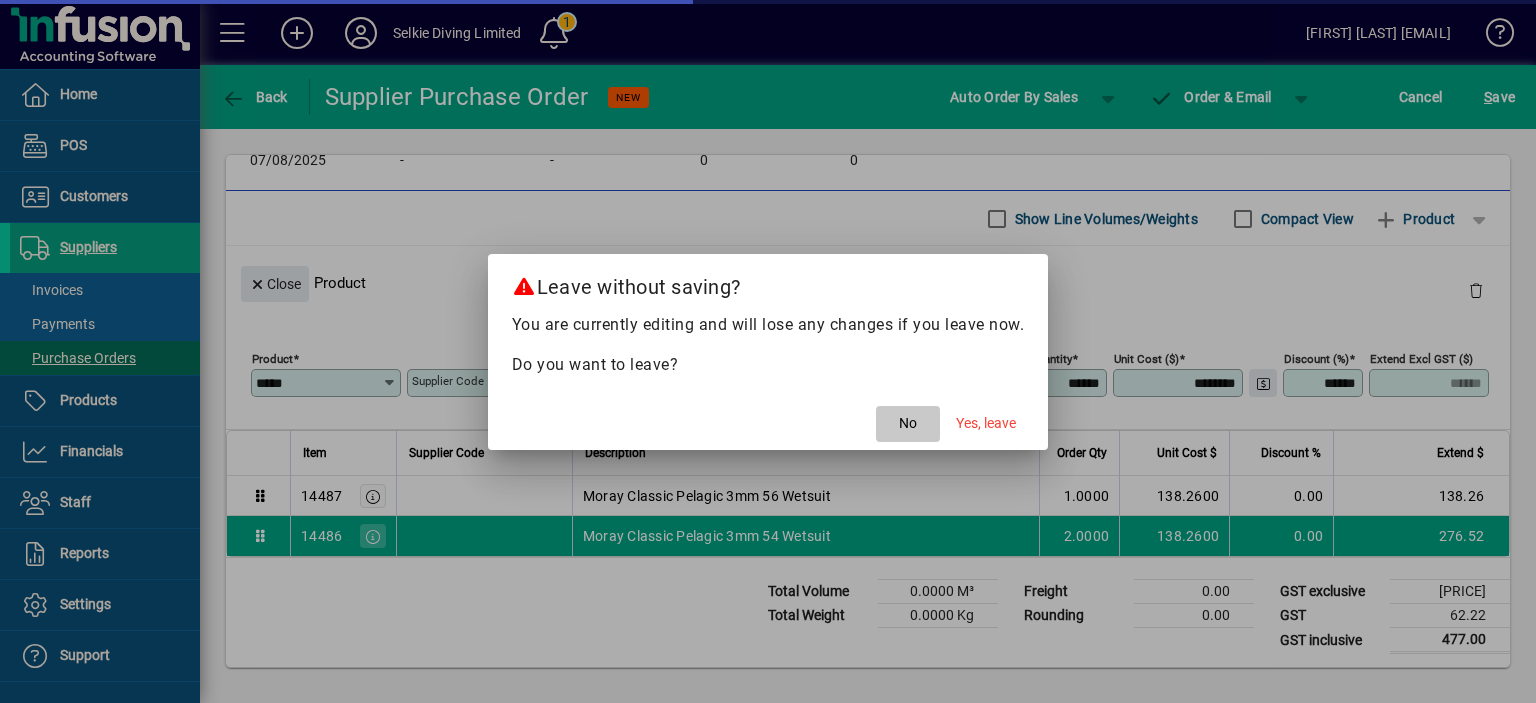 drag, startPoint x: 910, startPoint y: 421, endPoint x: 892, endPoint y: 444, distance: 29.206163 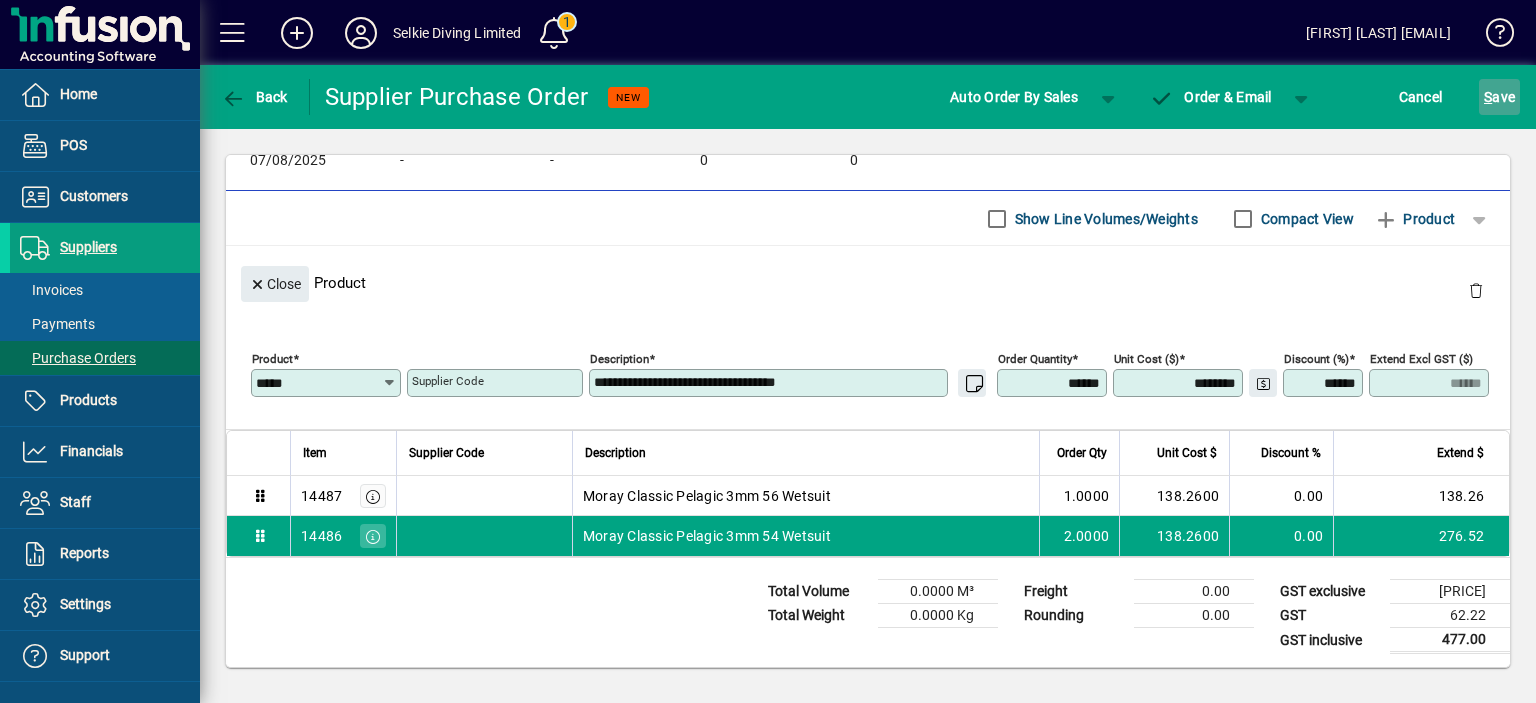 click on "S ave" 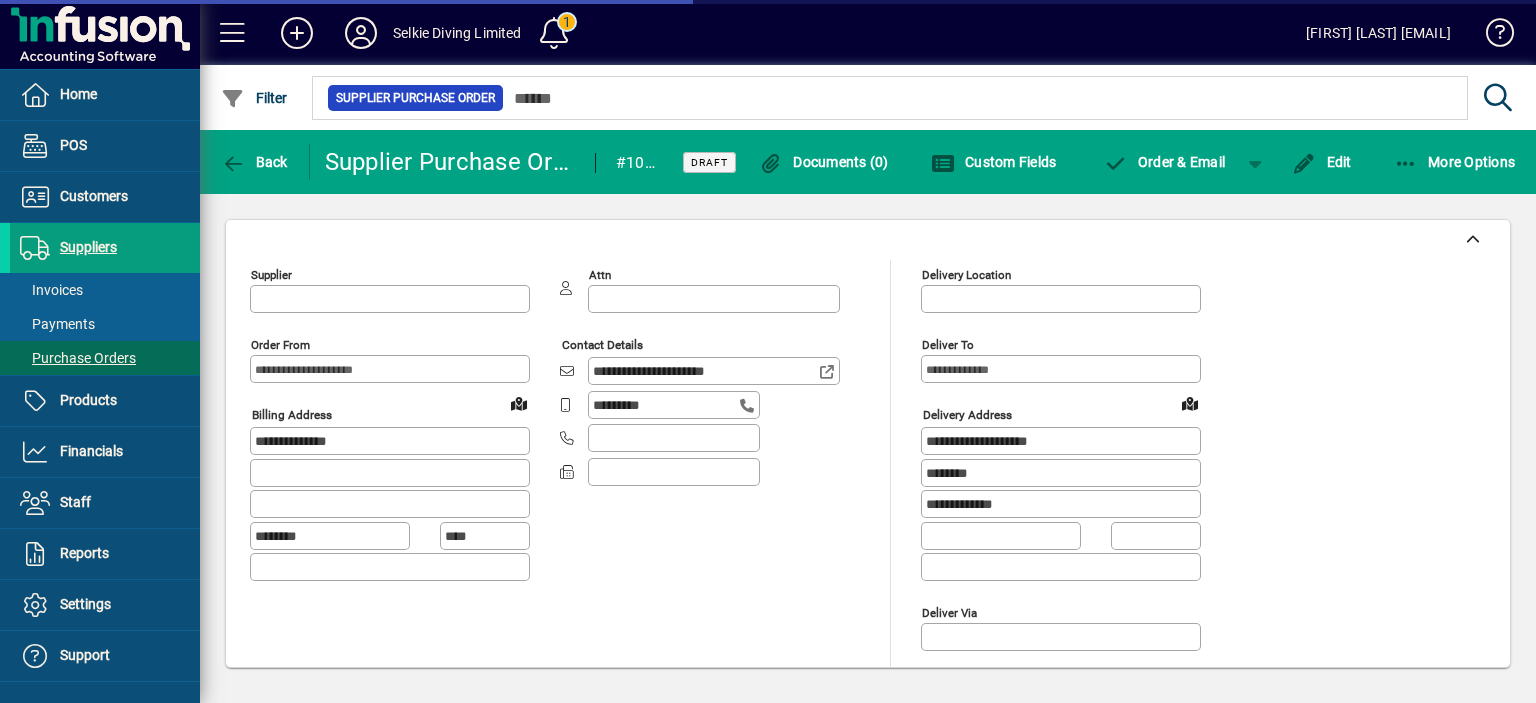 type on "**********" 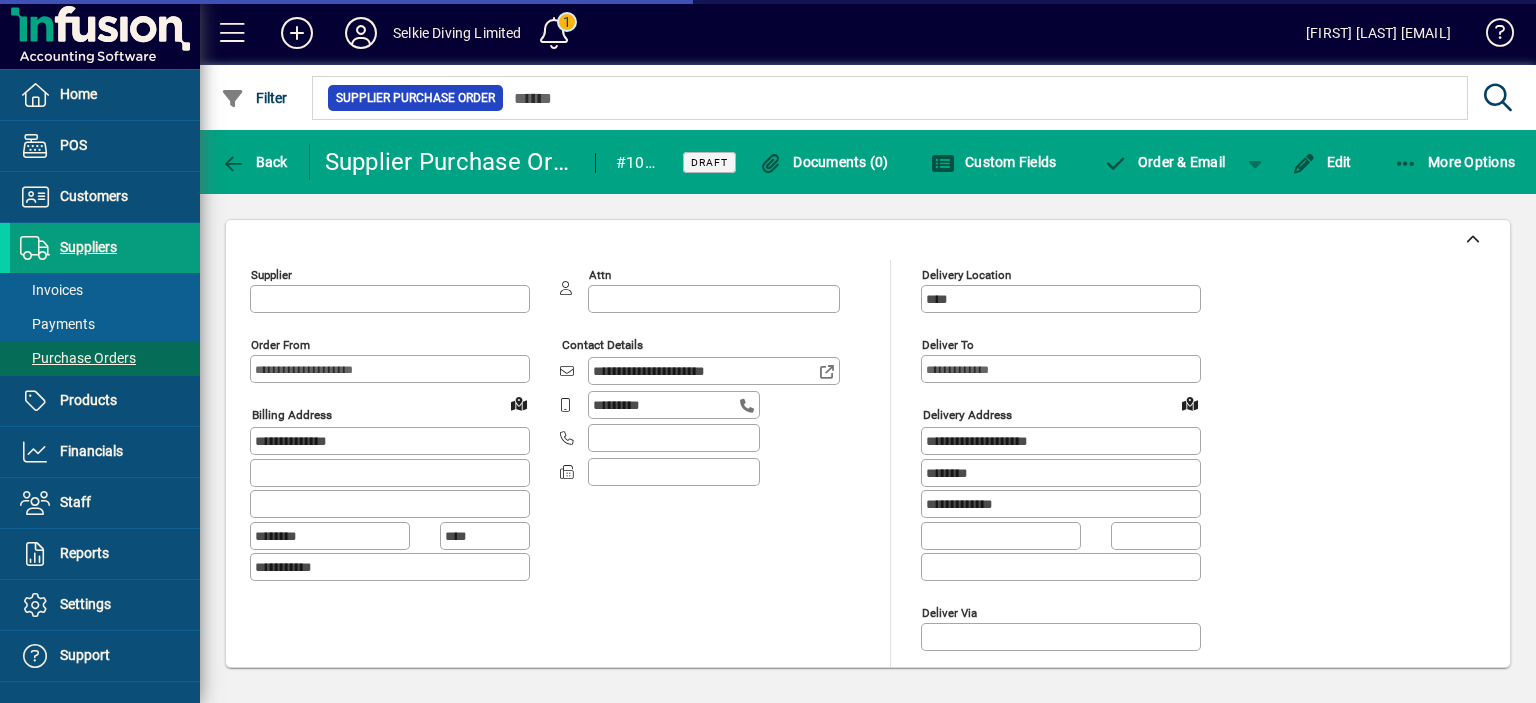 type on "**********" 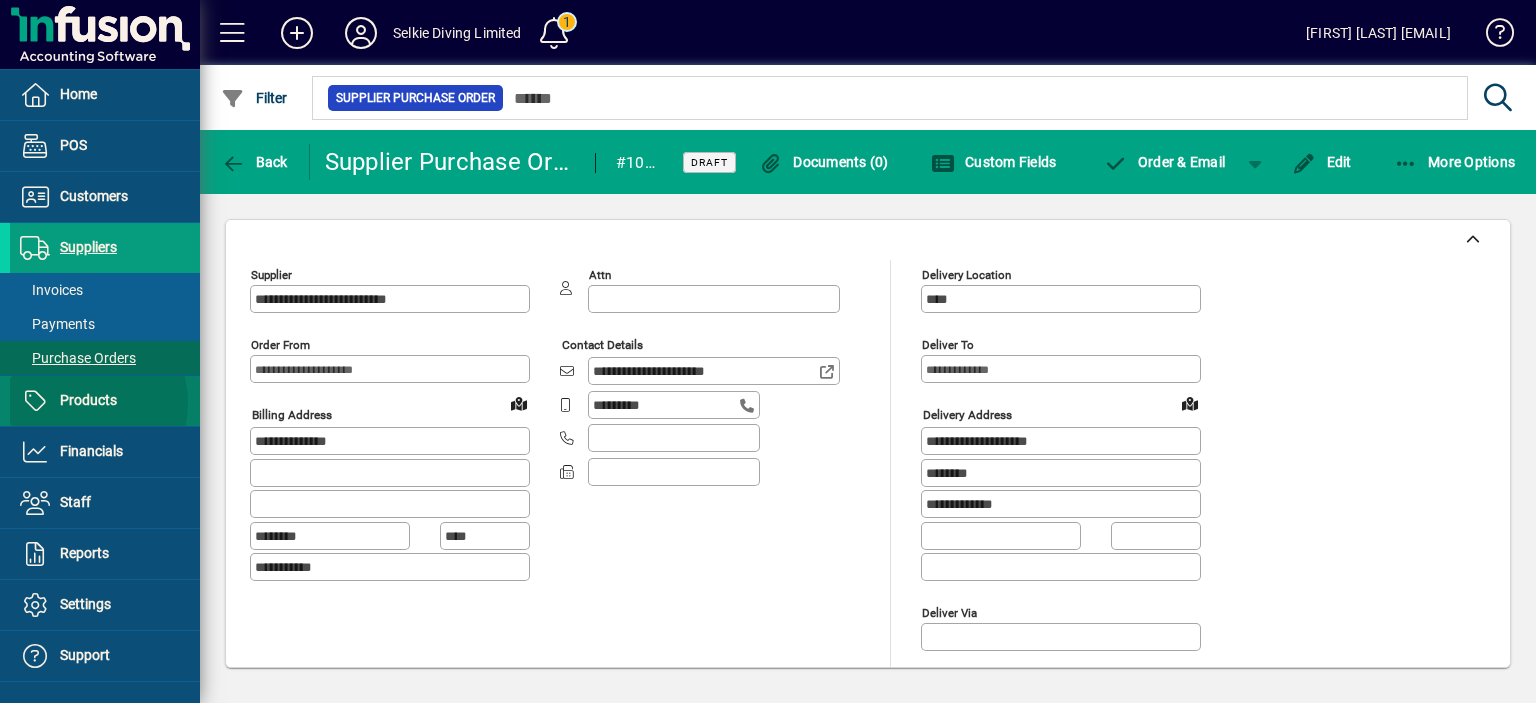click on "Products" at bounding box center (88, 400) 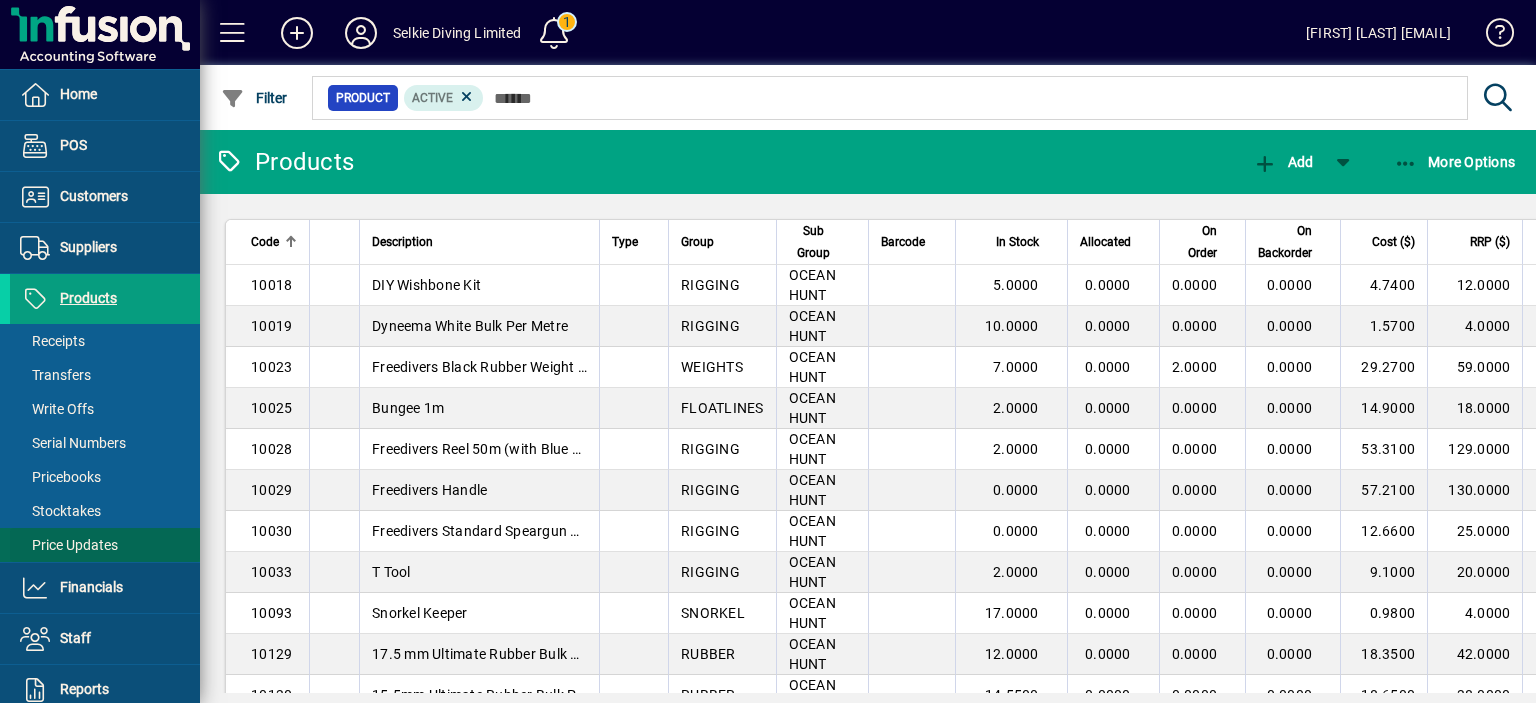 click on "Price Updates" at bounding box center [69, 545] 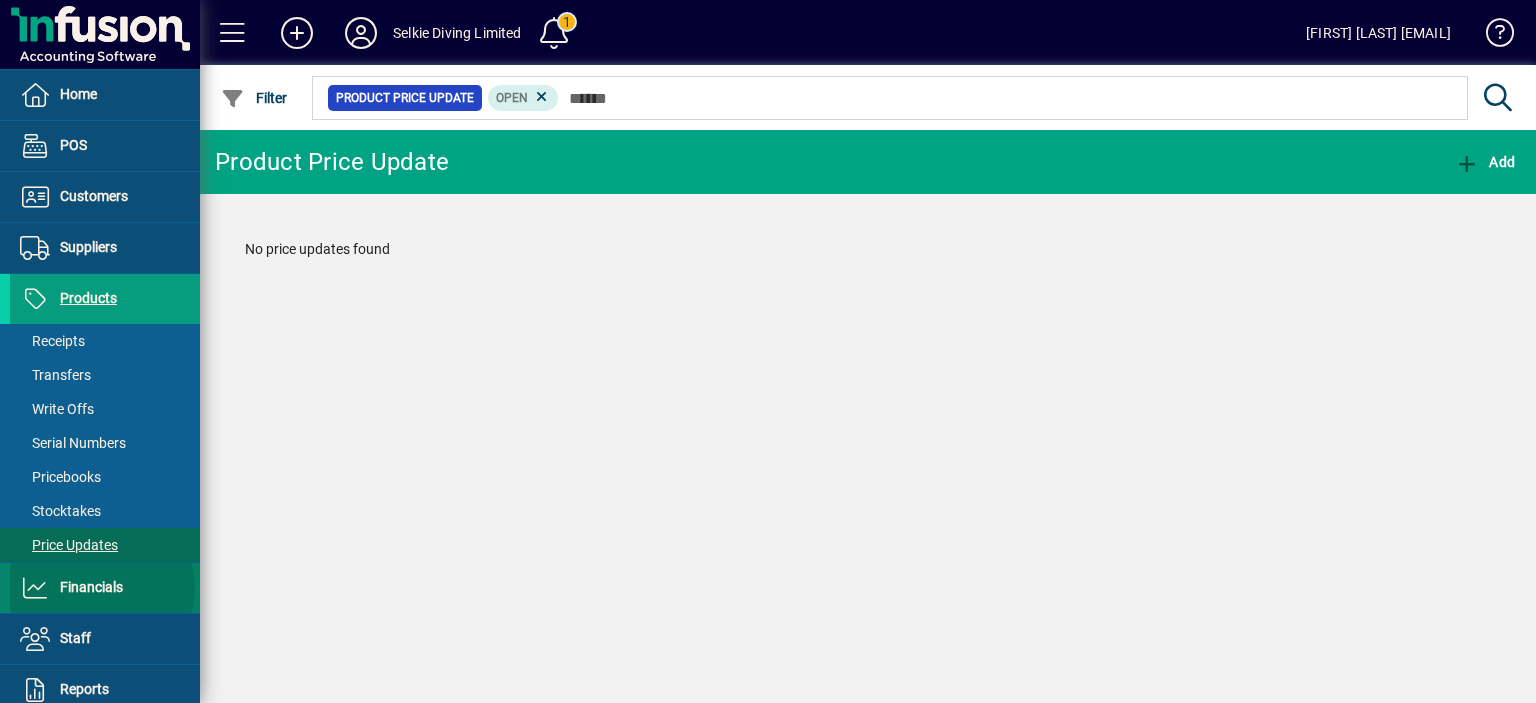 click on "Financials" at bounding box center [91, 587] 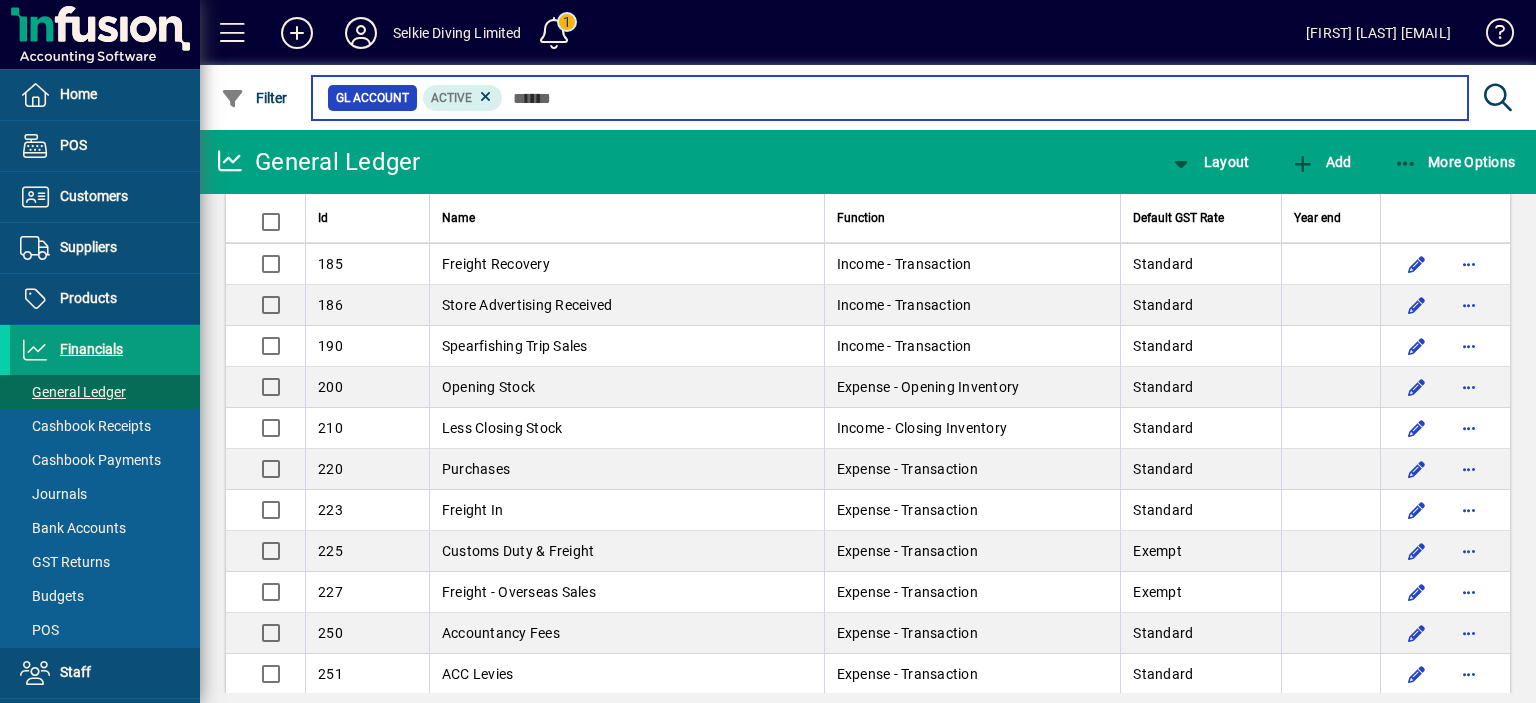 scroll, scrollTop: 200, scrollLeft: 0, axis: vertical 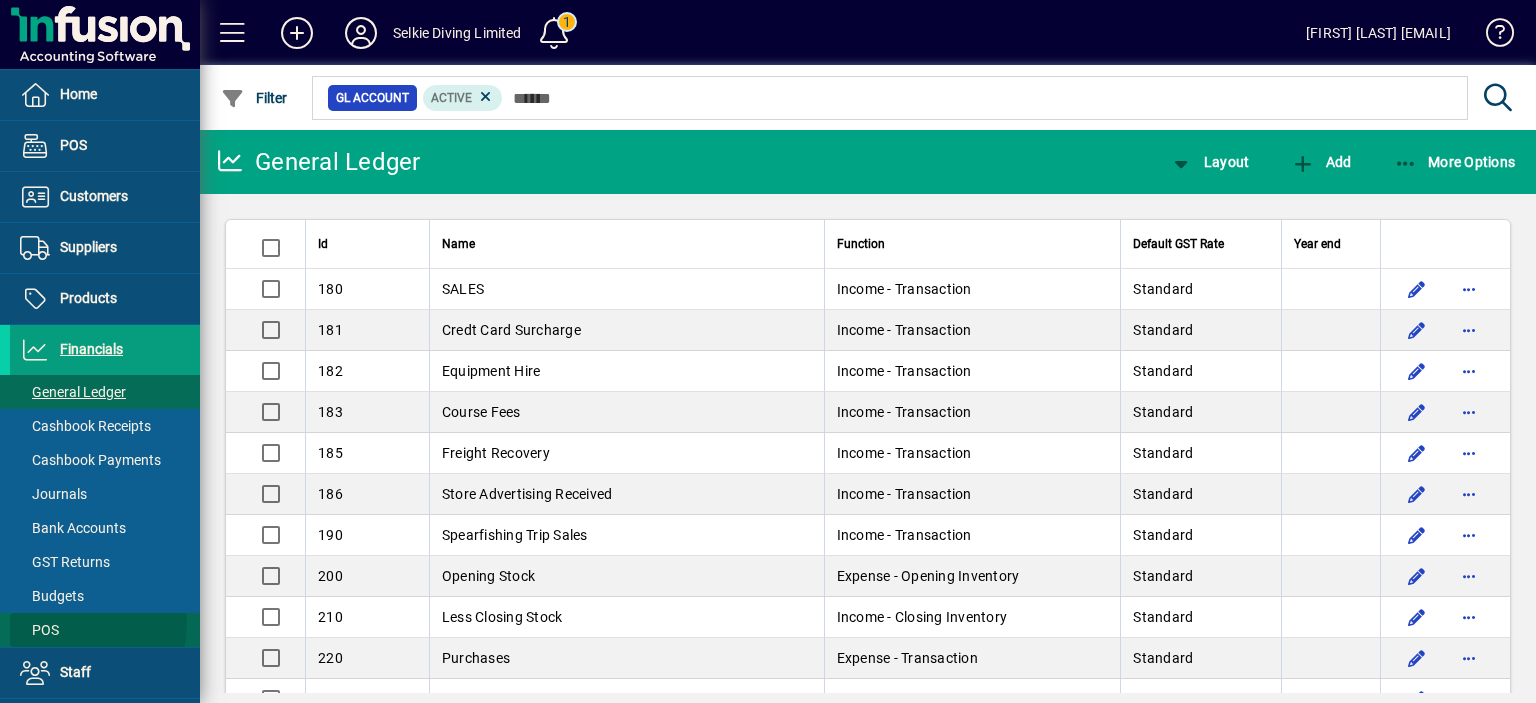 click on "POS" at bounding box center (39, 630) 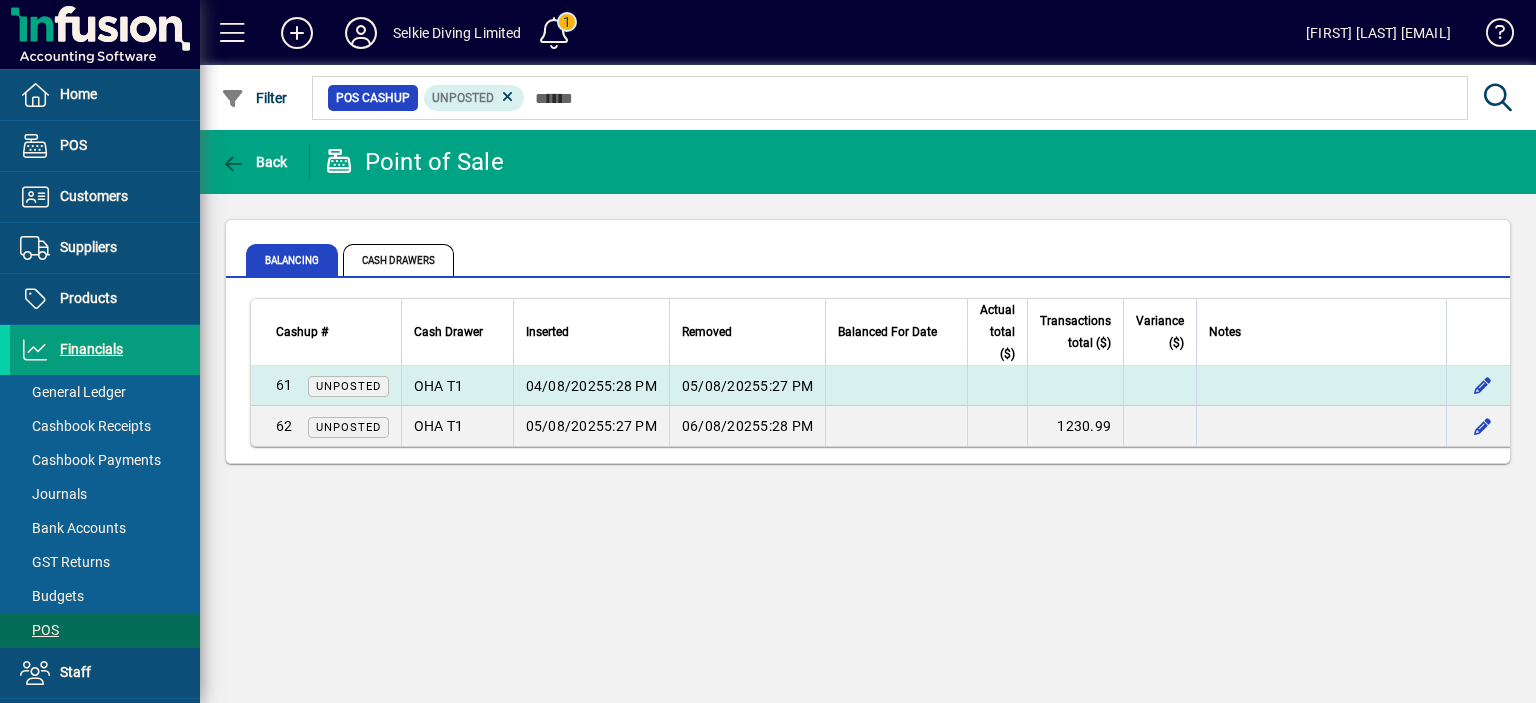 click on "5:27 PM" at bounding box center [786, 386] 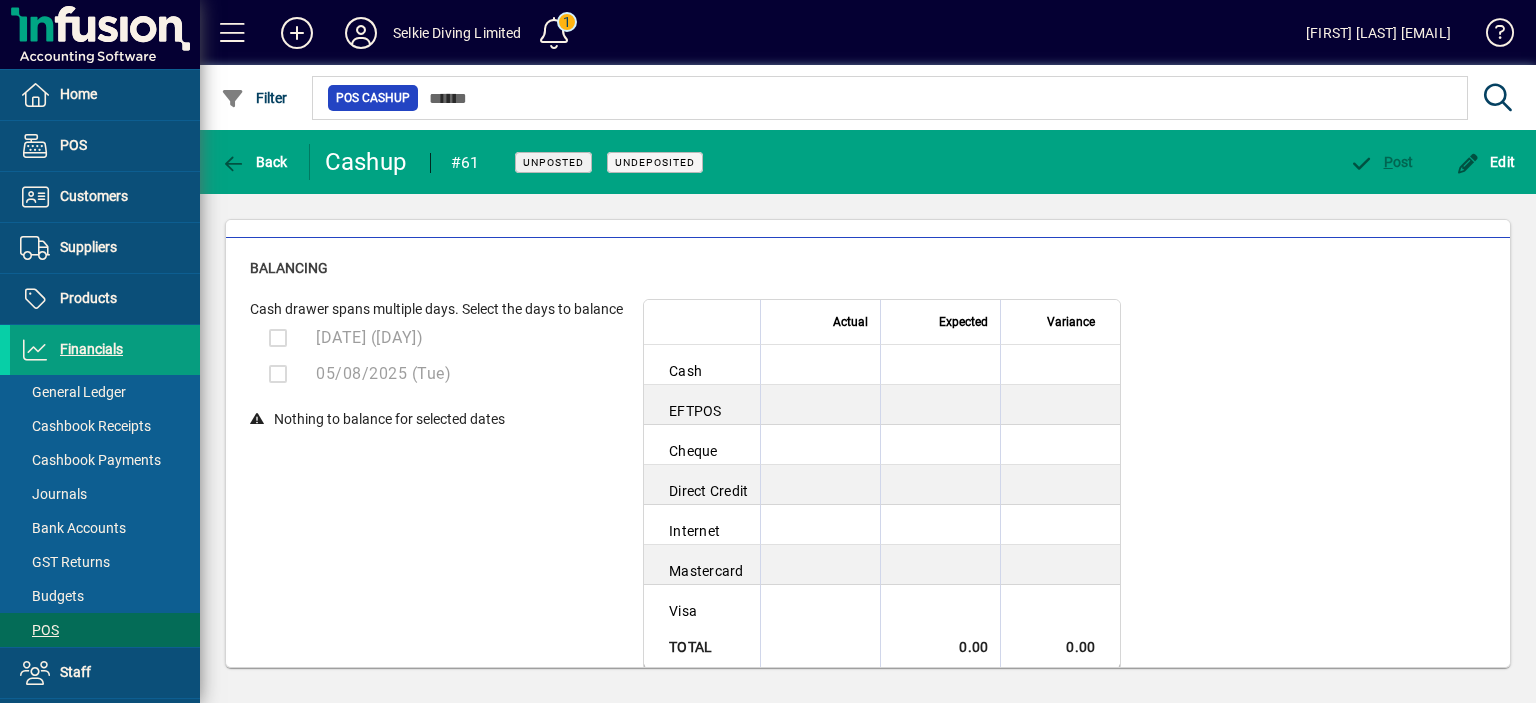 scroll, scrollTop: 0, scrollLeft: 0, axis: both 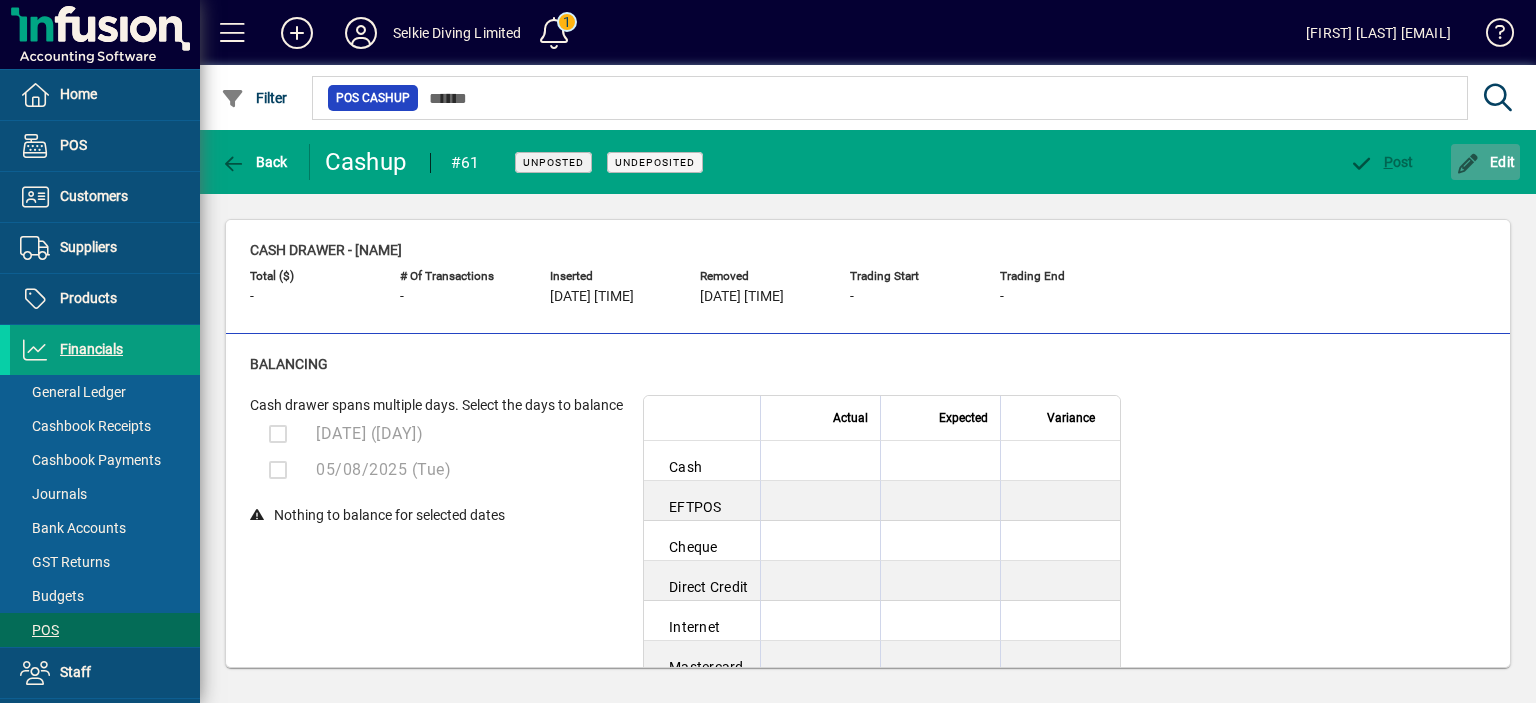 click 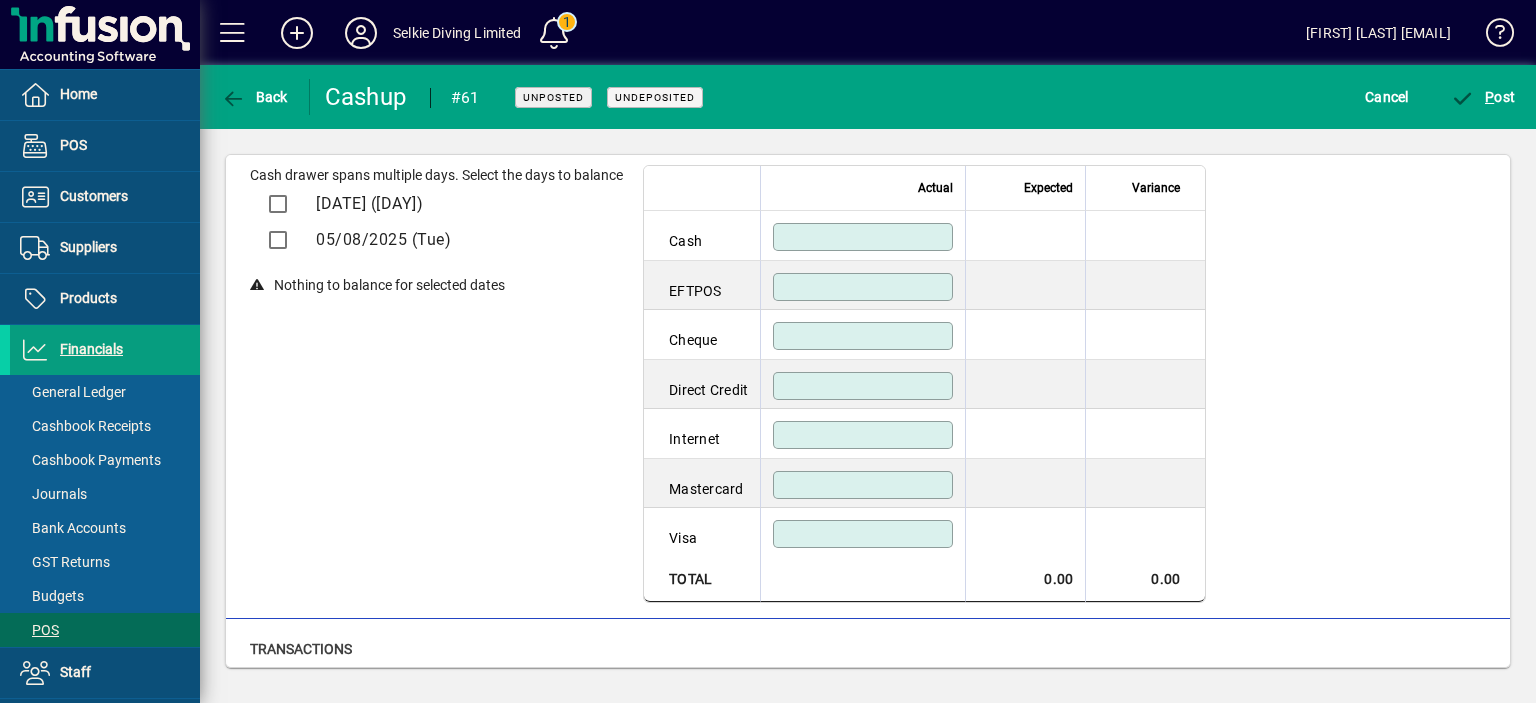 scroll, scrollTop: 200, scrollLeft: 0, axis: vertical 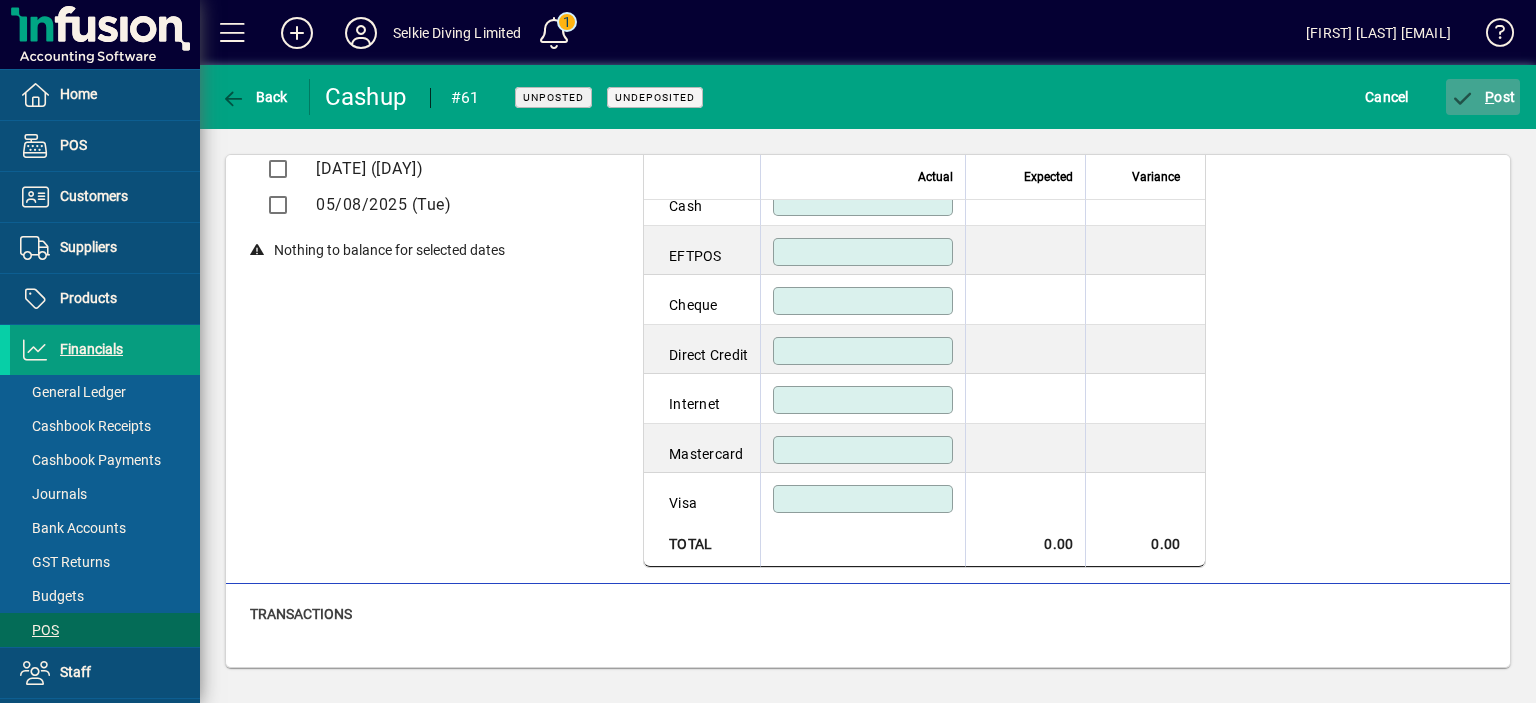 click 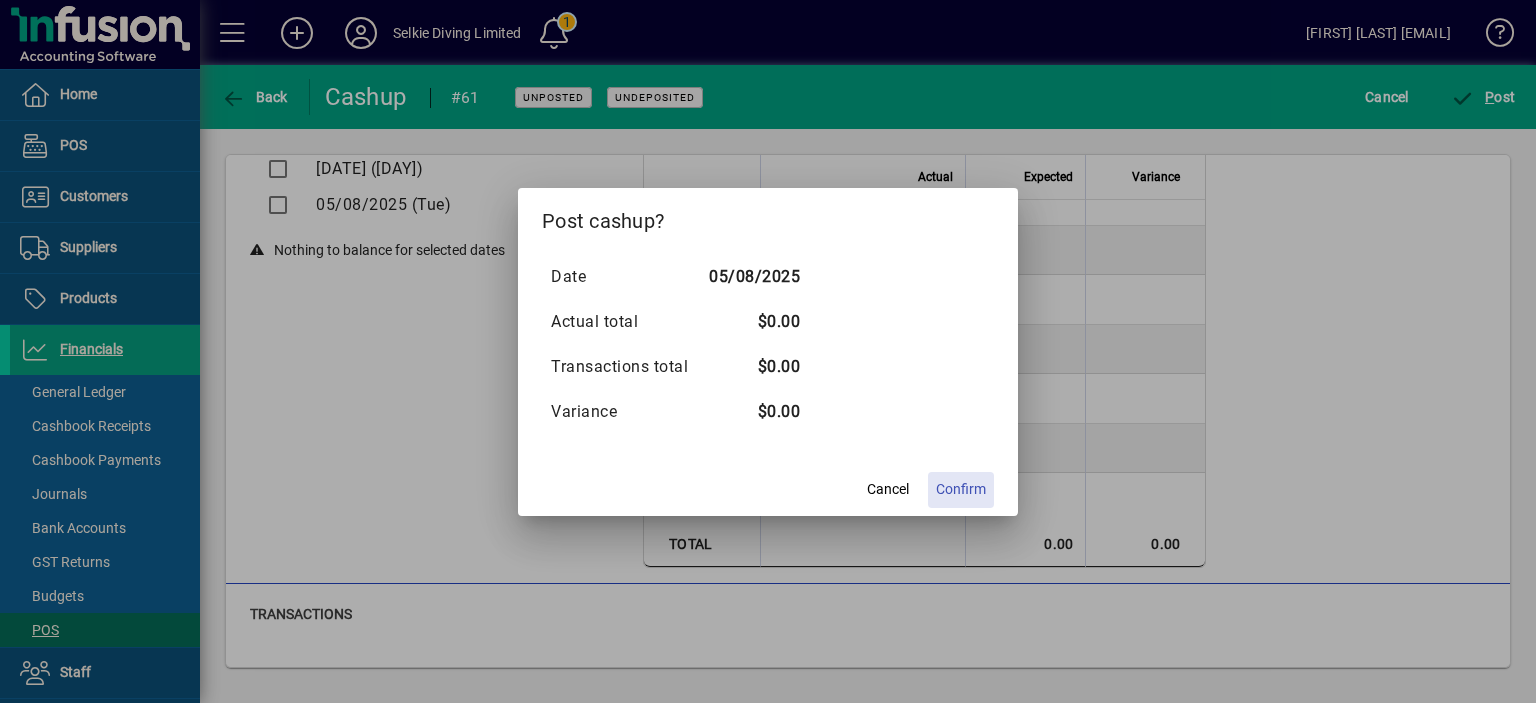 click on "Confirm" 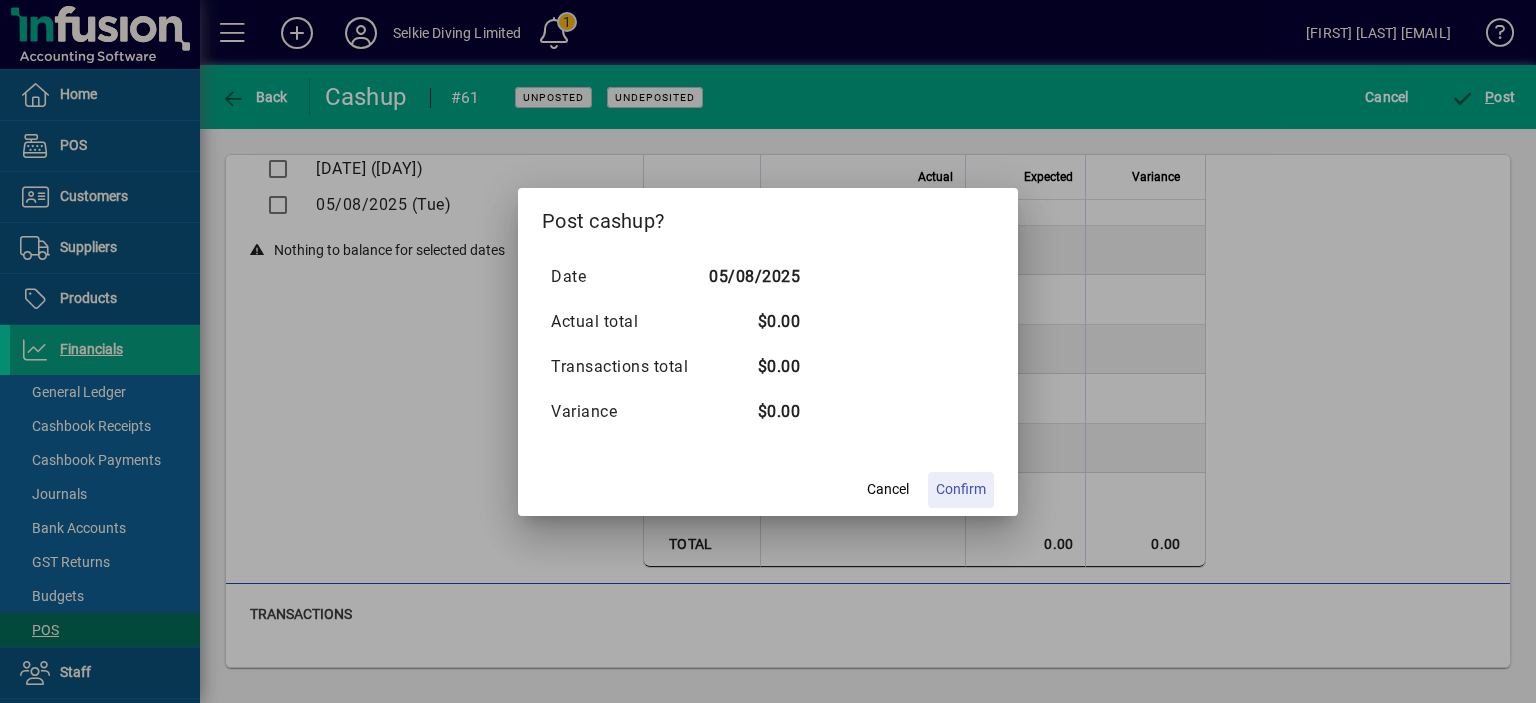 scroll, scrollTop: 0, scrollLeft: 0, axis: both 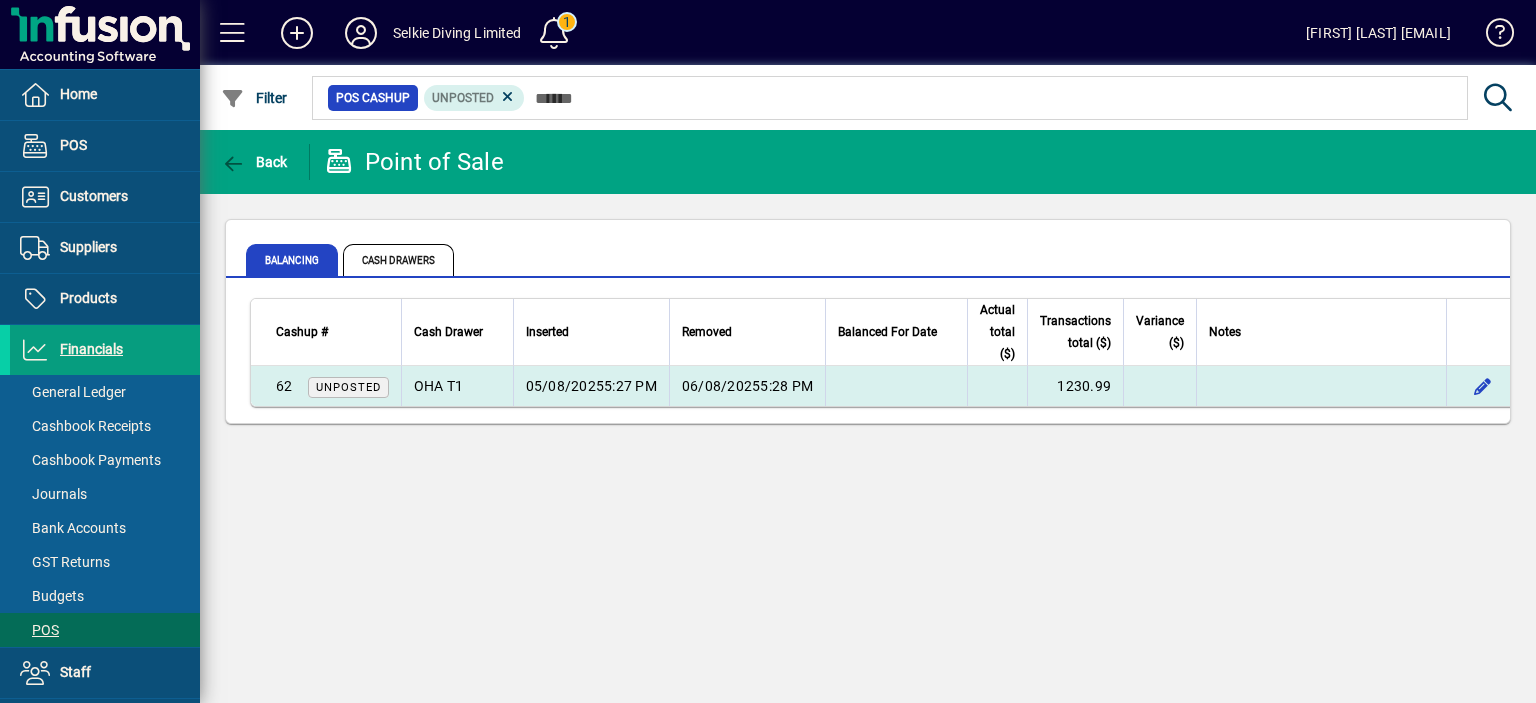 click on "06/08/2025" at bounding box center (721, 386) 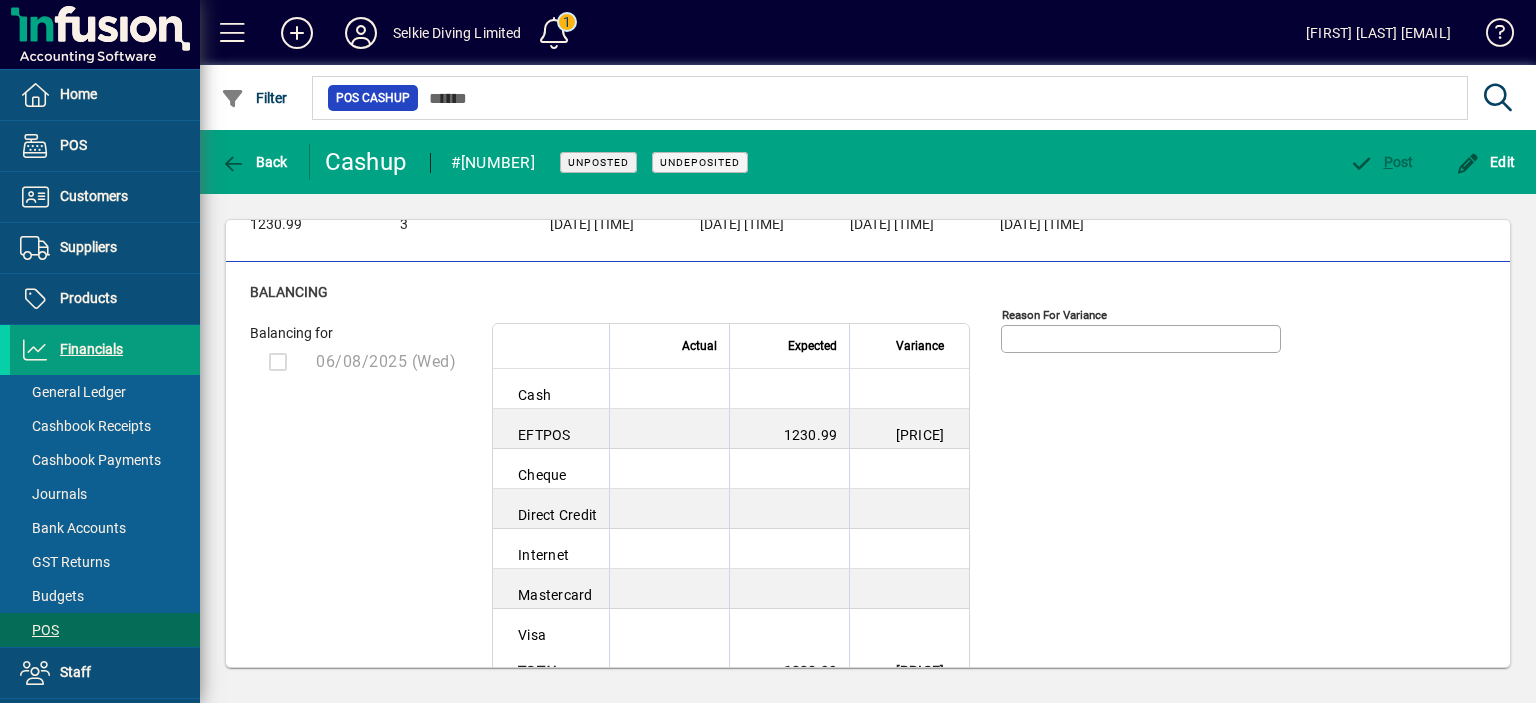 scroll, scrollTop: 100, scrollLeft: 0, axis: vertical 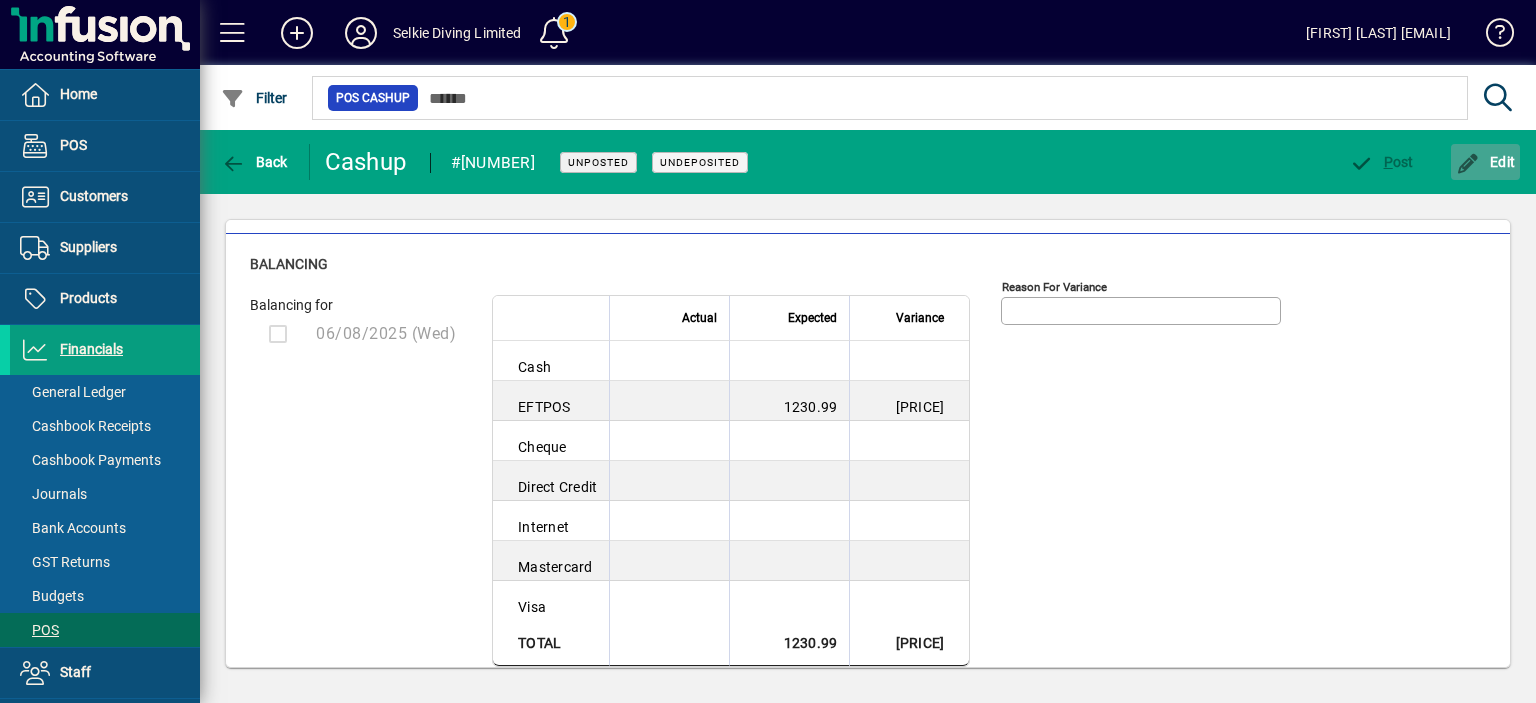 click 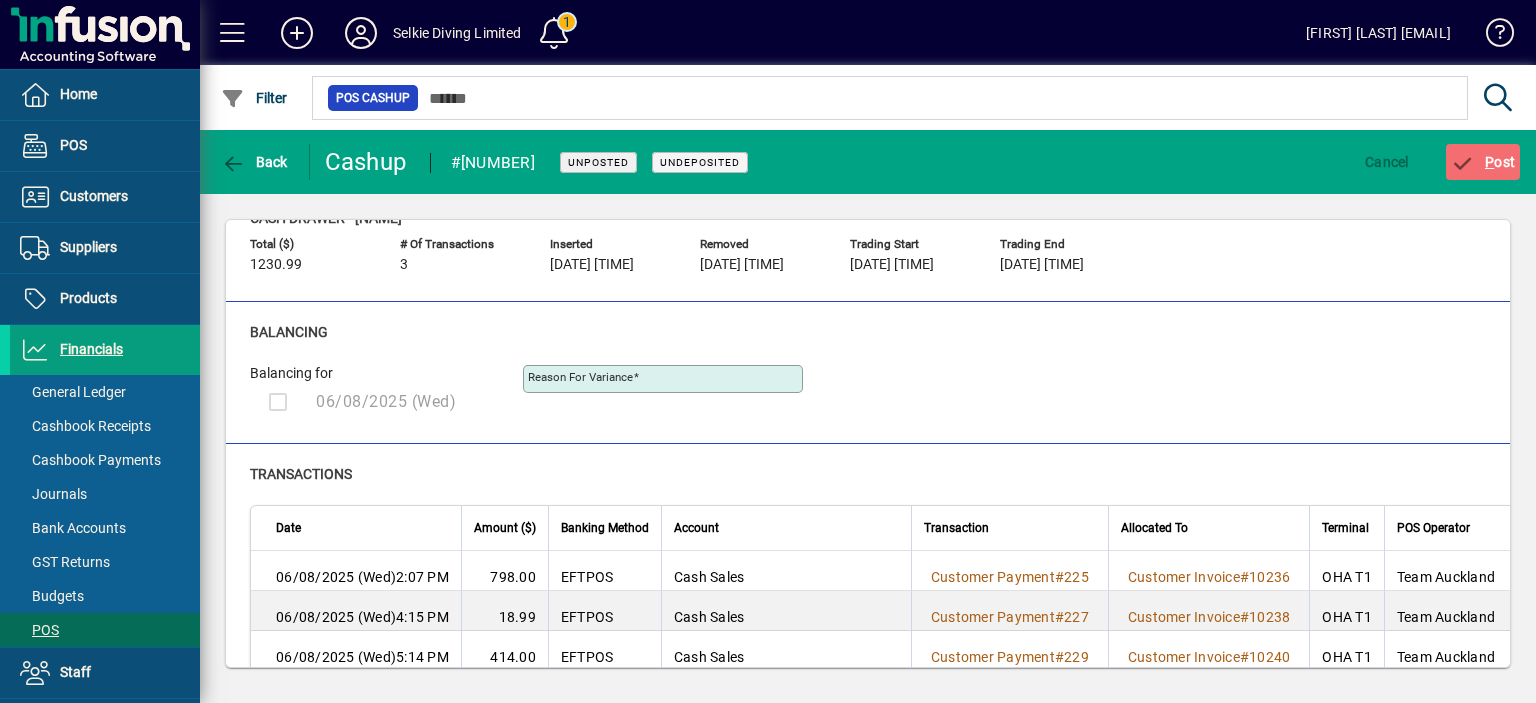 scroll, scrollTop: 100, scrollLeft: 0, axis: vertical 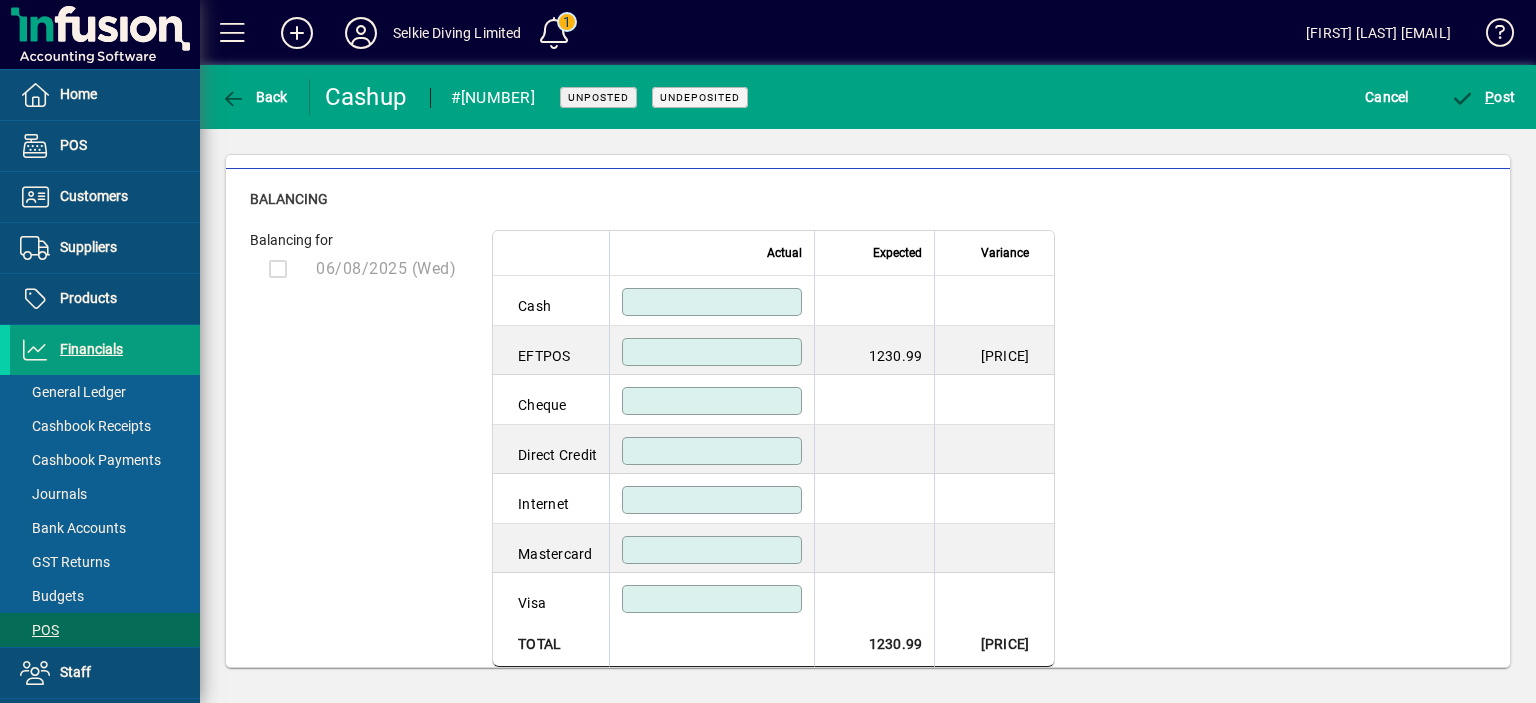 click at bounding box center (714, 352) 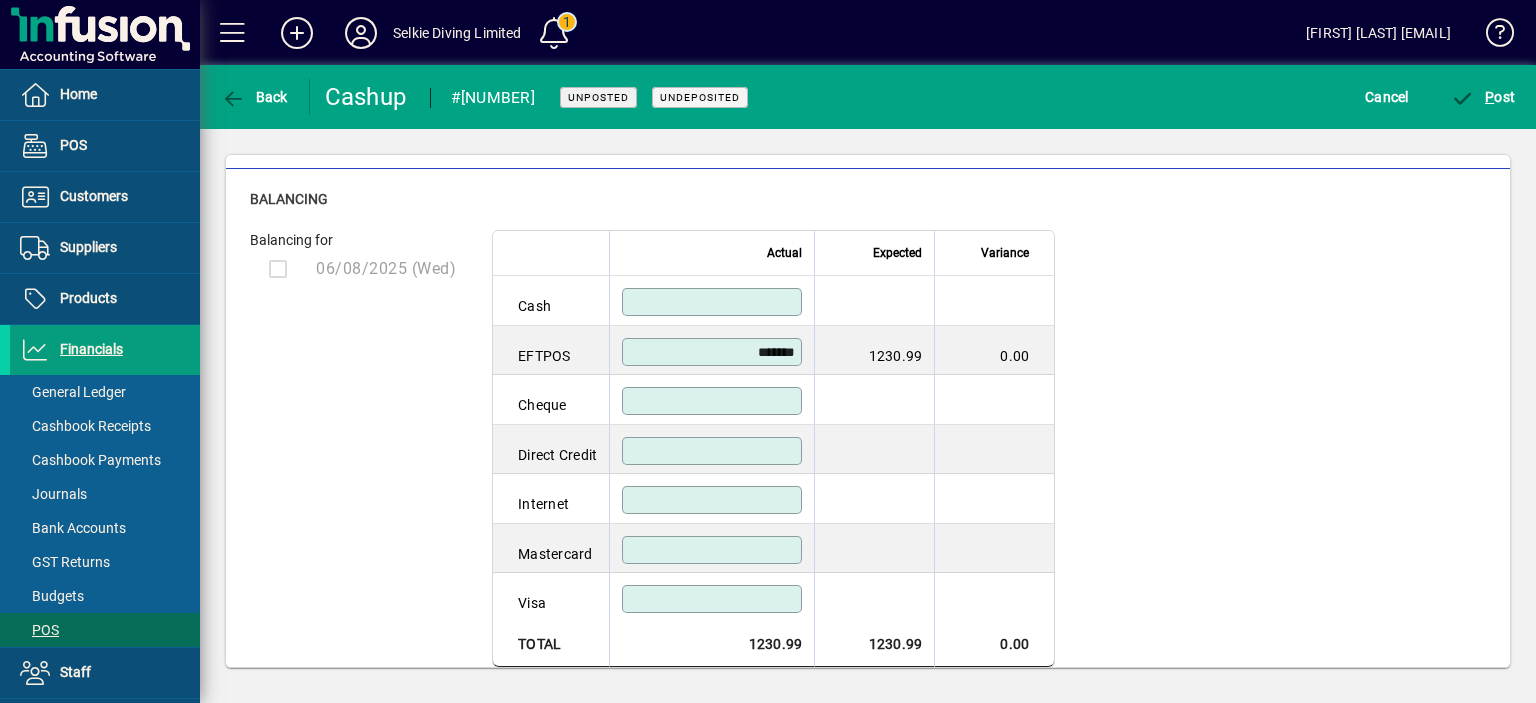 type on "*******" 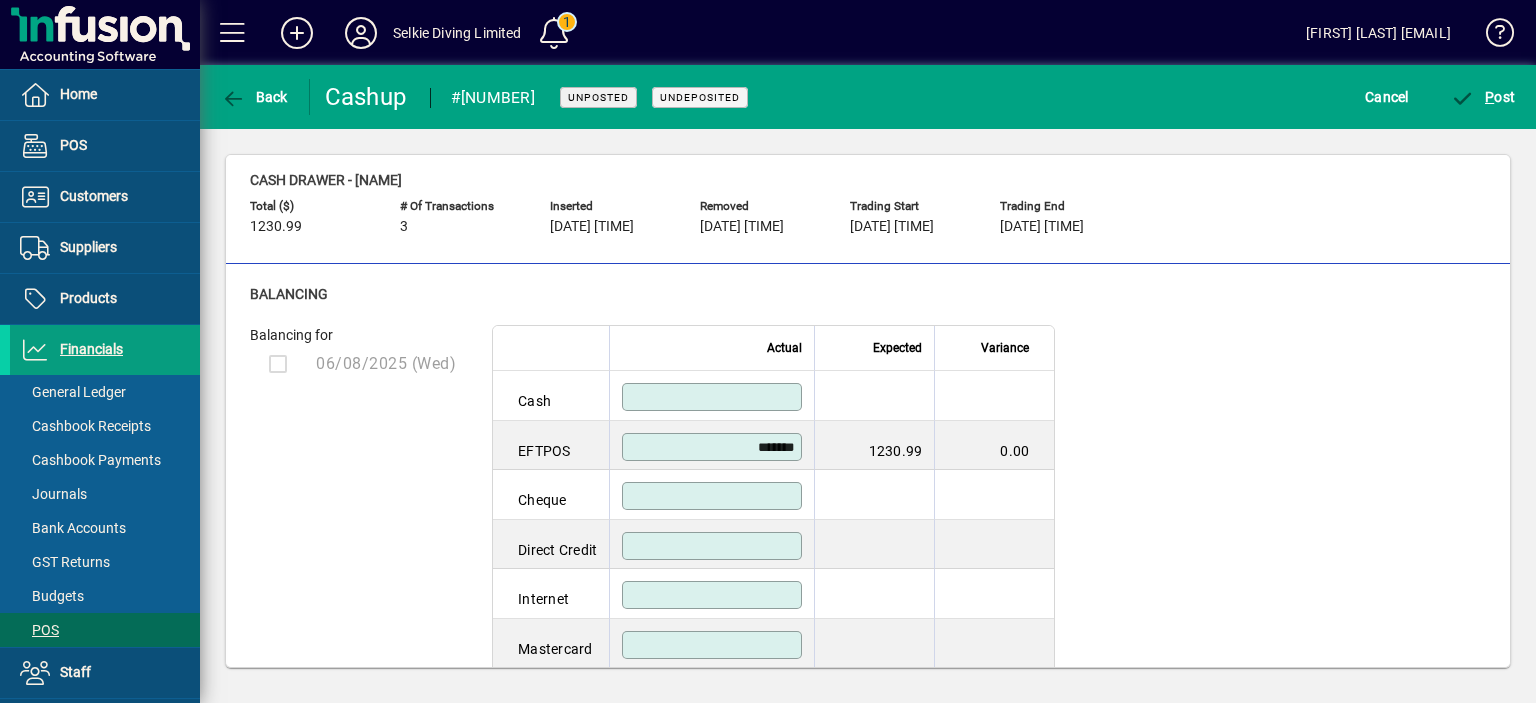 scroll, scrollTop: 0, scrollLeft: 0, axis: both 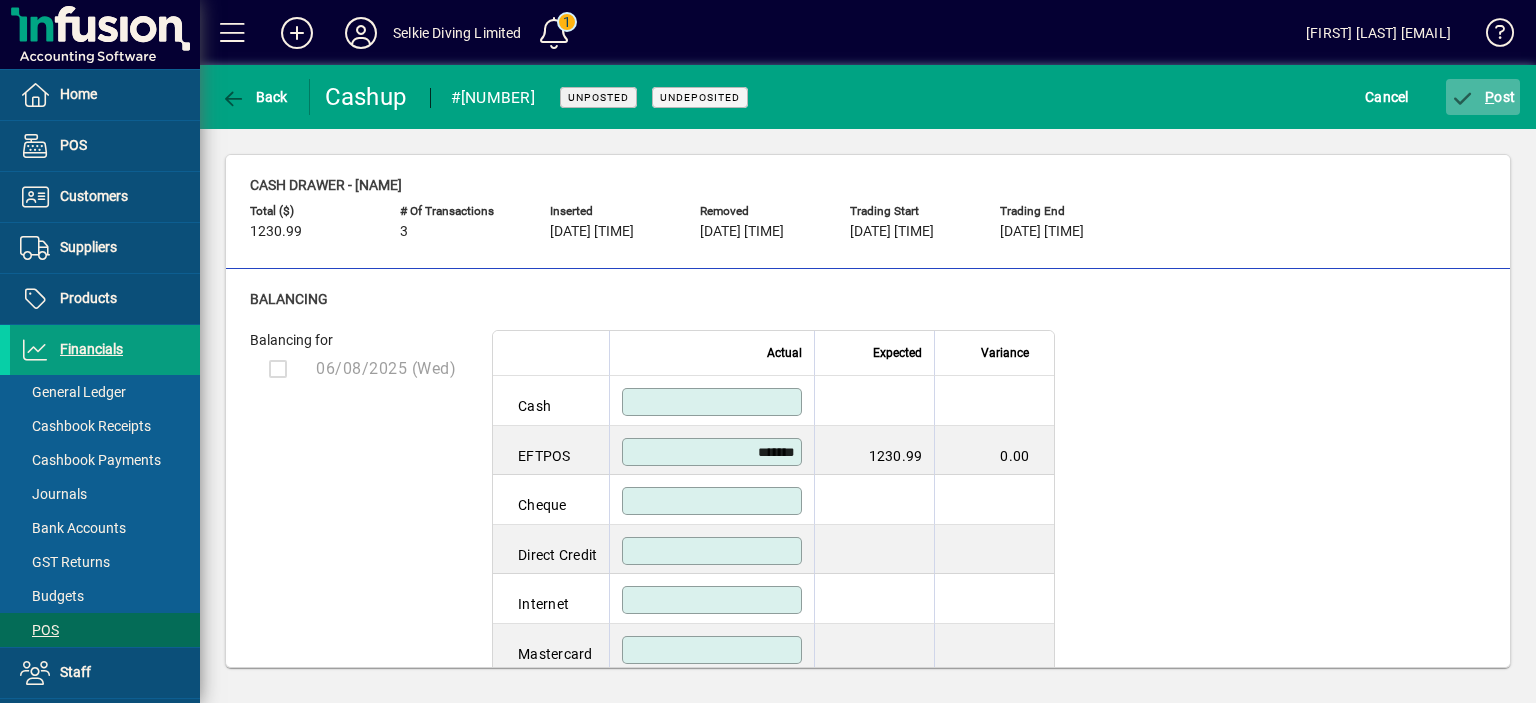 click on "P ost" 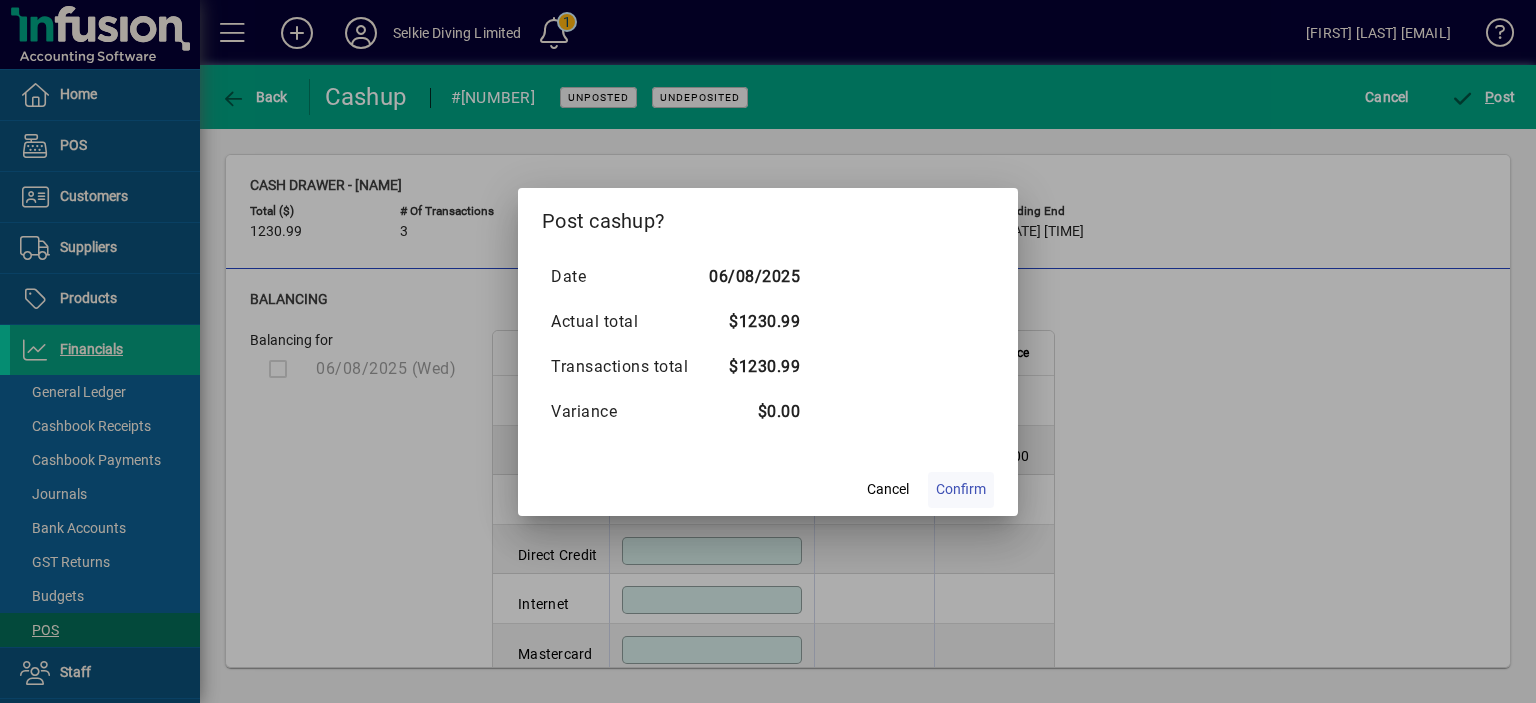 click 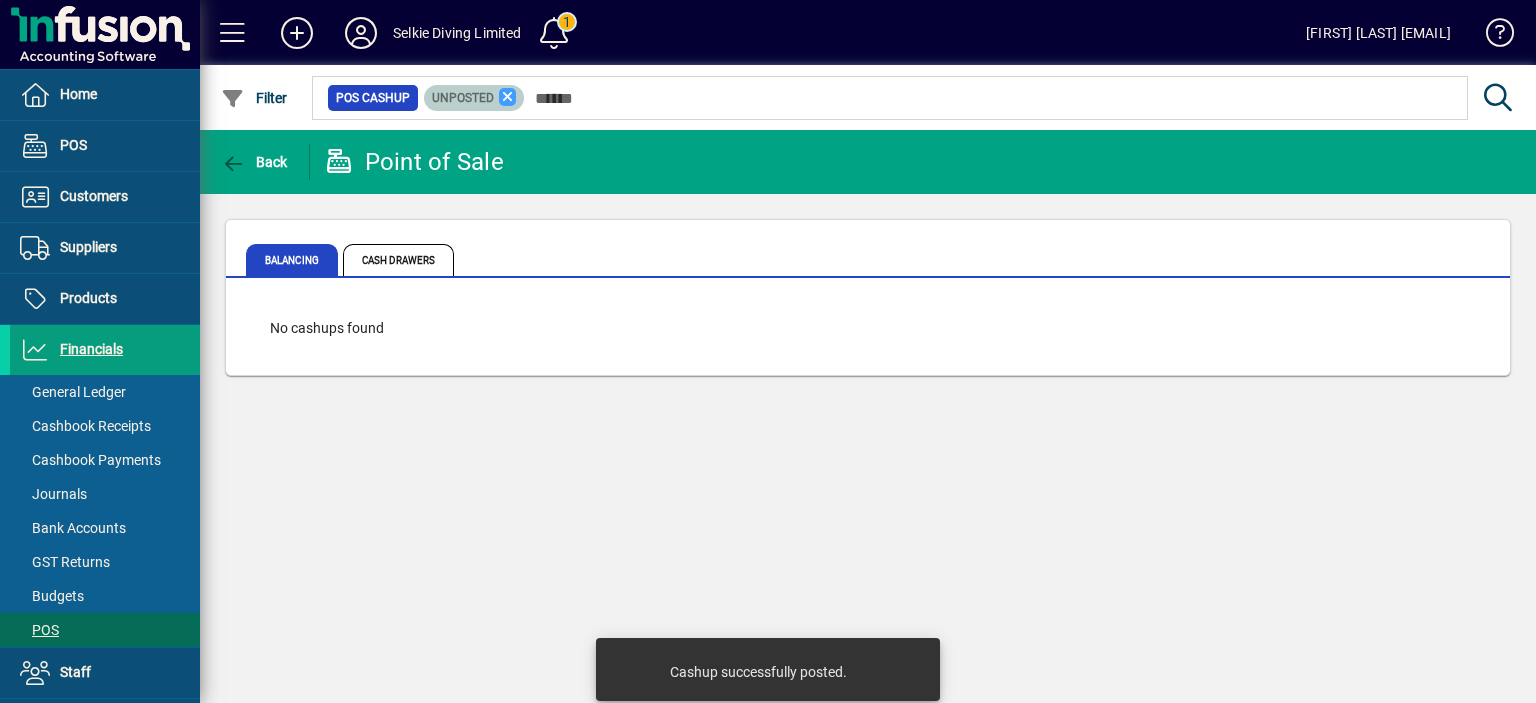 click at bounding box center (508, 97) 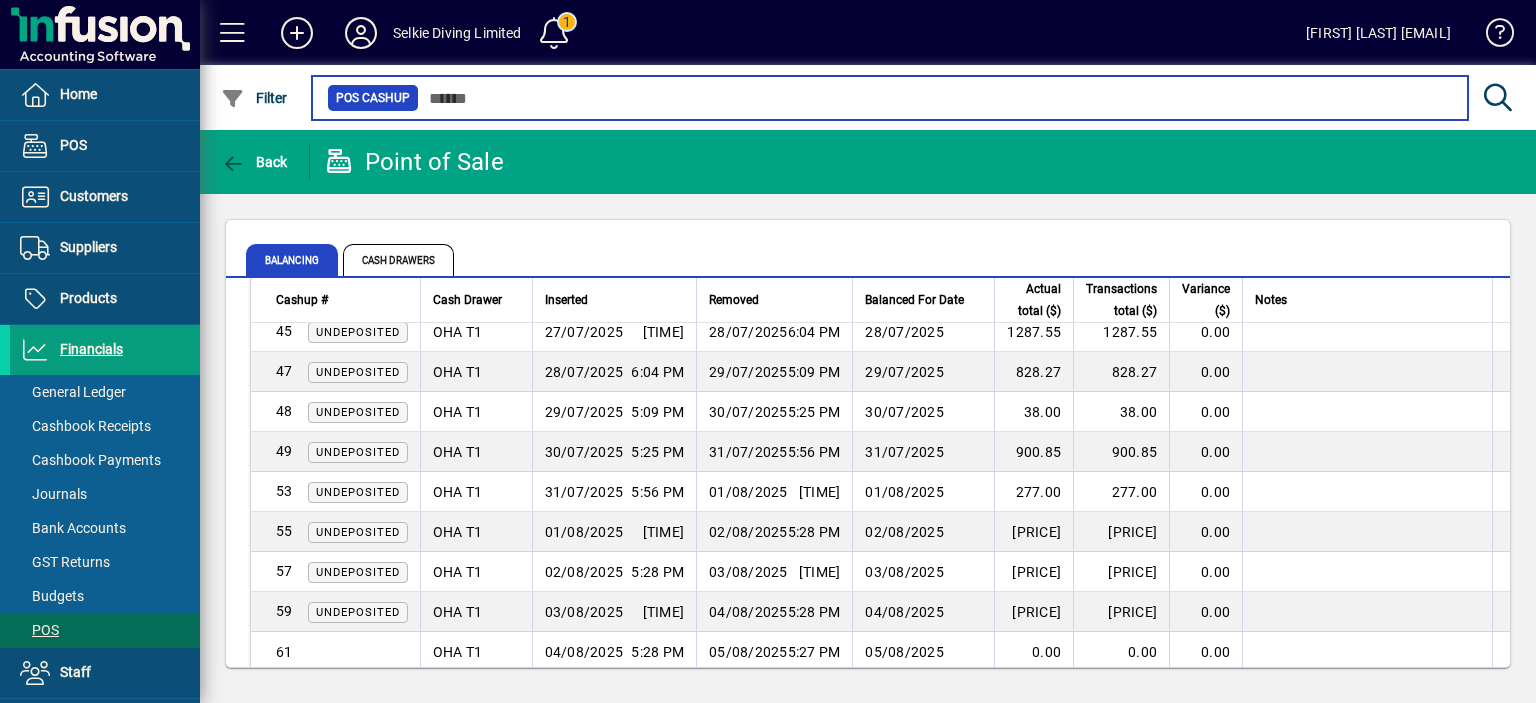 scroll, scrollTop: 972, scrollLeft: 0, axis: vertical 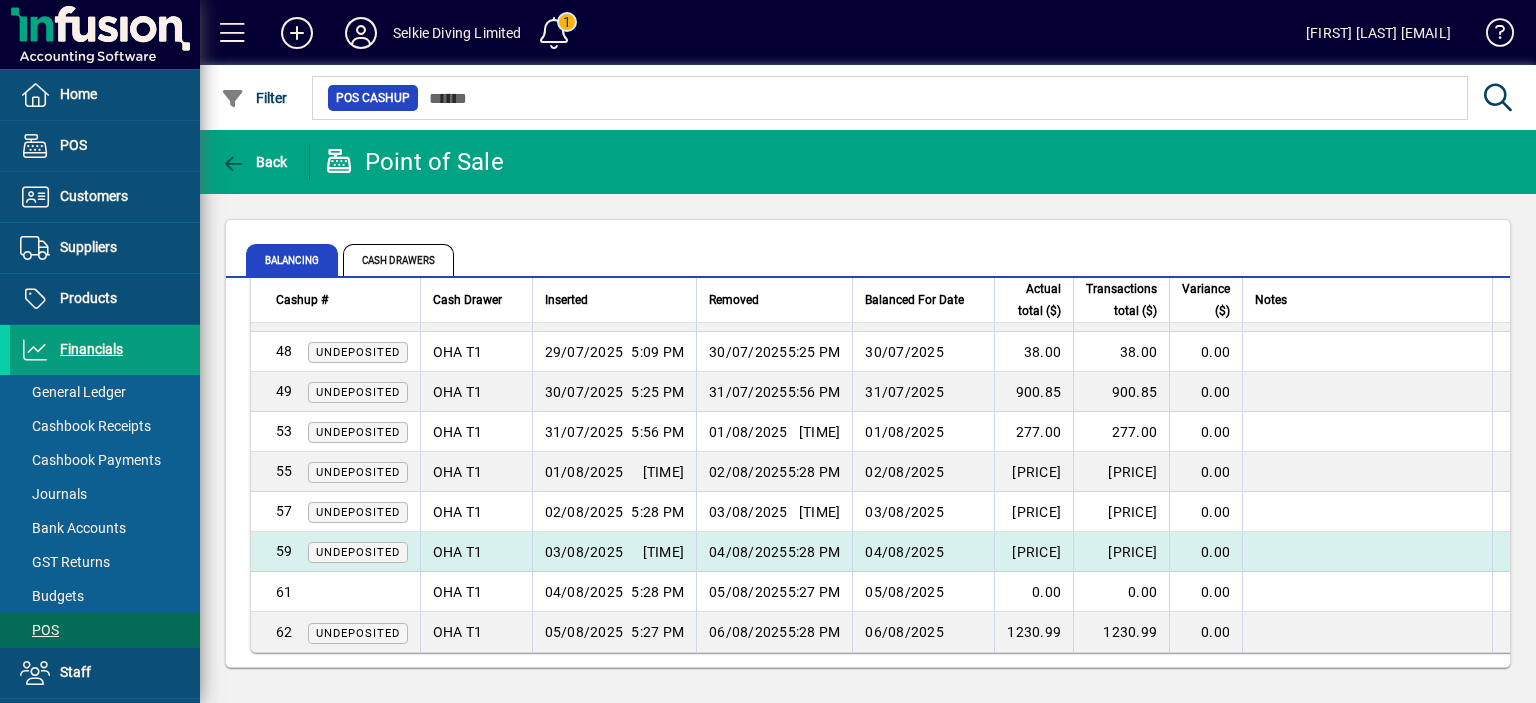 click on "04/08/2025" at bounding box center (923, 552) 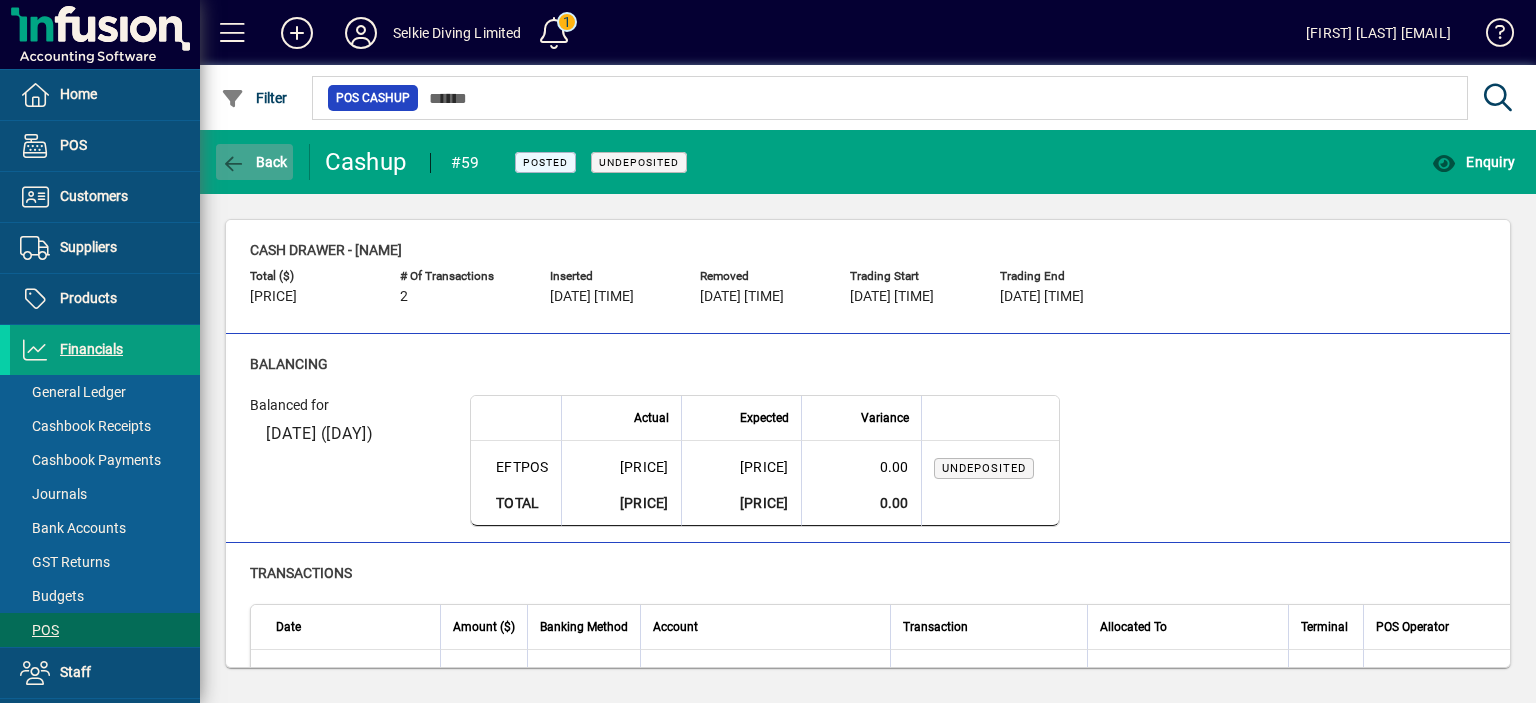 click 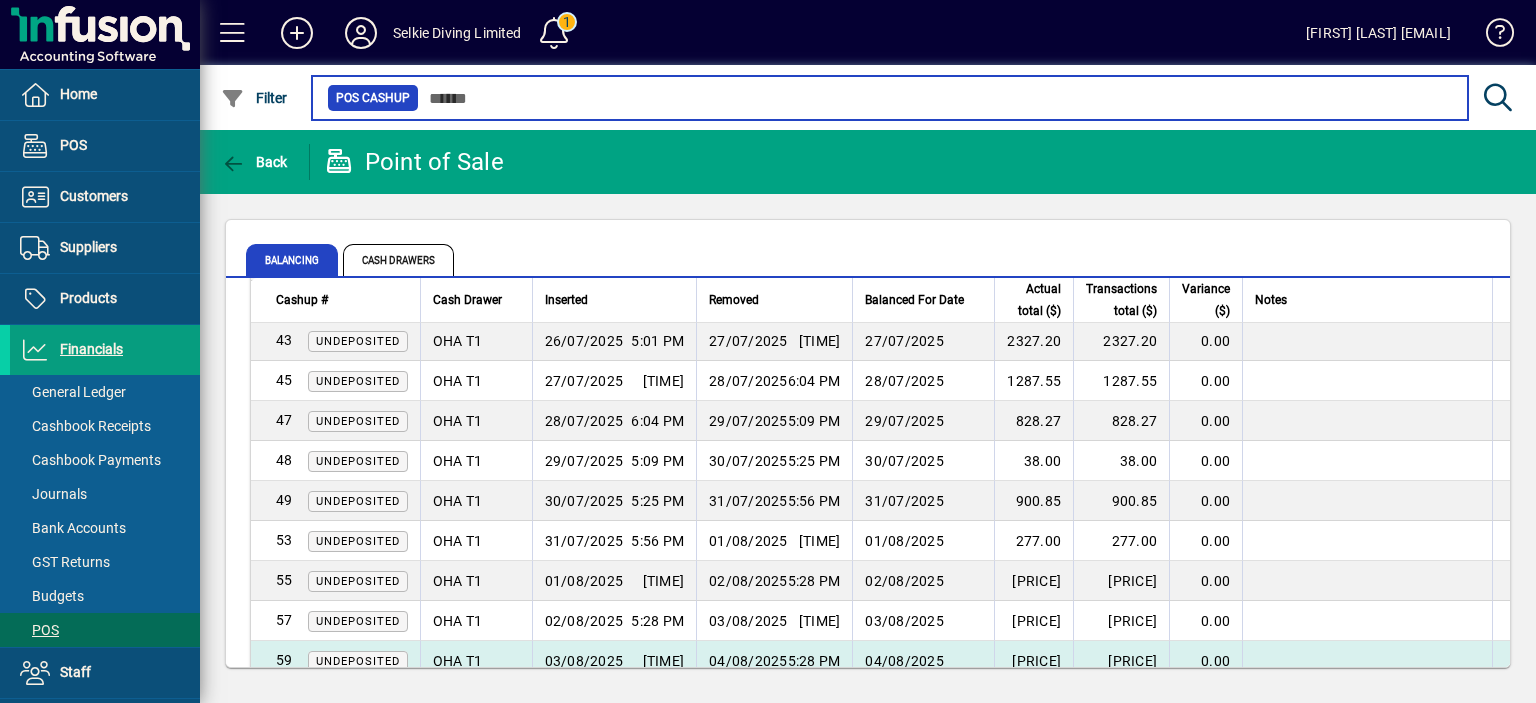 scroll, scrollTop: 972, scrollLeft: 0, axis: vertical 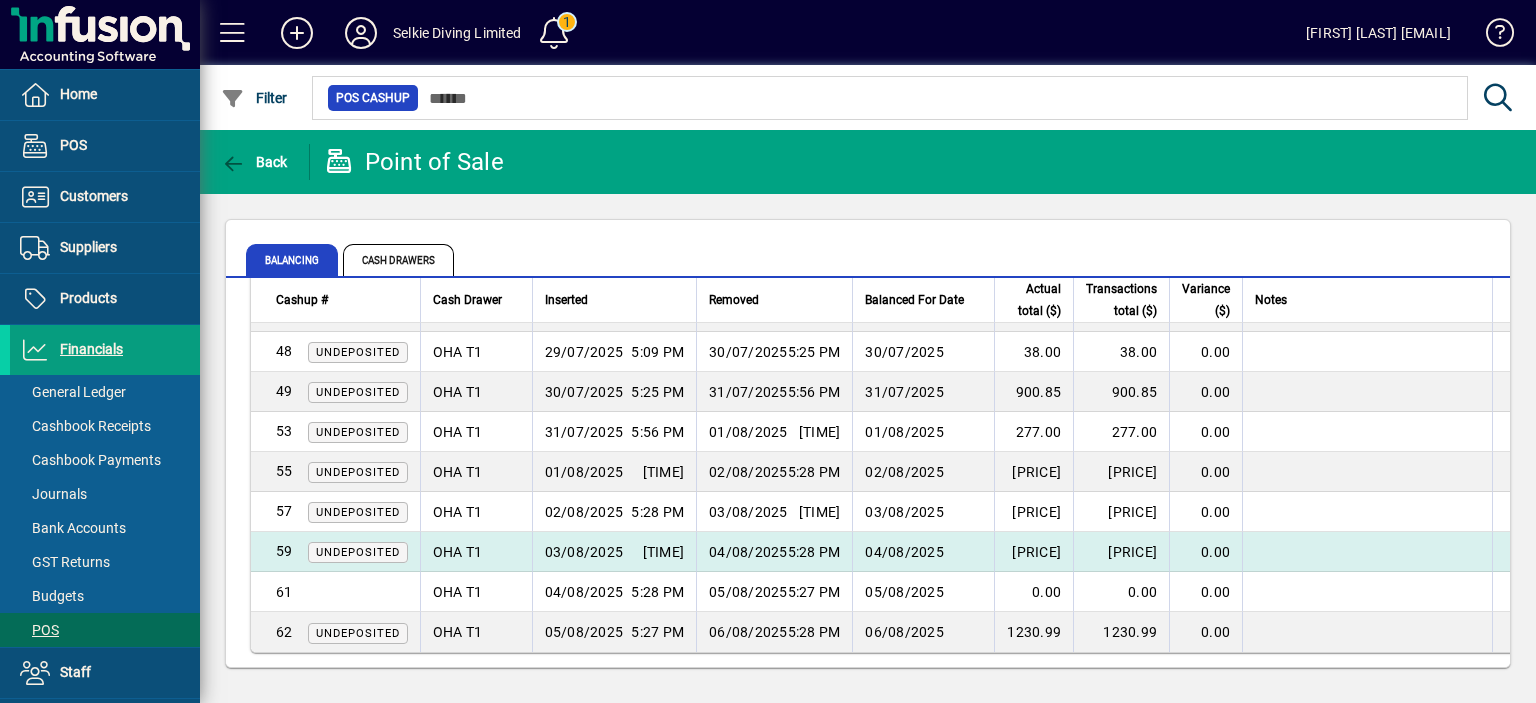 click on "5:28 PM" at bounding box center (814, 552) 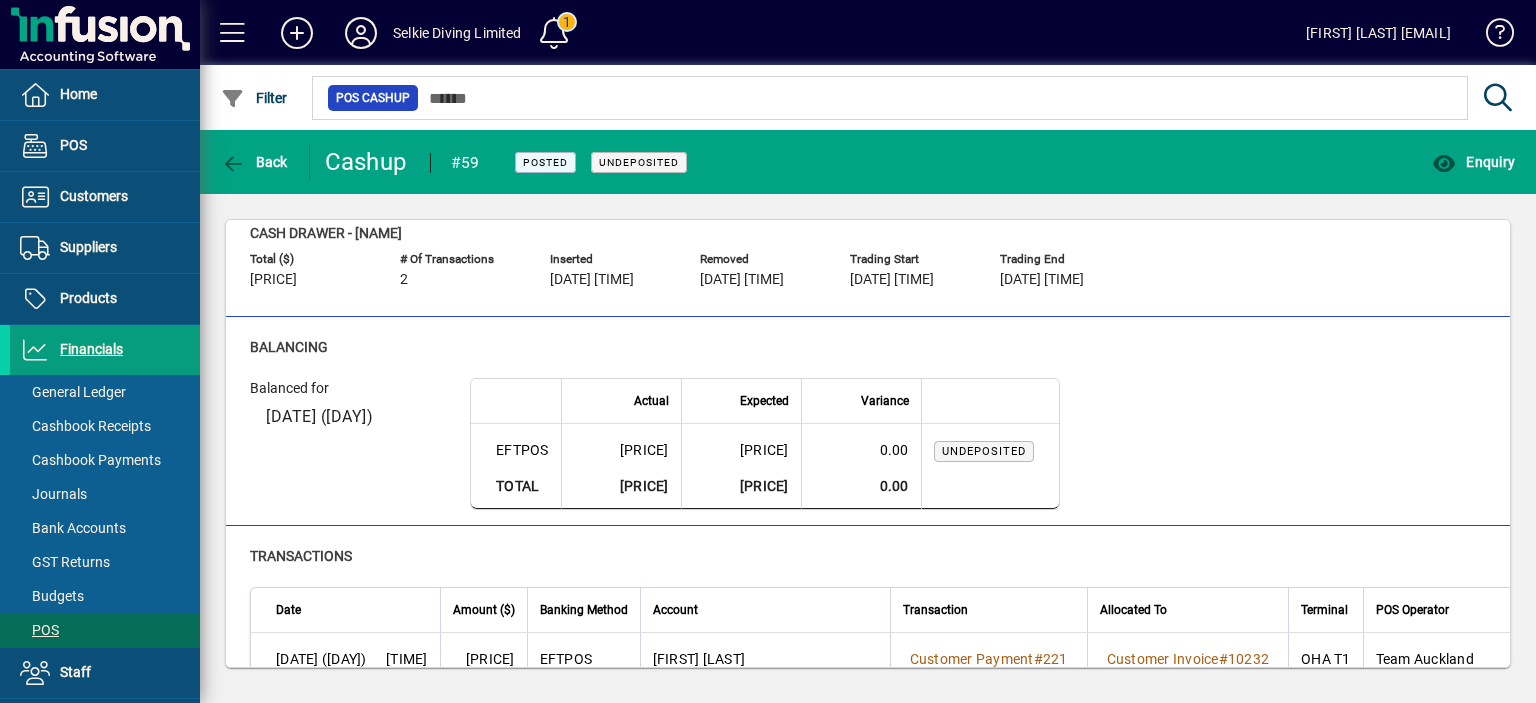 scroll, scrollTop: 0, scrollLeft: 0, axis: both 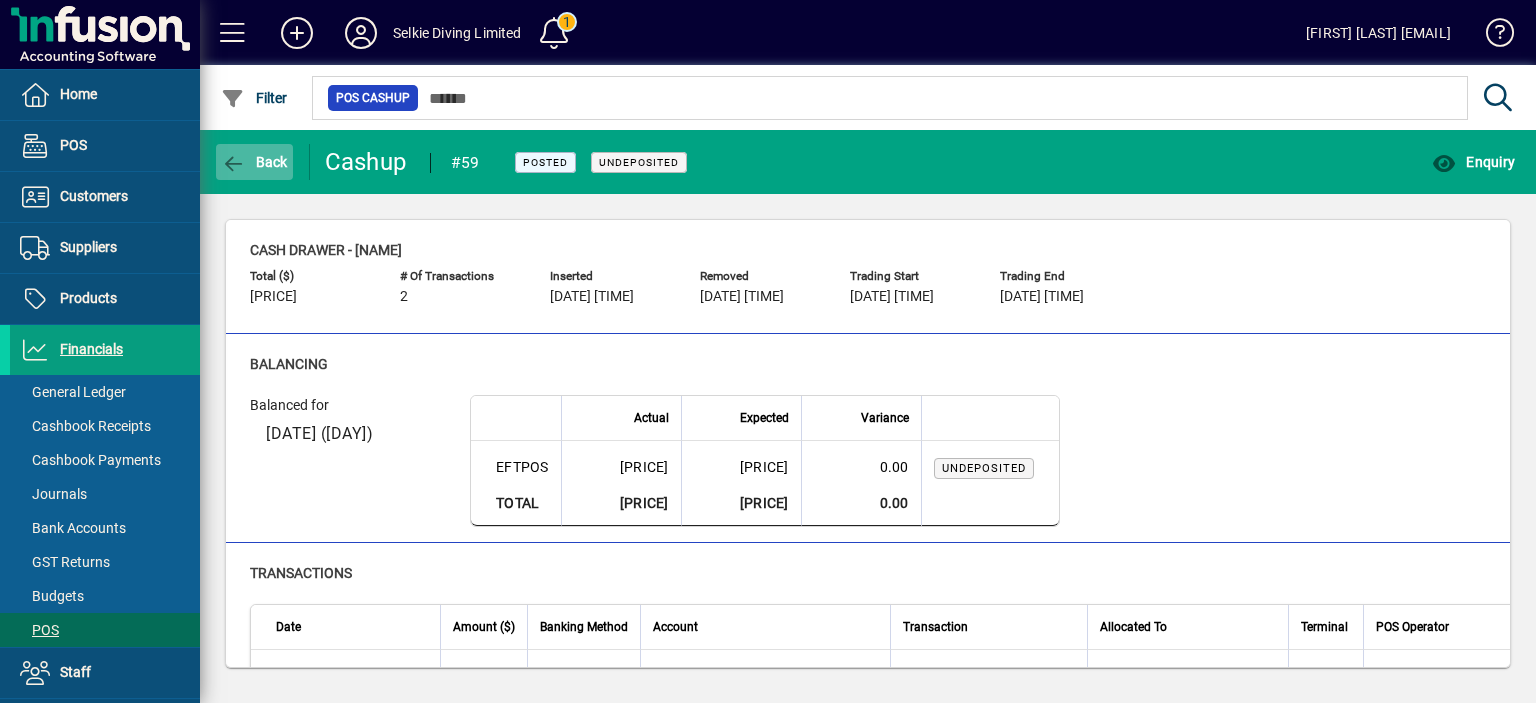 click on "Back" 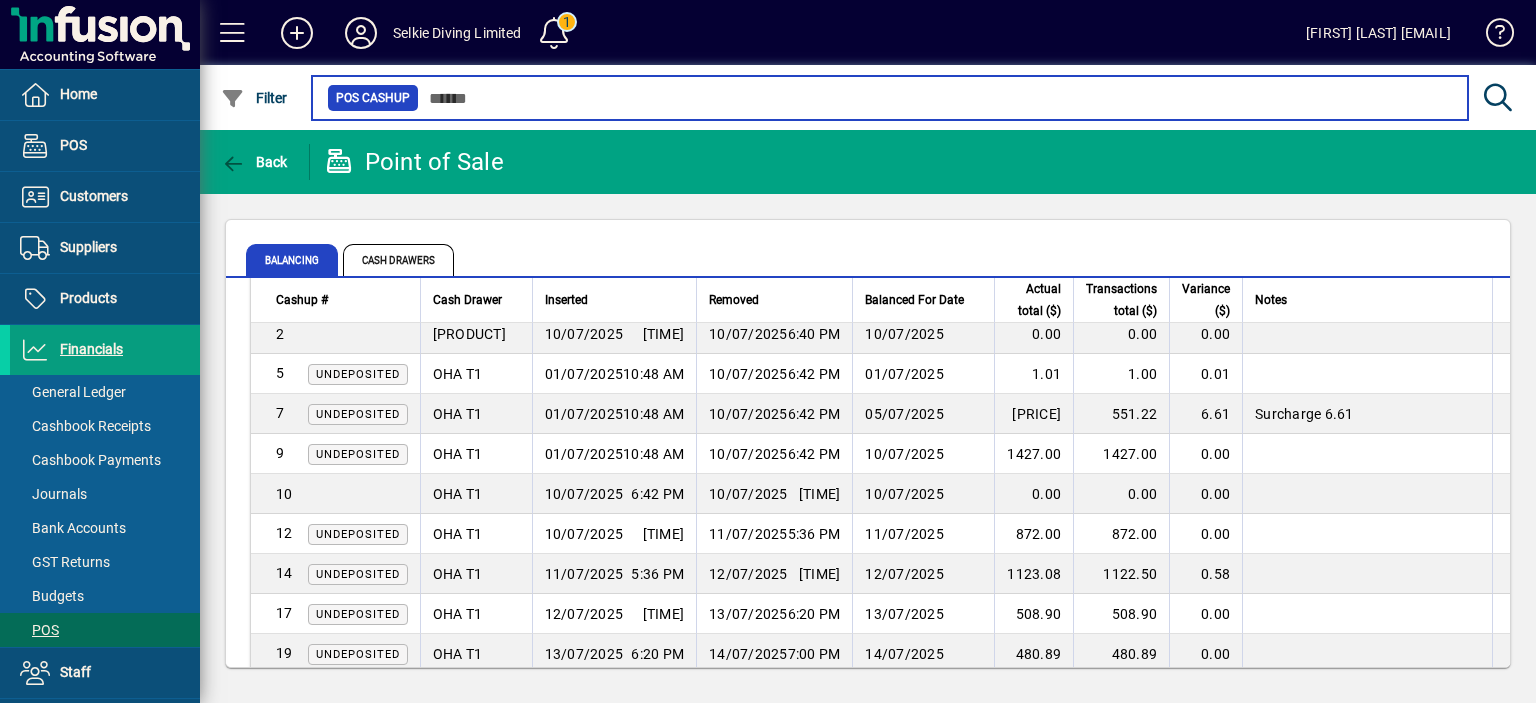 scroll, scrollTop: 0, scrollLeft: 0, axis: both 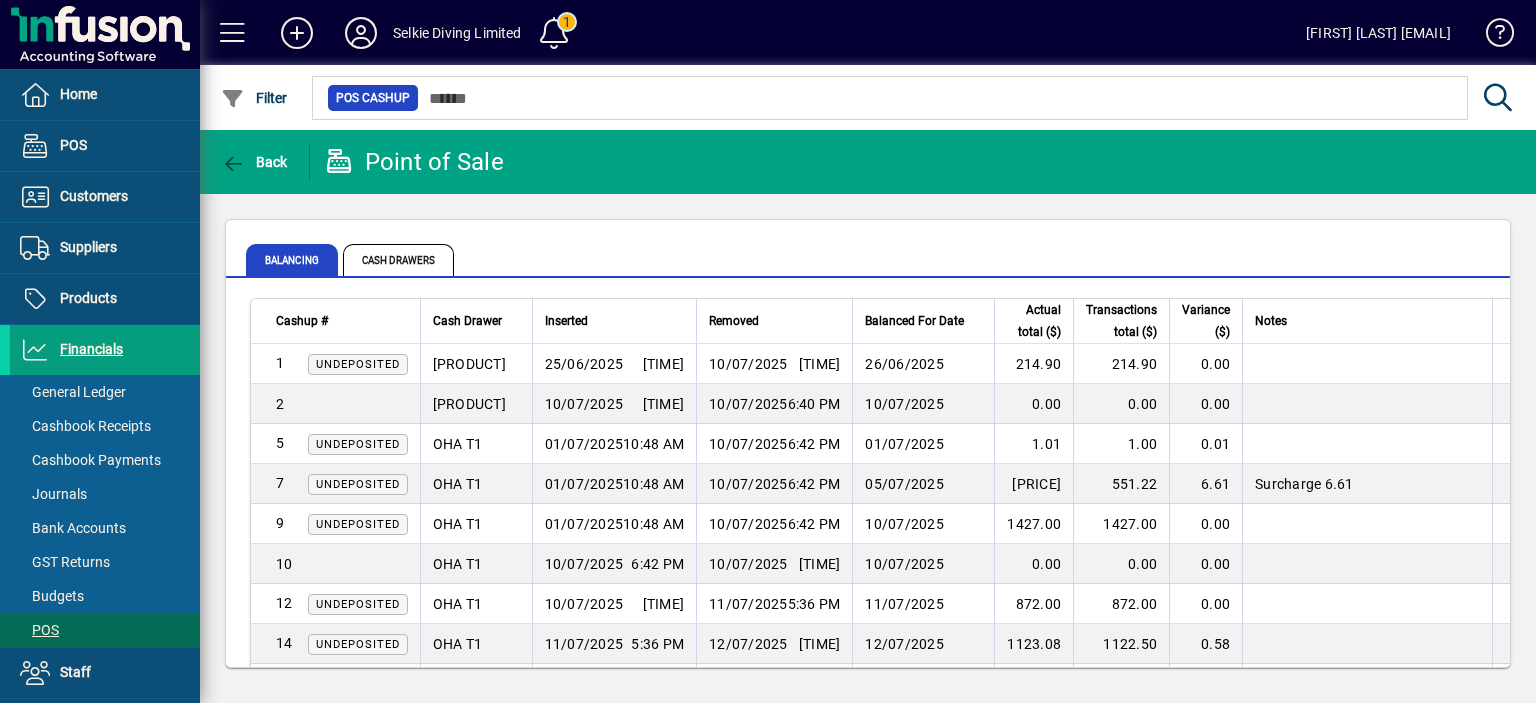click on "Balancing Cash Drawers  Cashup #   Cash Drawer   Inserted   Removed   Balanced For Date   Actual total ($)   Transactions total ($)   Variance ($)   Notes   1   Undeposited T1 Drawer [DATE] [TIME] [DATE] [TIME]  [DATE]   [PRICE]  [PRICE]  [PRICE]      2  T1 Drawer [DATE] [TIME] [DATE] [TIME]  [DATE]   [PRICE]  [PRICE]  [PRICE]      5   Undeposited OHA T1 [DATE] [TIME] [DATE] [TIME]  [DATE]   [PRICE]  [PRICE]  [PRICE]      7   Undeposited OHA T1 [DATE] [TIME] [DATE] [TIME]  [DATE]   [PRICE]  [PRICE]  [PRICE]   Surcharge [PRICE]   9   Undeposited OHA T1 [DATE] [TIME] [DATE] [TIME]  [DATE]   [PRICE]  [PRICE]  [PRICE]      10  OHA T1 [DATE] [TIME] [DATE] [TIME]  [DATE]   [PRICE]  [PRICE]  [PRICE]      1  Undeposited OHA T1 [DATE] [TIME] [DATE] [TIME]  [DATE]   [PRICE]  [PRICE]  [PRICE]      14   Undeposited OHA T1 [DATE] [TIME] [DATE] [TIME]  [DATE]   [PRICE]  [PRICE]  [PRICE]" 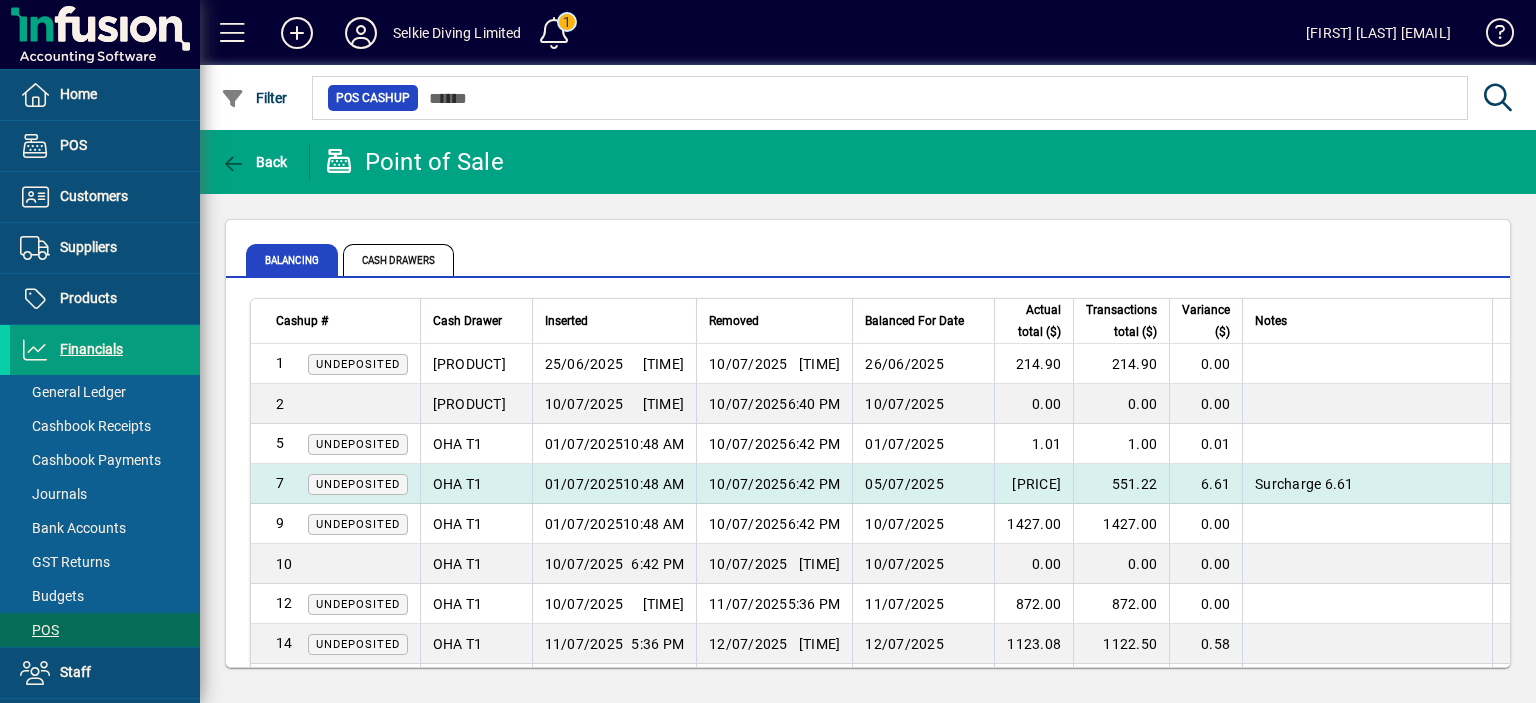 click on "551.22" at bounding box center (1121, 484) 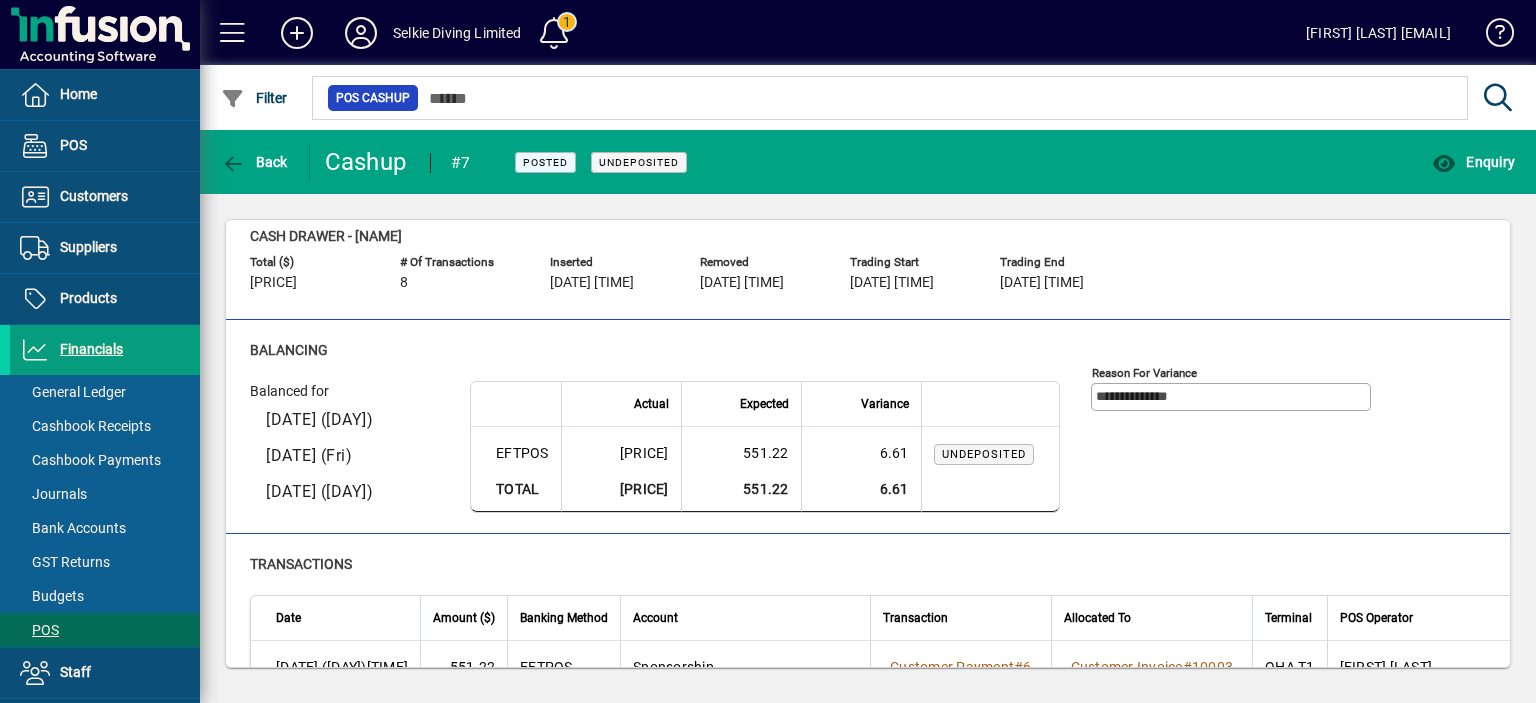 scroll, scrollTop: 0, scrollLeft: 0, axis: both 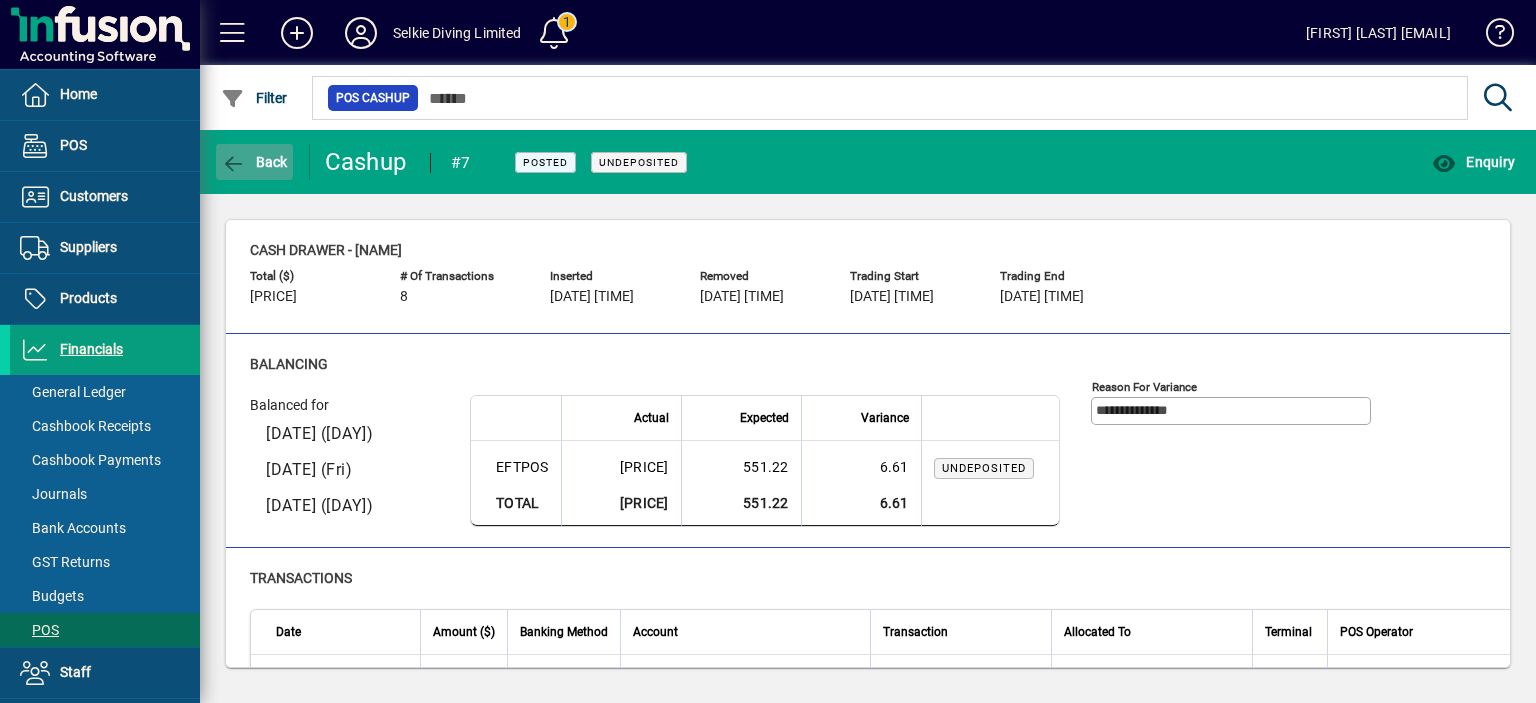 click 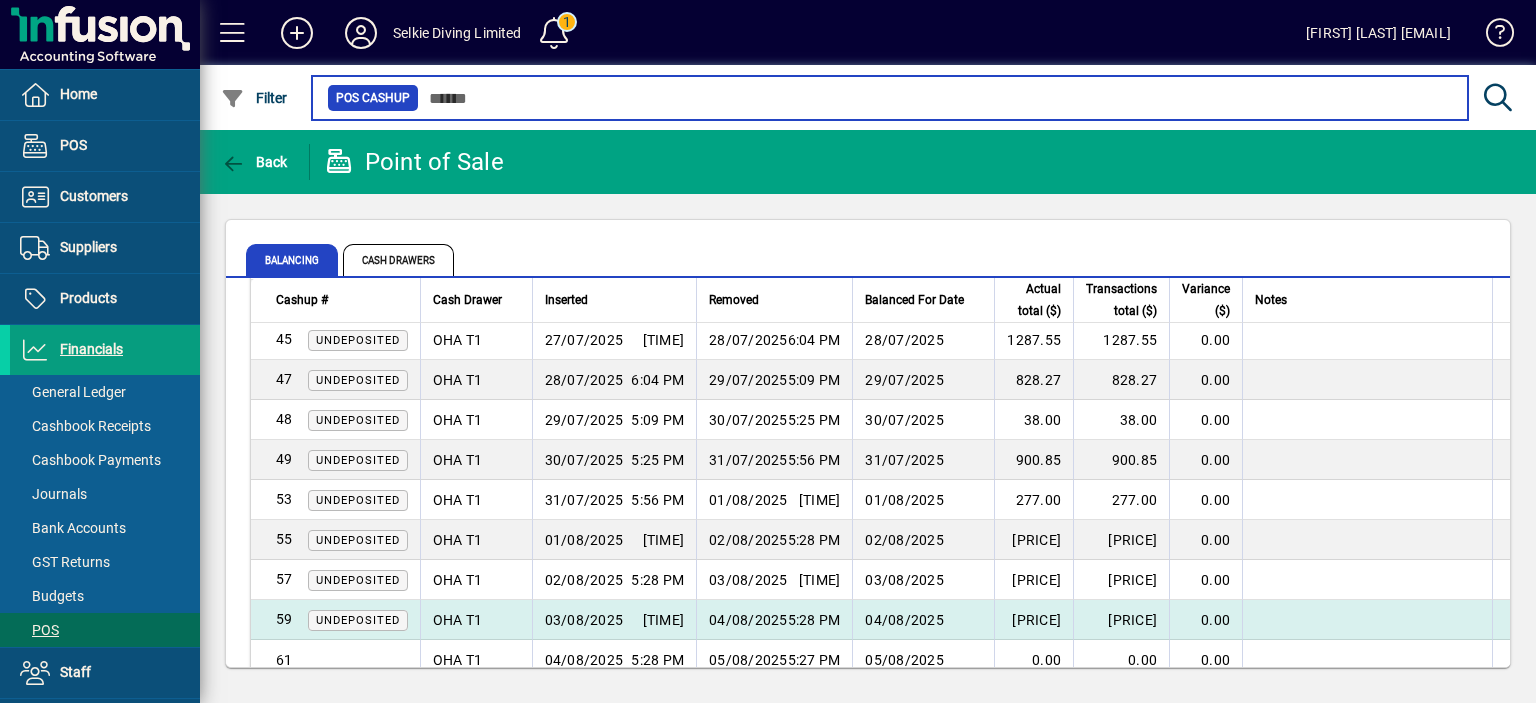 scroll, scrollTop: 972, scrollLeft: 0, axis: vertical 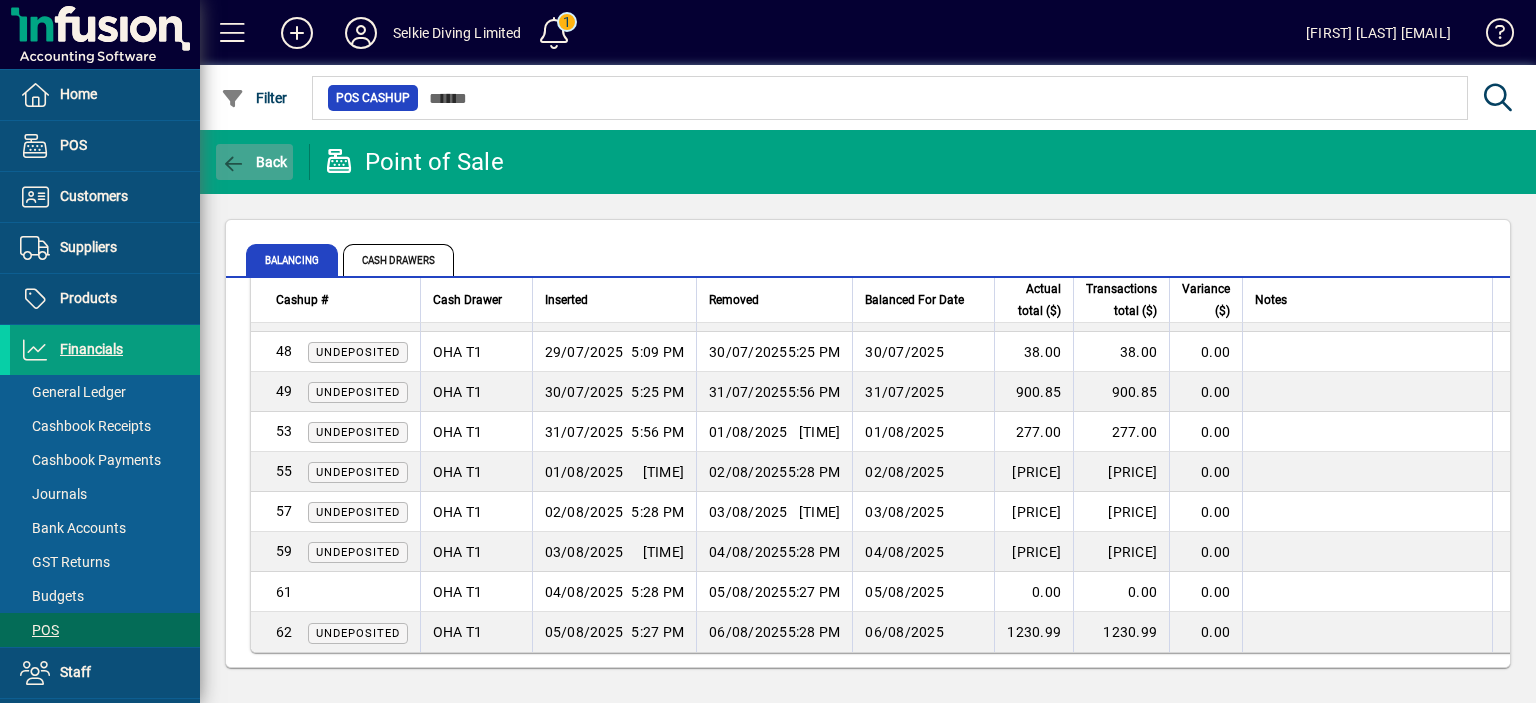 click on "Back" 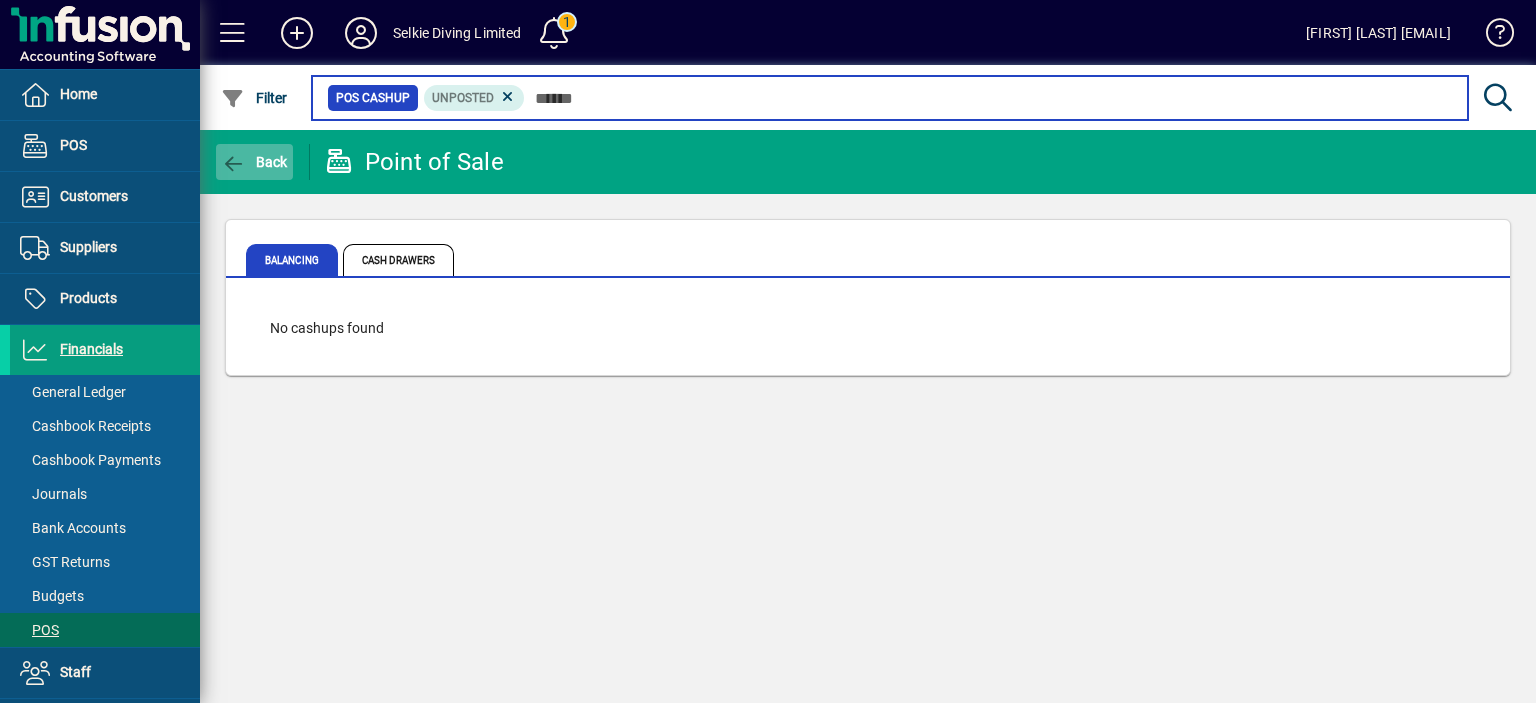 scroll, scrollTop: 0, scrollLeft: 0, axis: both 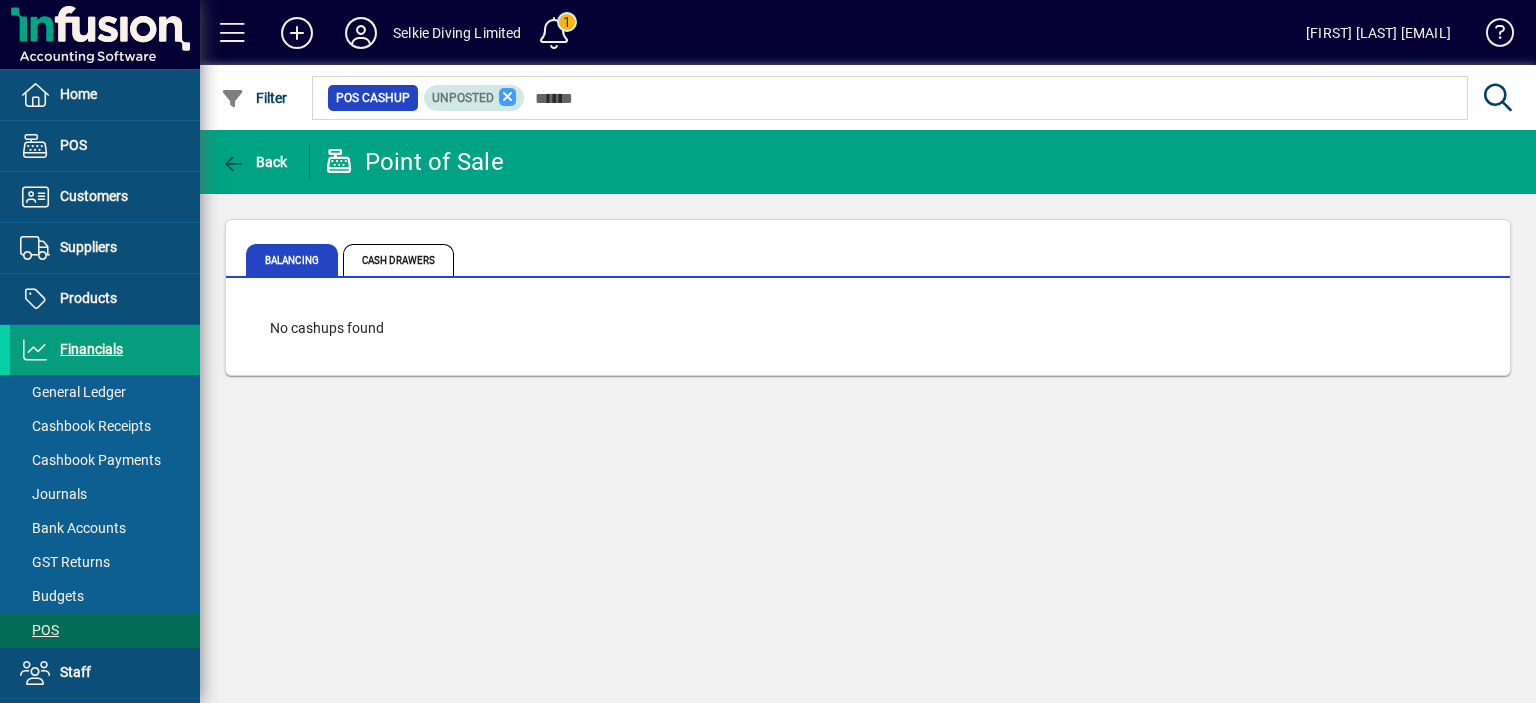 click at bounding box center (508, 97) 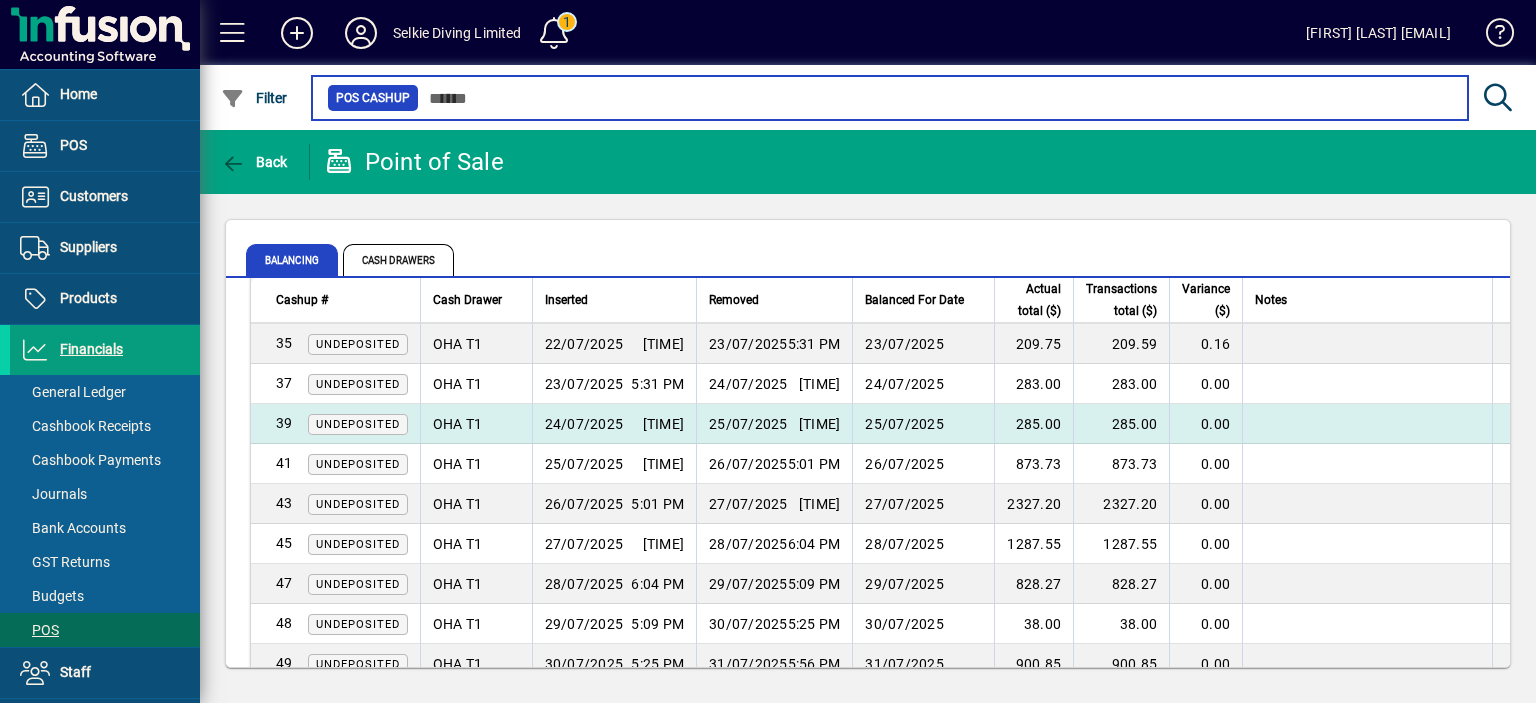 scroll, scrollTop: 972, scrollLeft: 0, axis: vertical 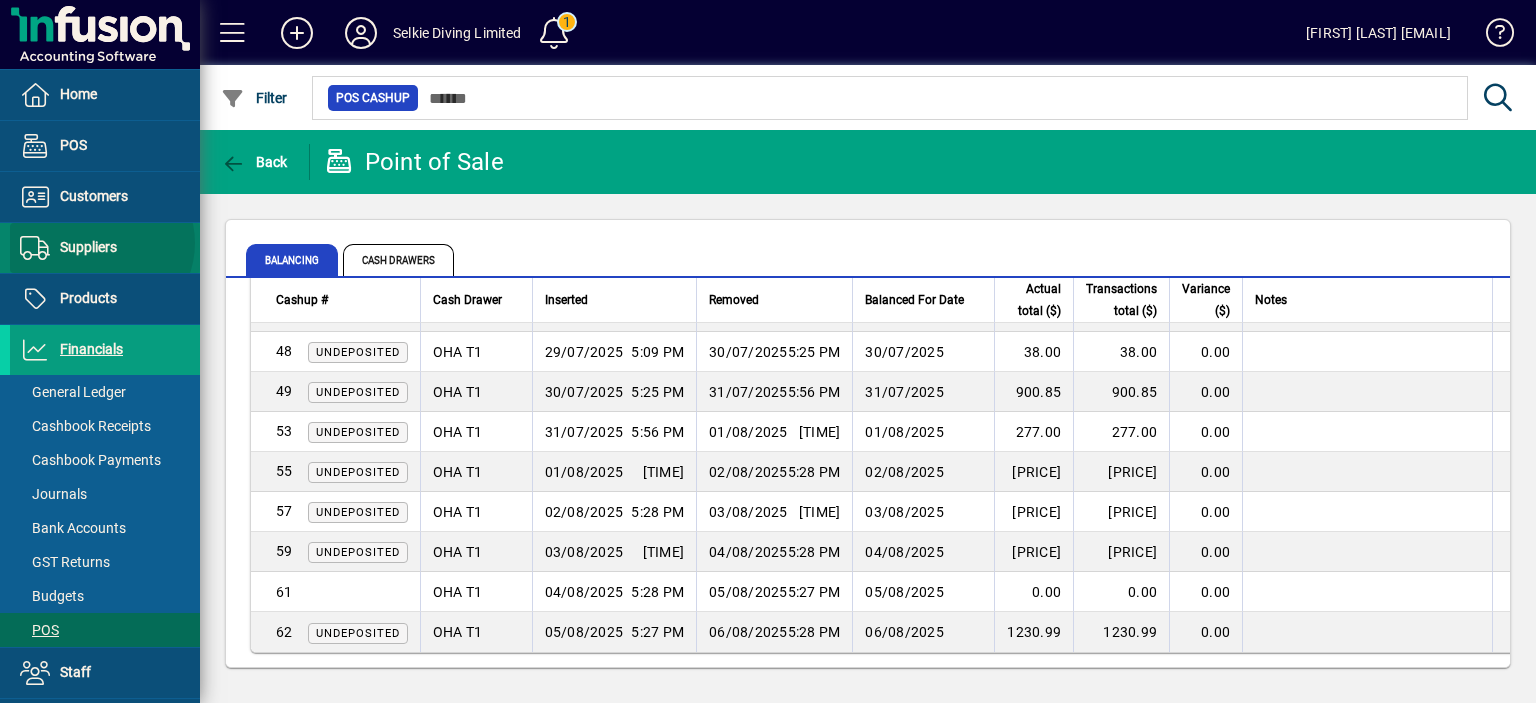 click on "Suppliers" at bounding box center [88, 247] 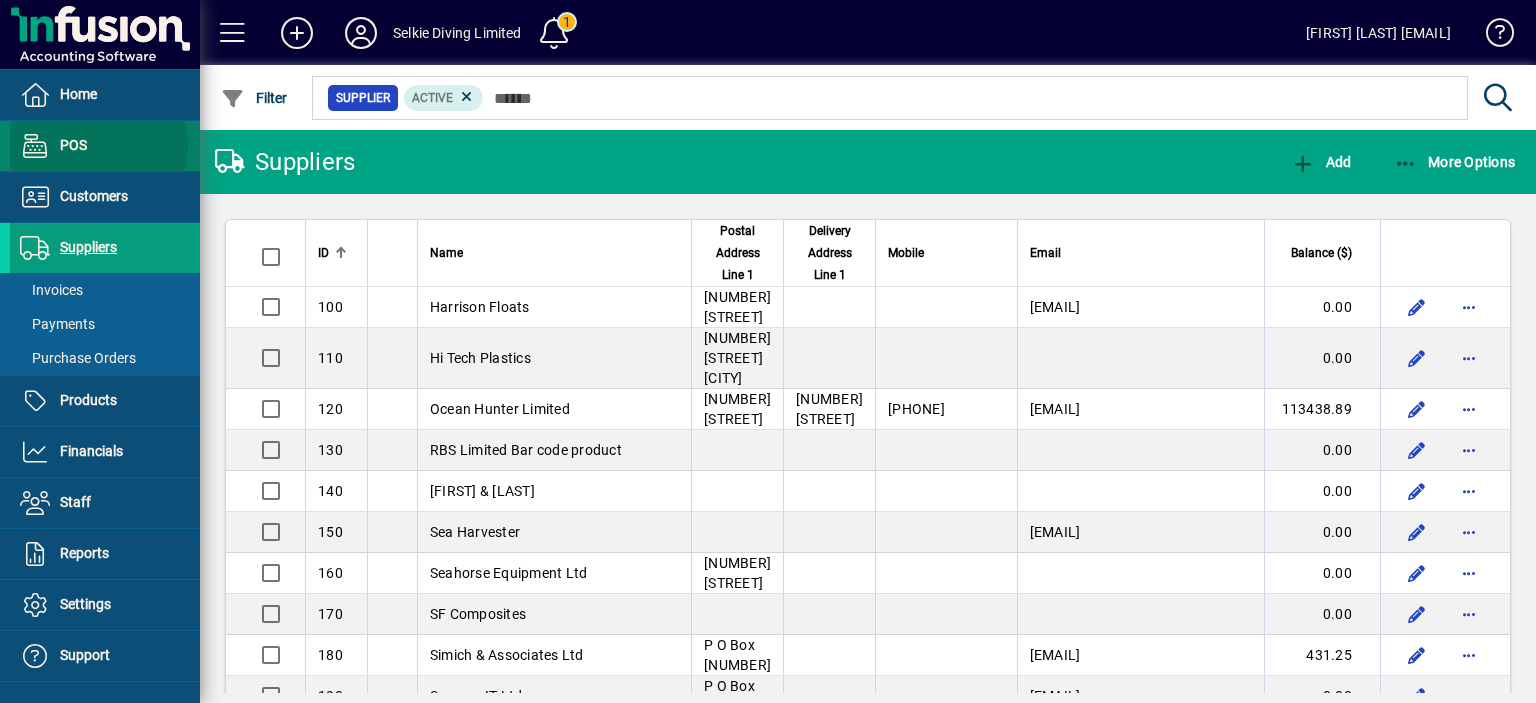 click at bounding box center [105, 146] 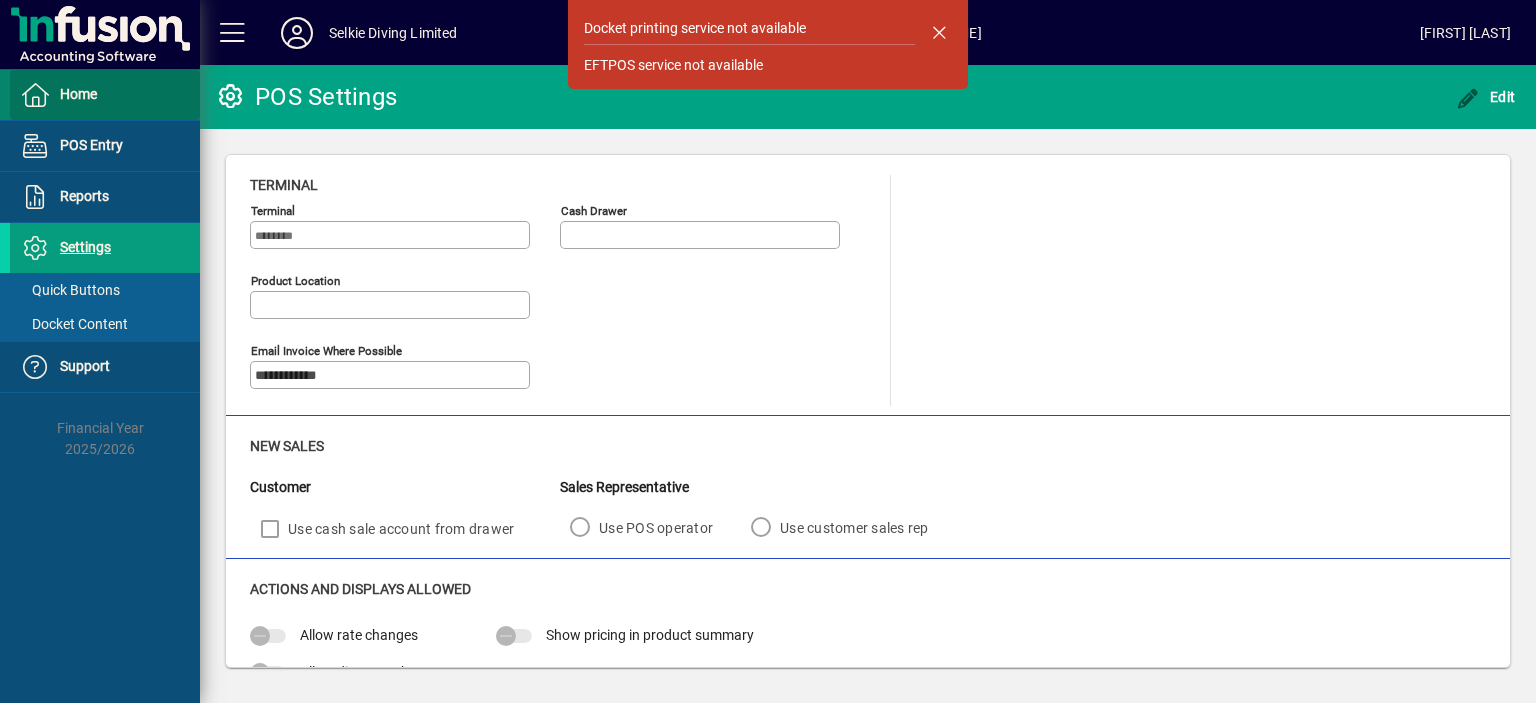 click on "Home" at bounding box center (78, 94) 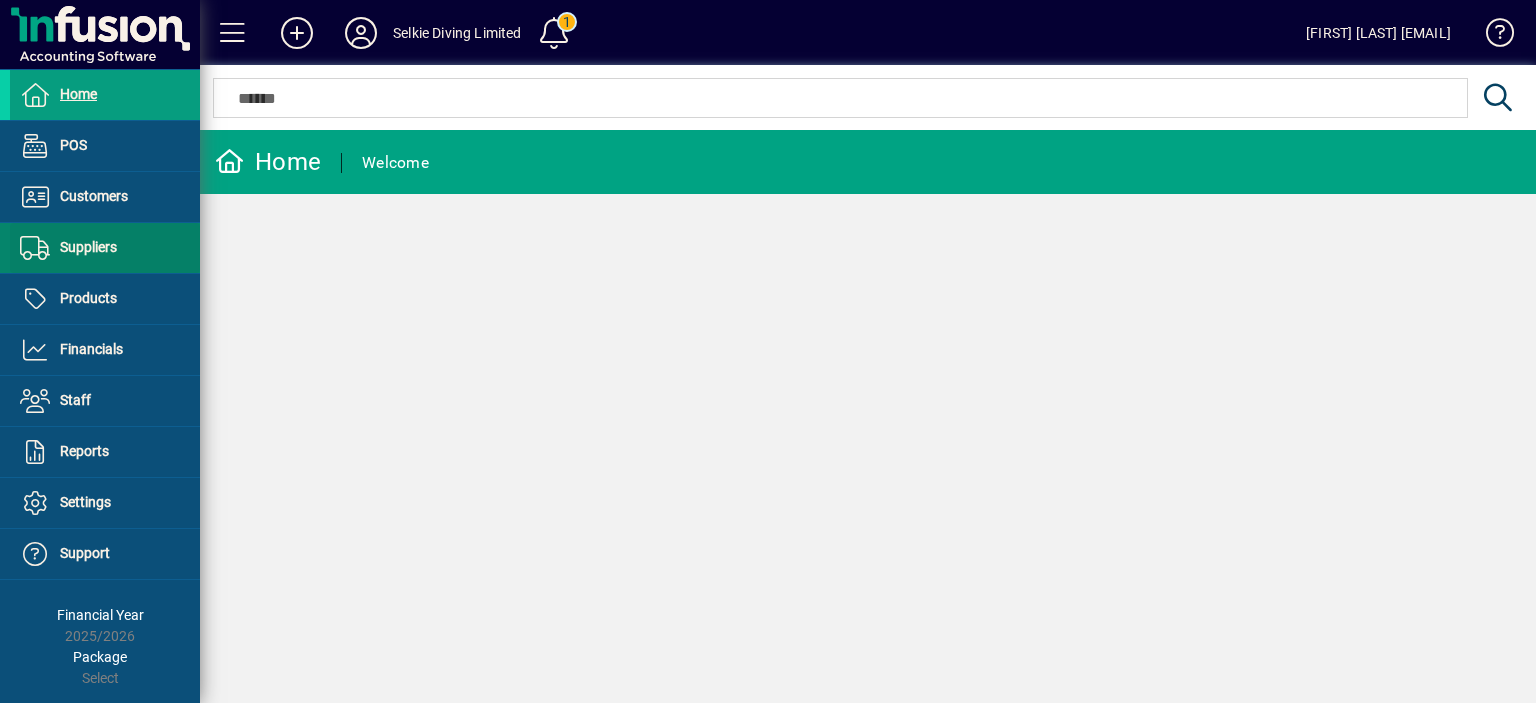 click at bounding box center [105, 248] 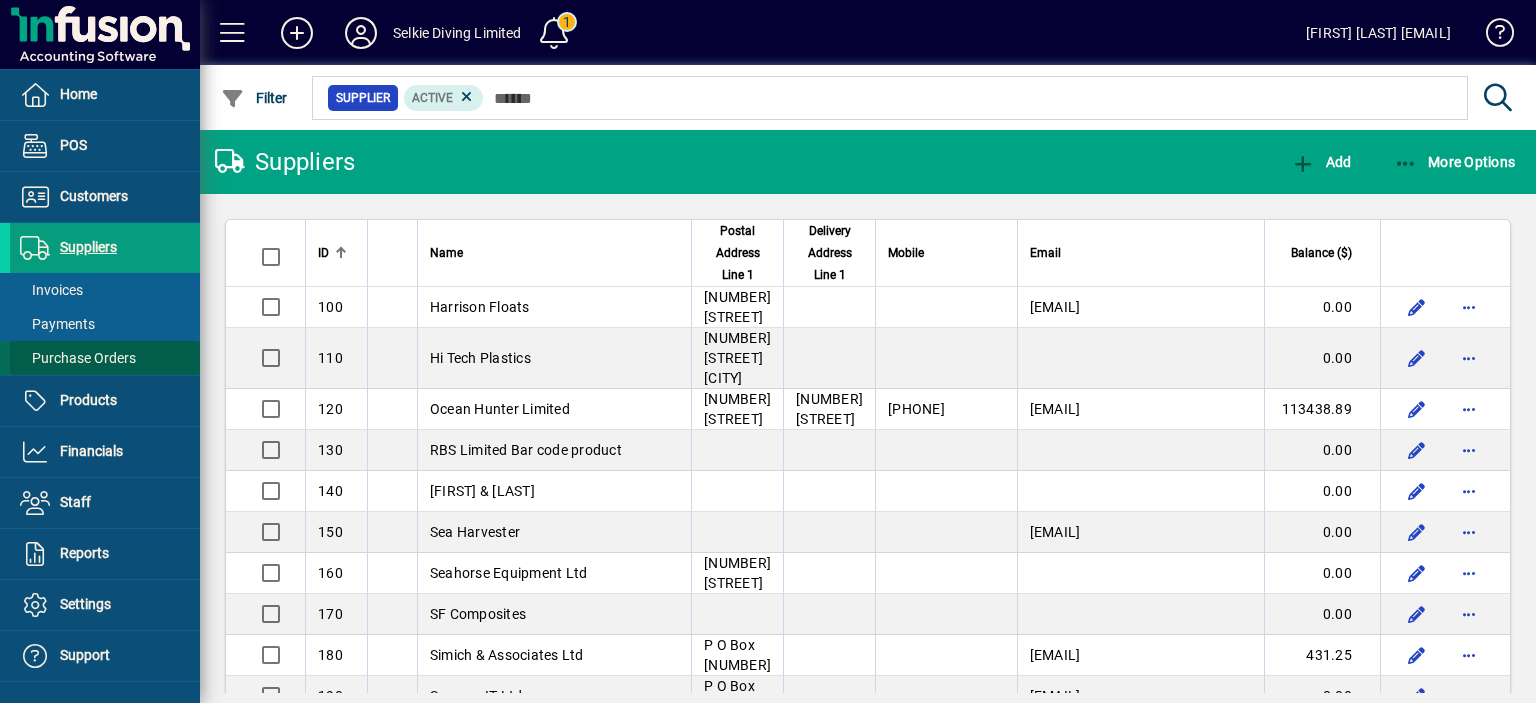 click on "Purchase Orders" at bounding box center [78, 358] 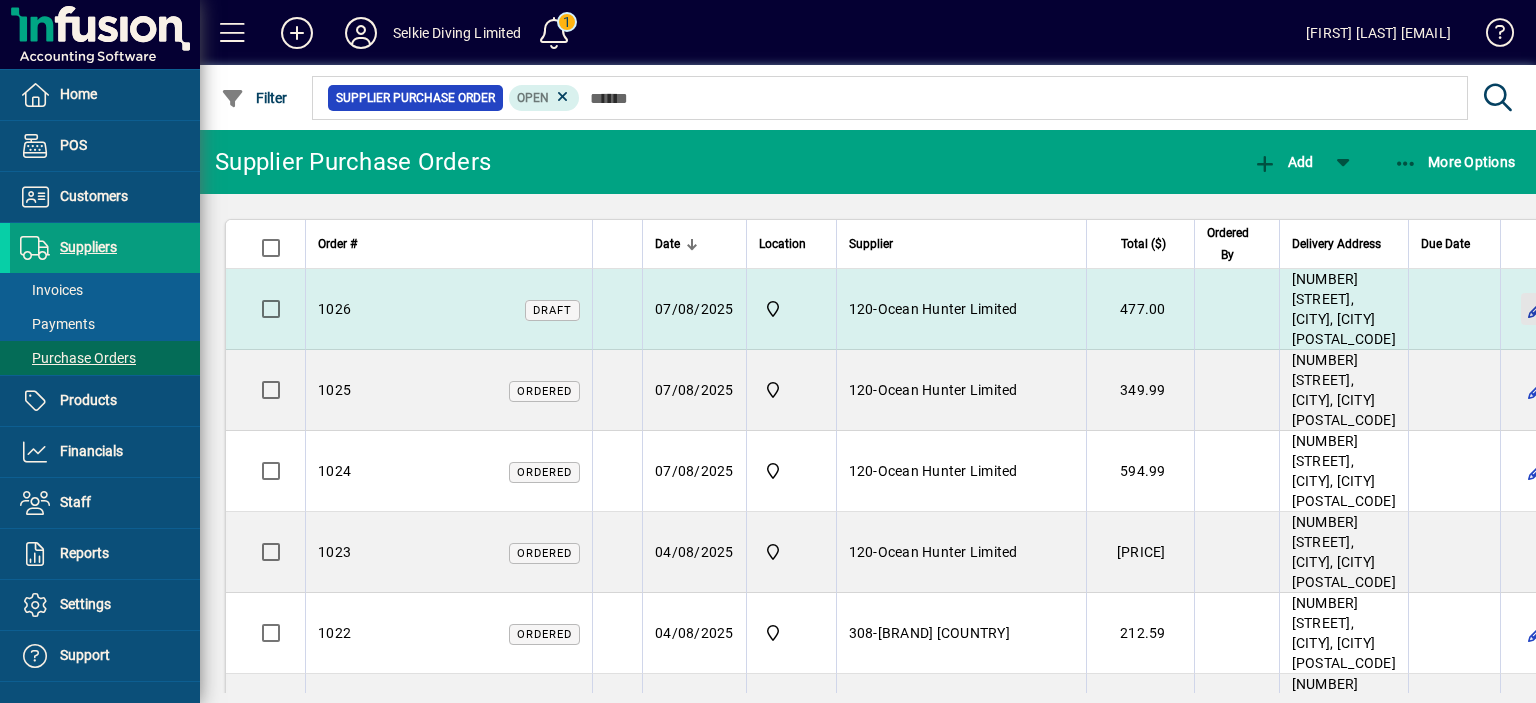 click at bounding box center [1537, 309] 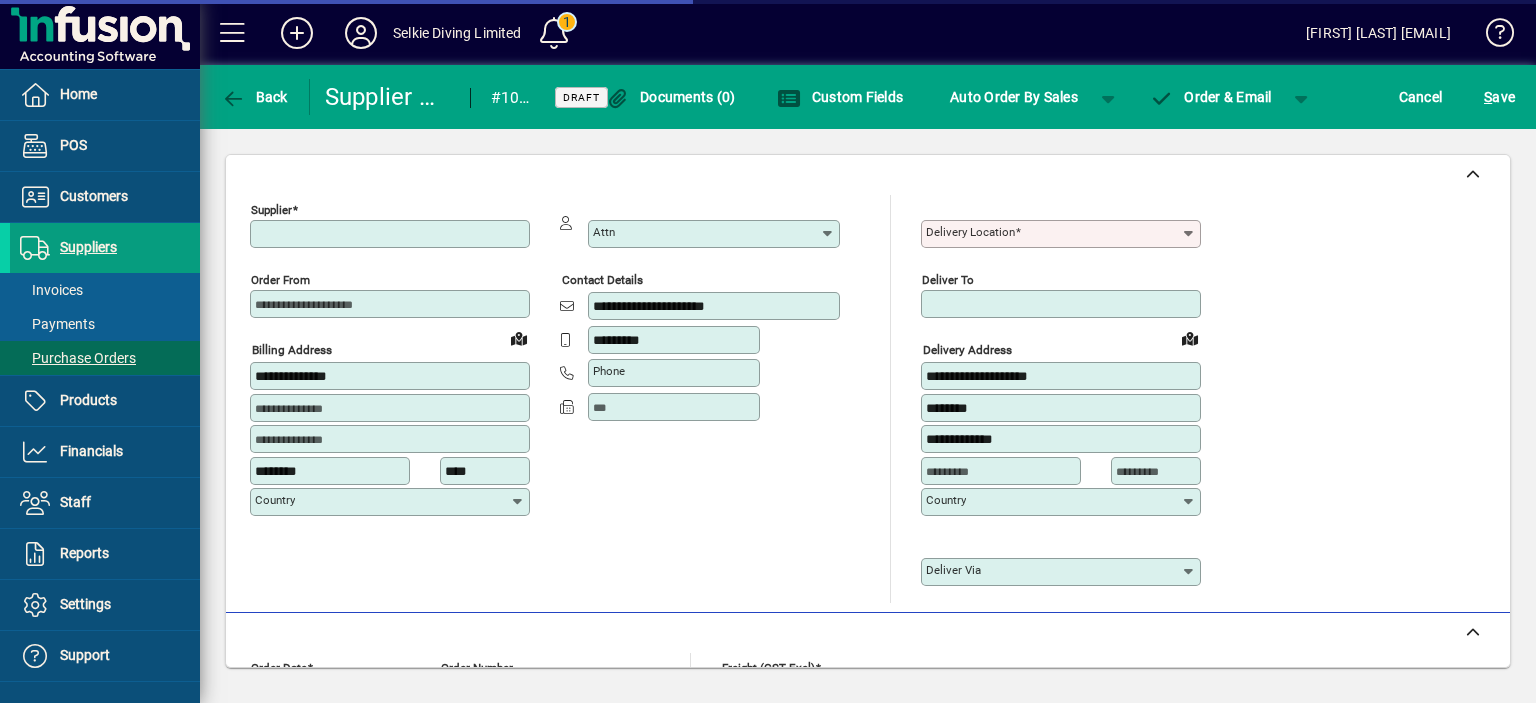type on "**********" 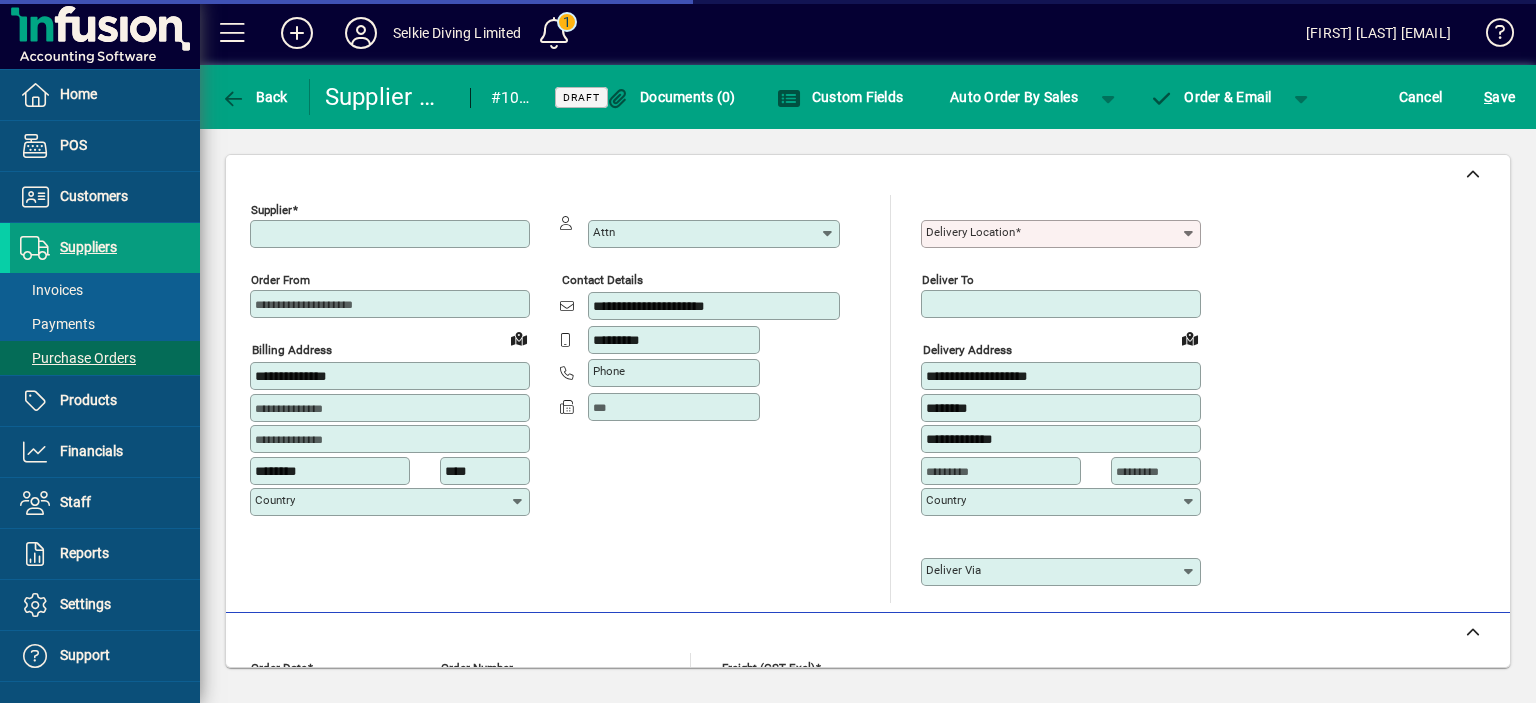 type on "**********" 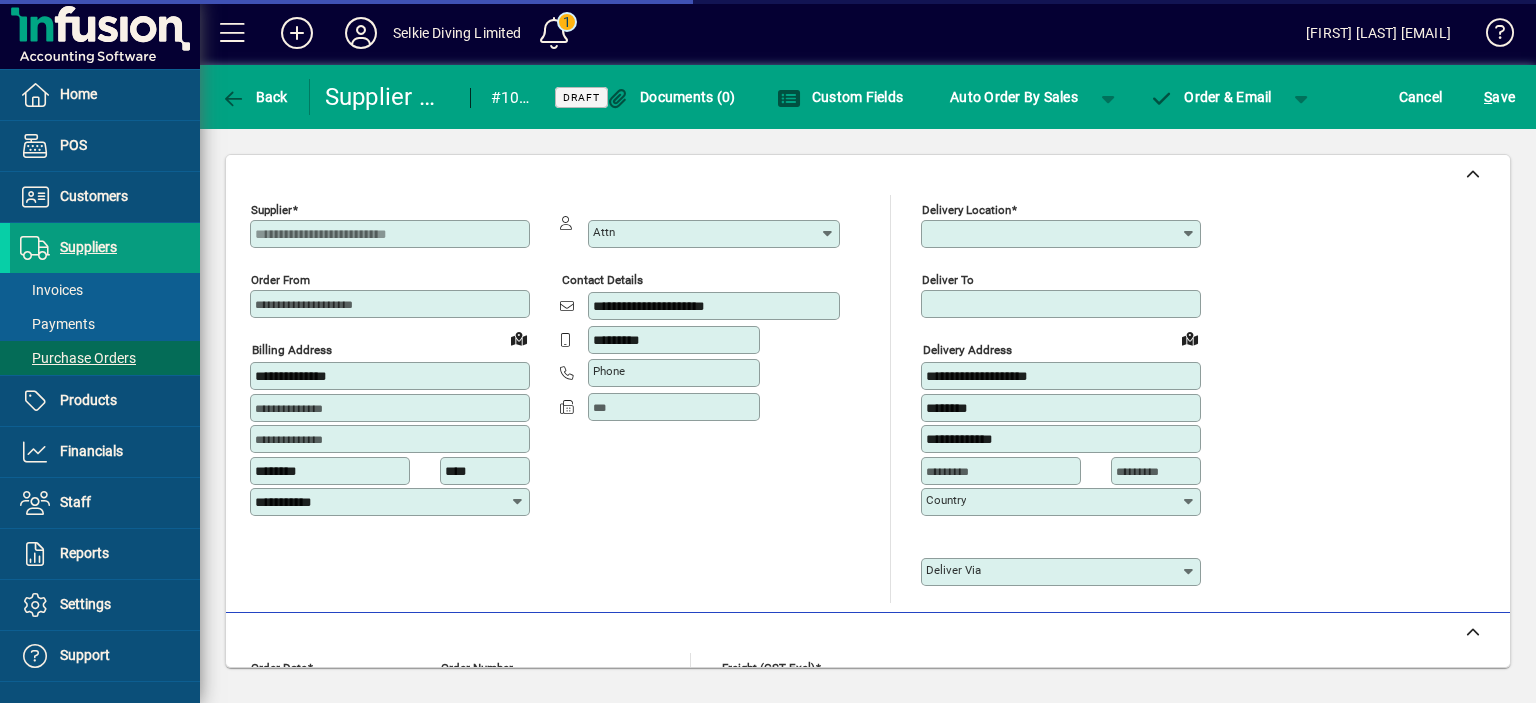 type on "****" 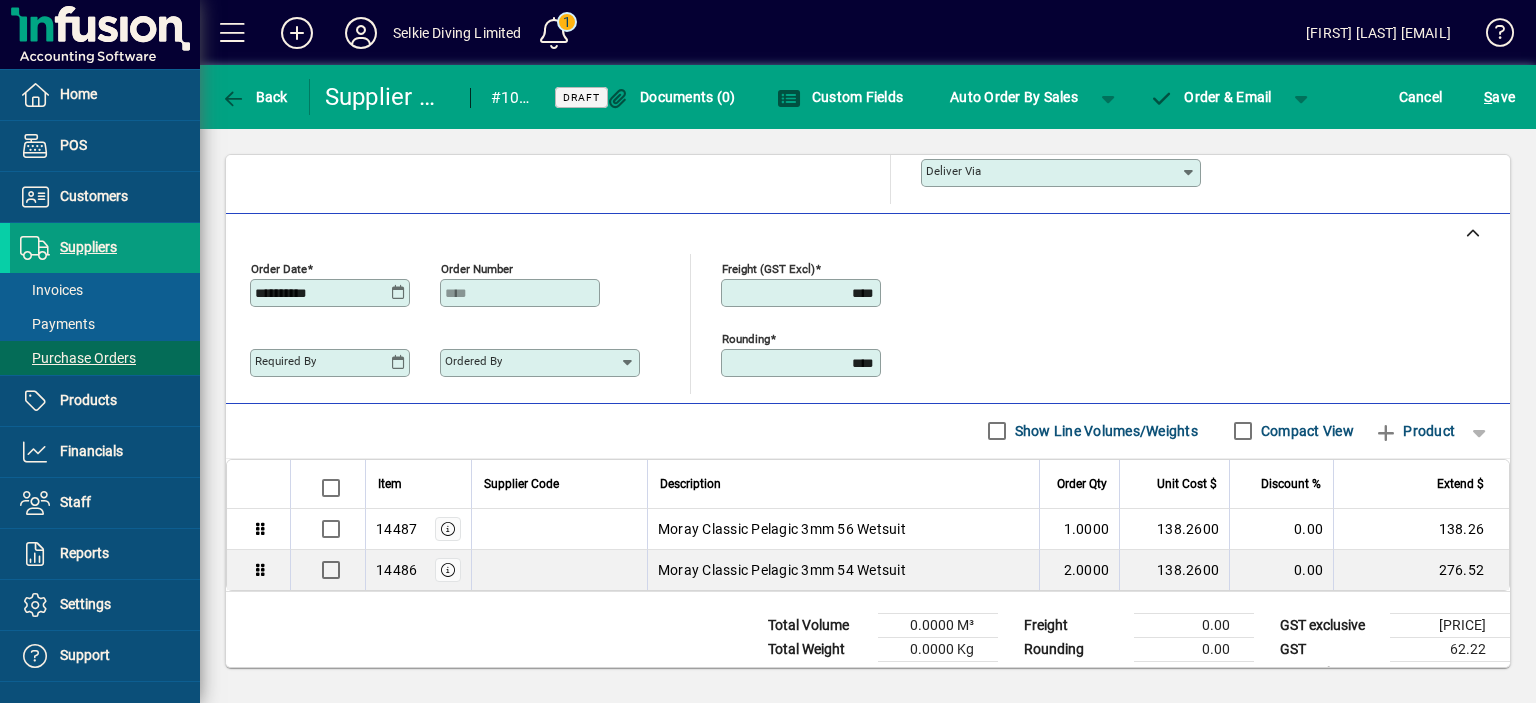 scroll, scrollTop: 400, scrollLeft: 0, axis: vertical 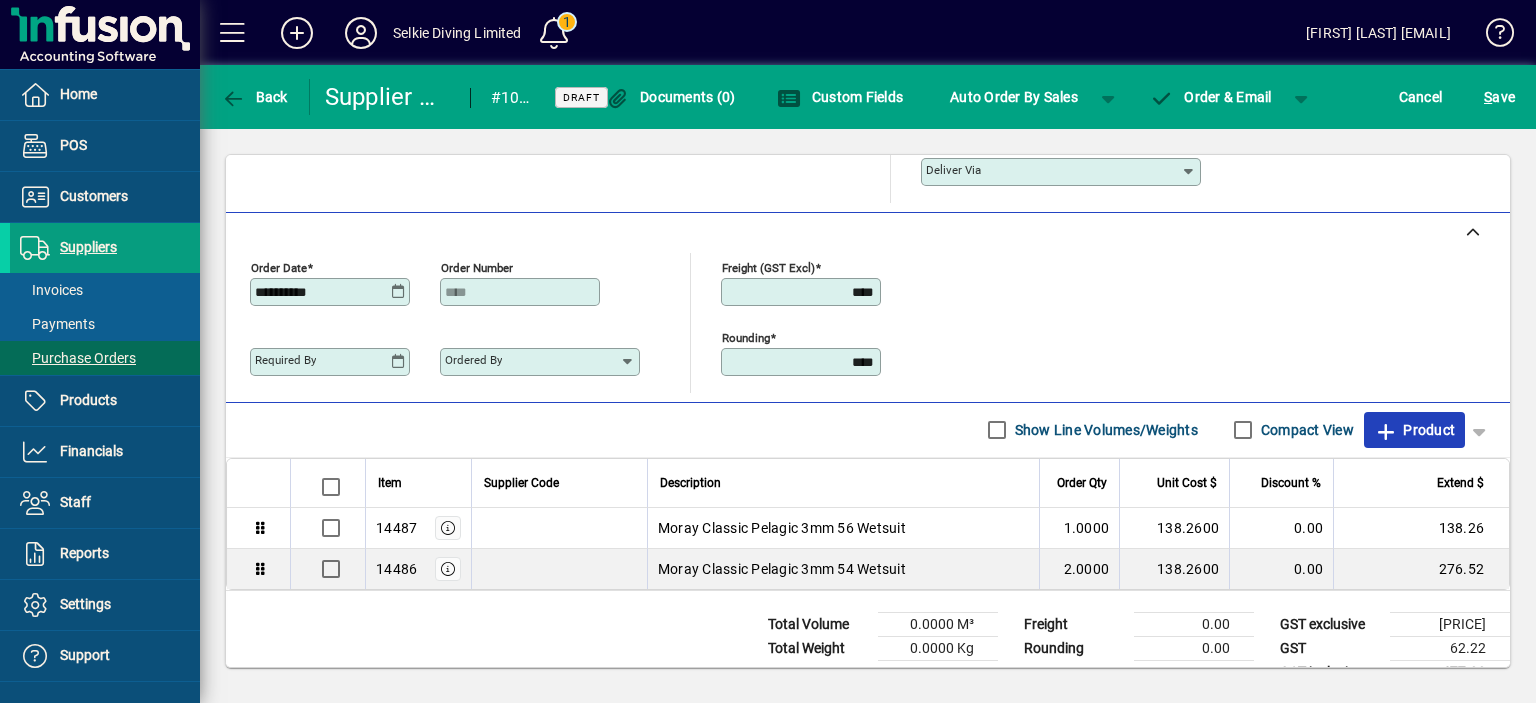 click 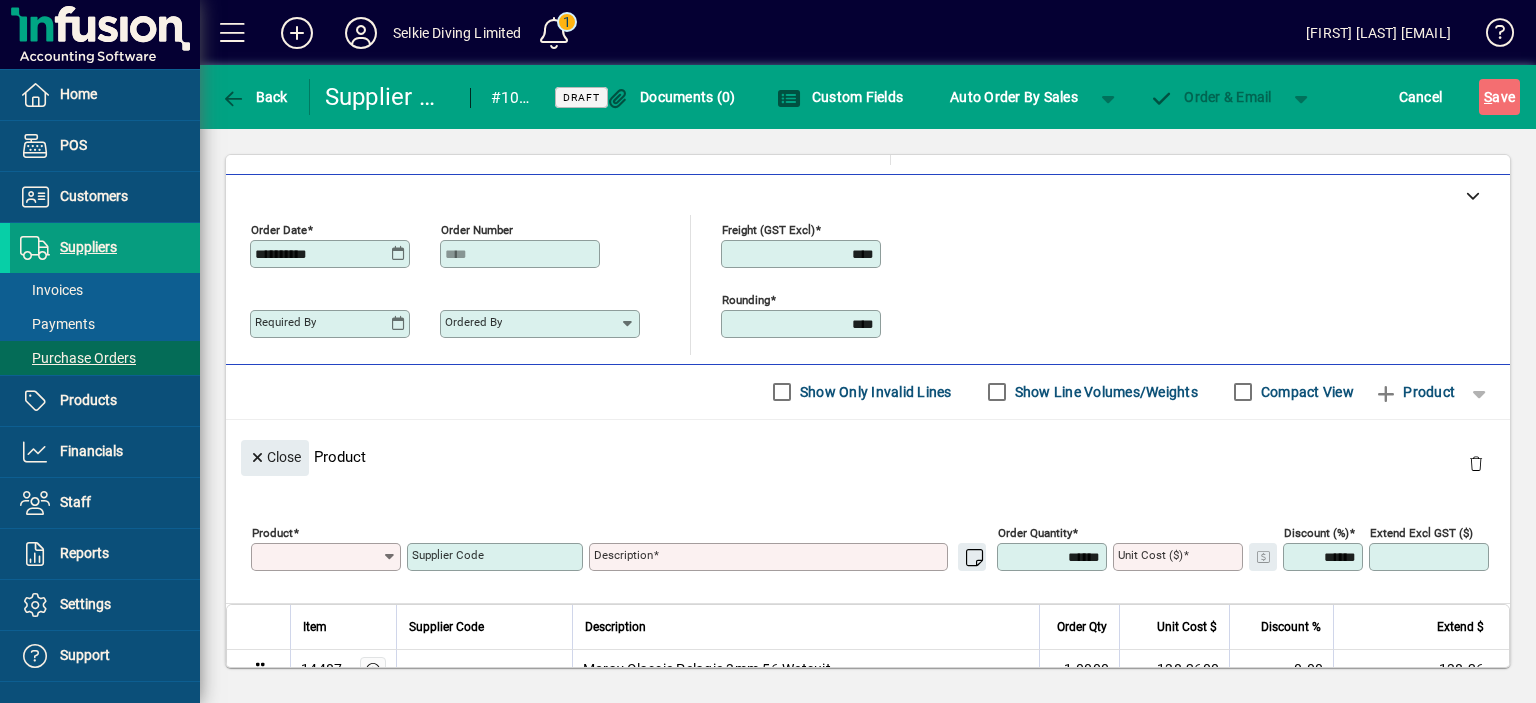 scroll, scrollTop: 145, scrollLeft: 0, axis: vertical 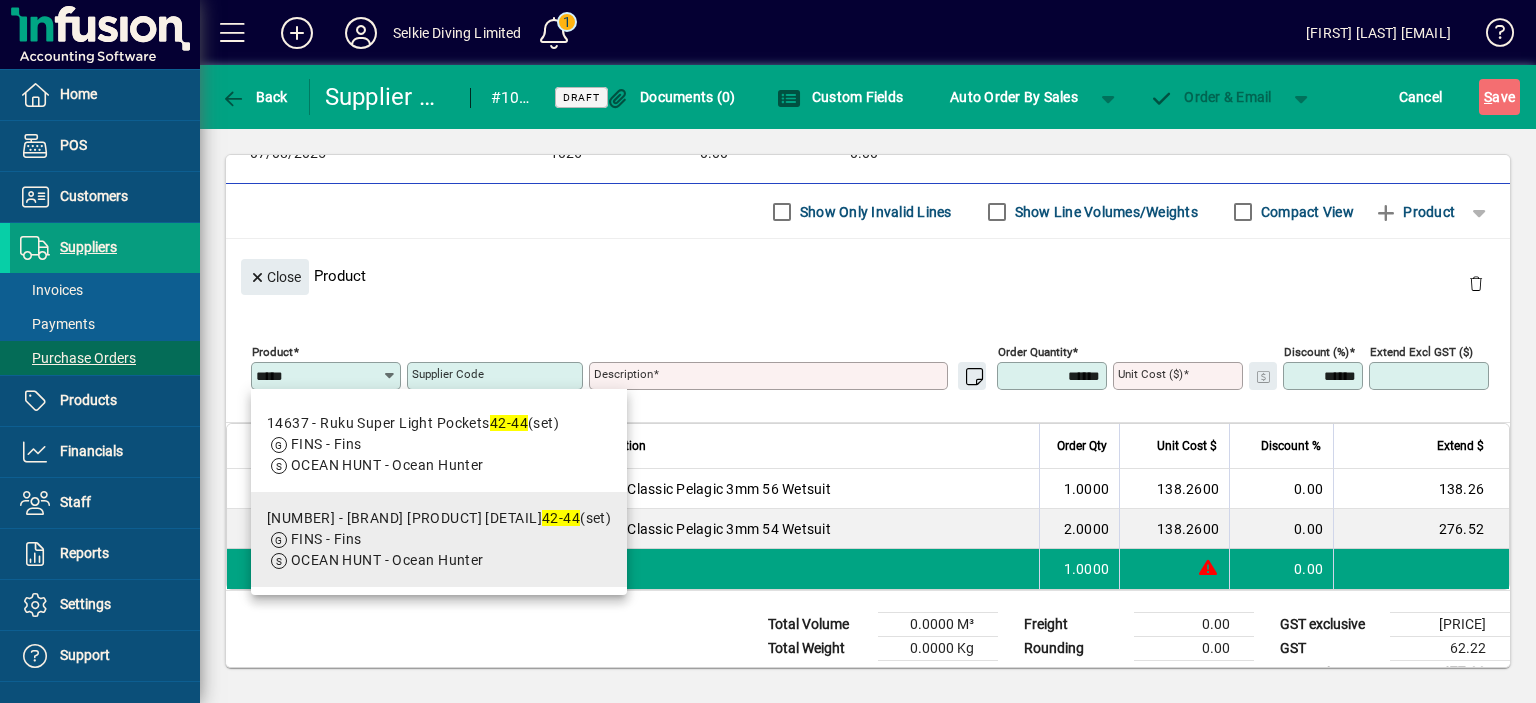 click on "[NUMBER] - [COMPANY]" at bounding box center [439, 518] 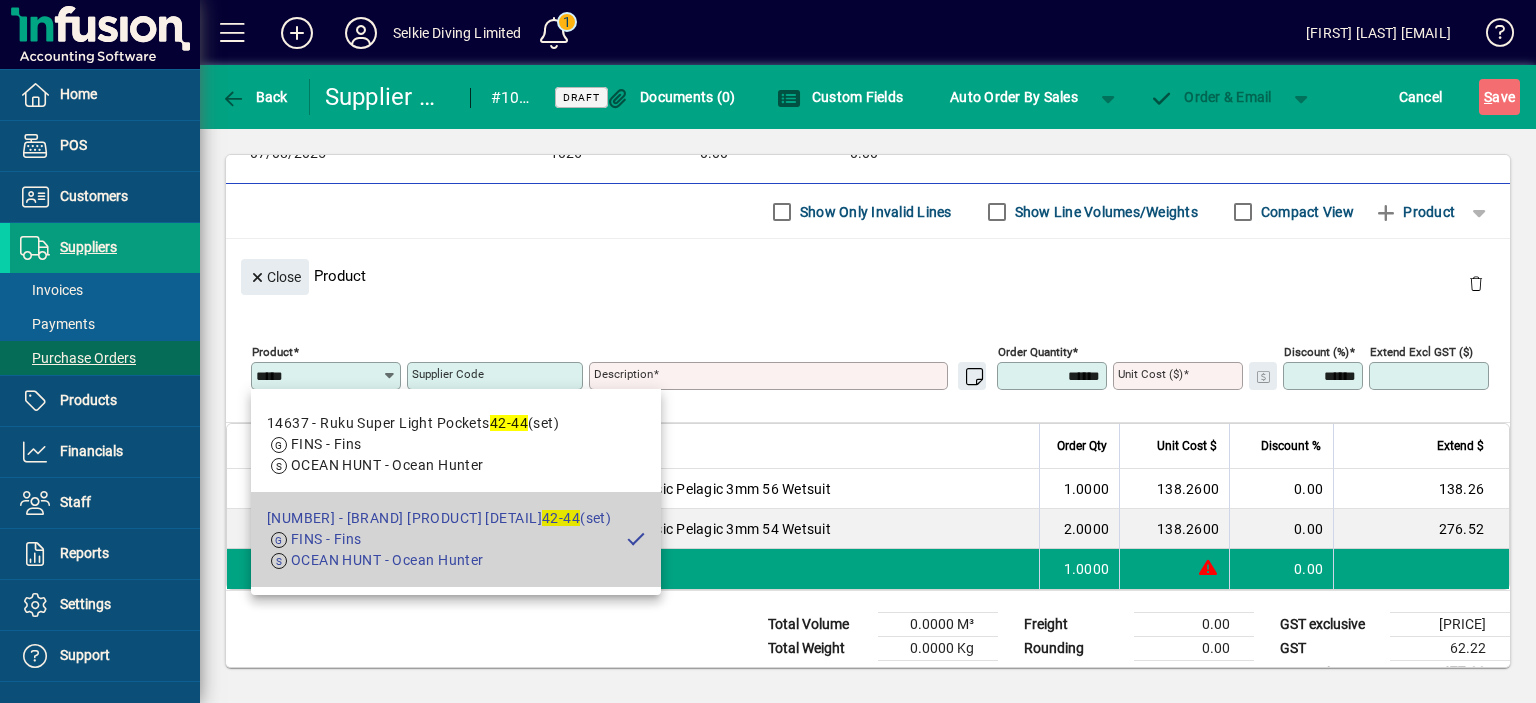 type on "**********" 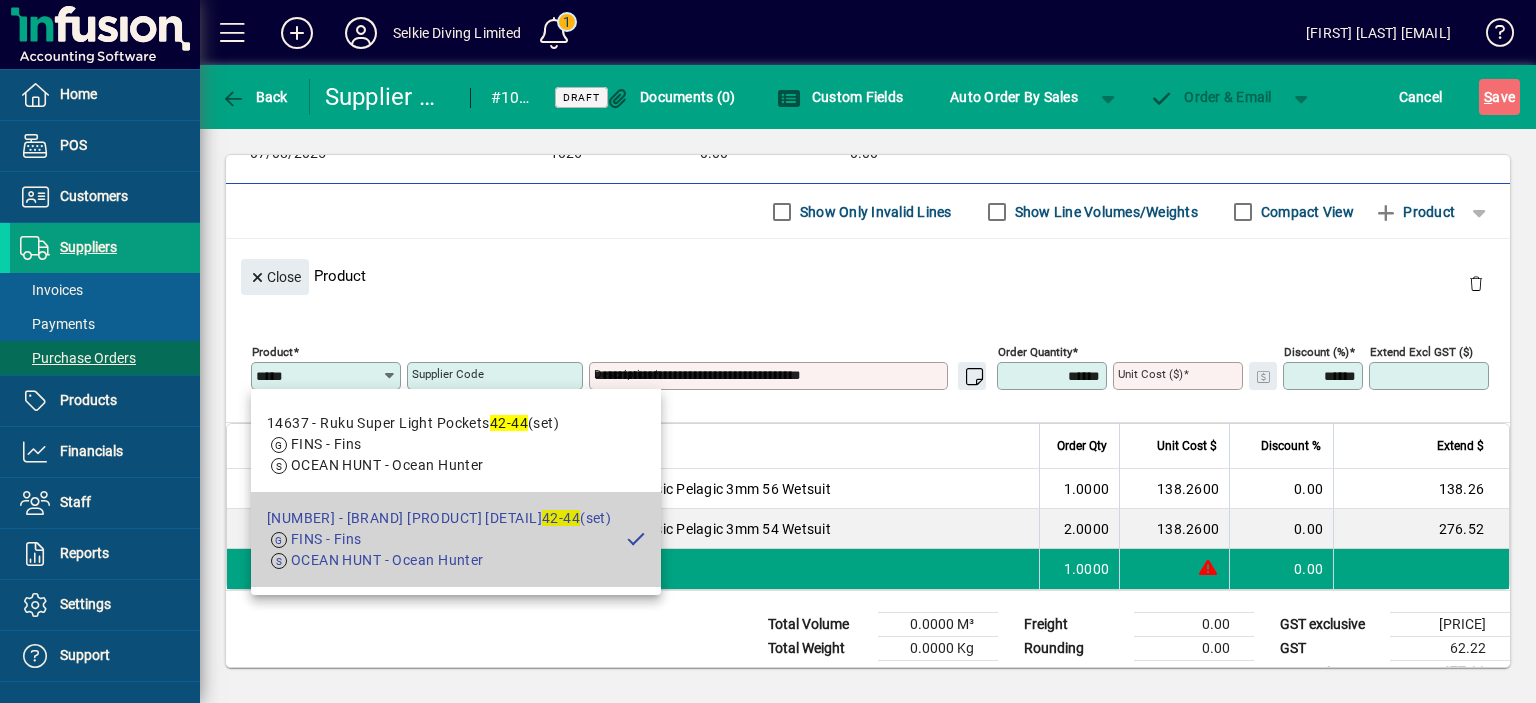 type on "*******" 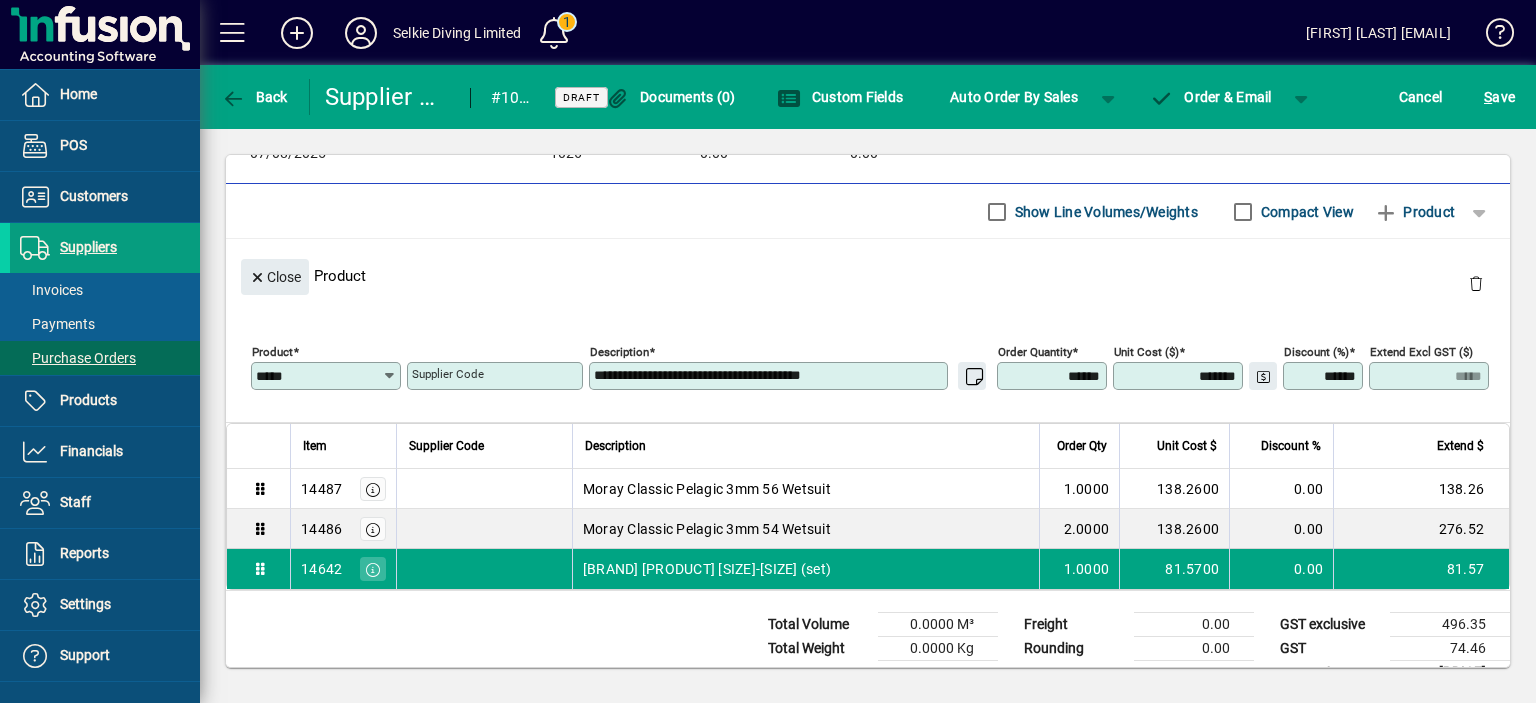 drag, startPoint x: 1070, startPoint y: 370, endPoint x: 1103, endPoint y: 370, distance: 33 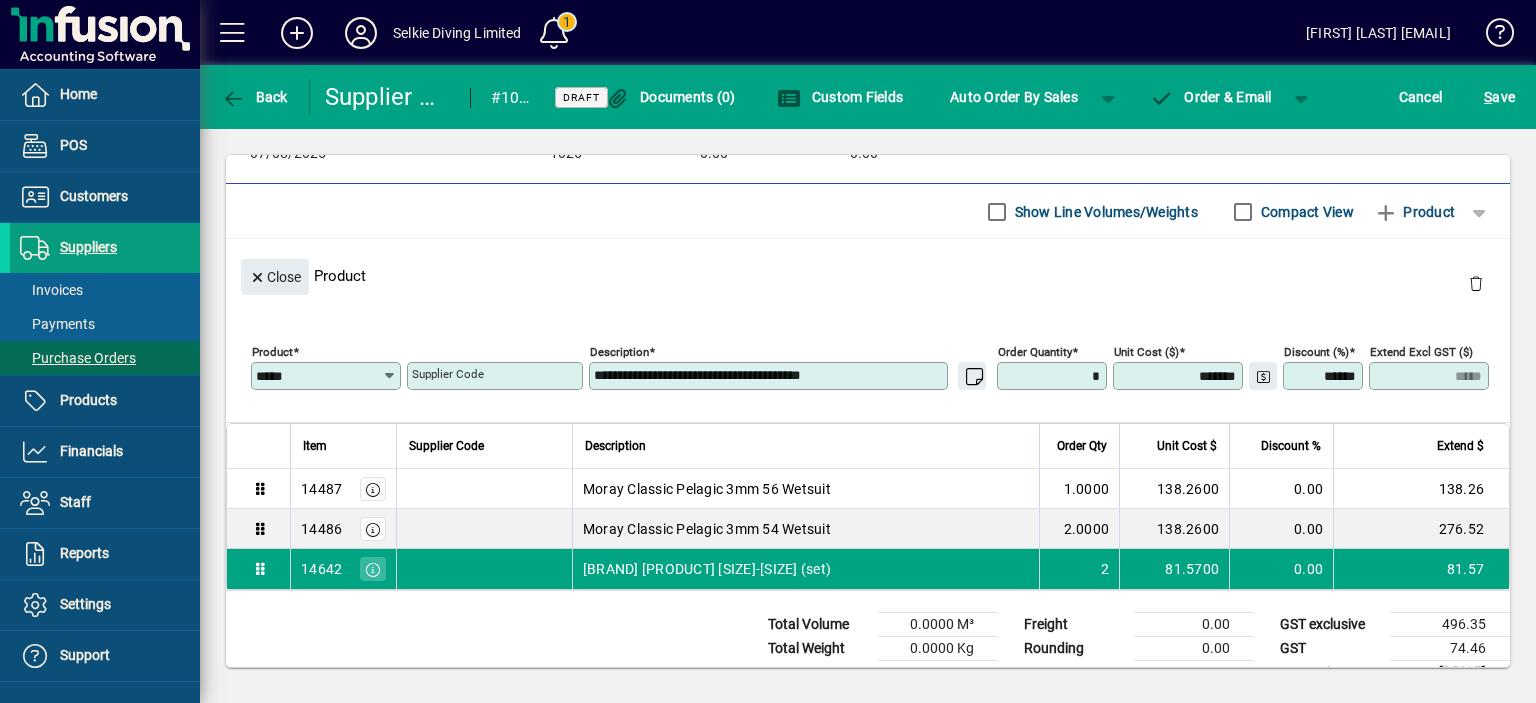 type on "******" 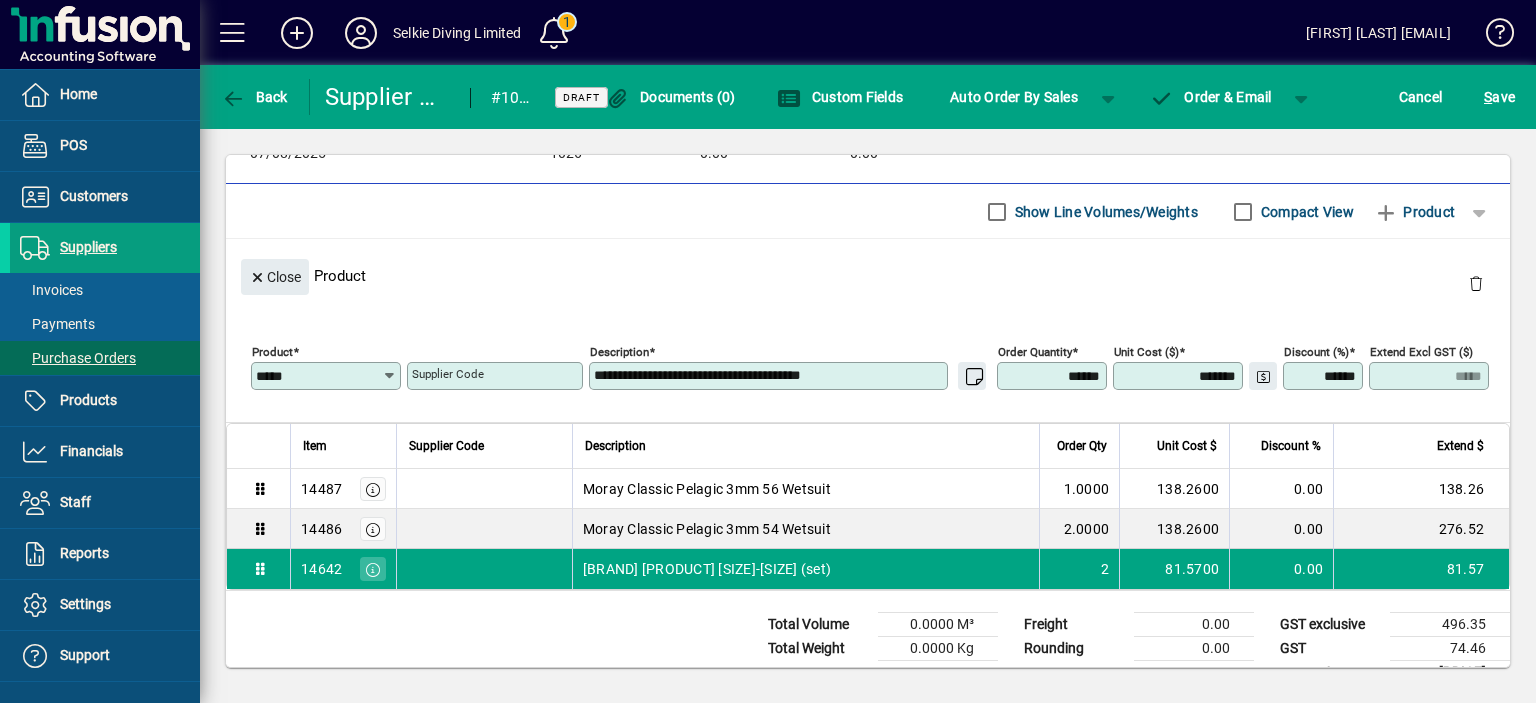 click on "Close  Product" 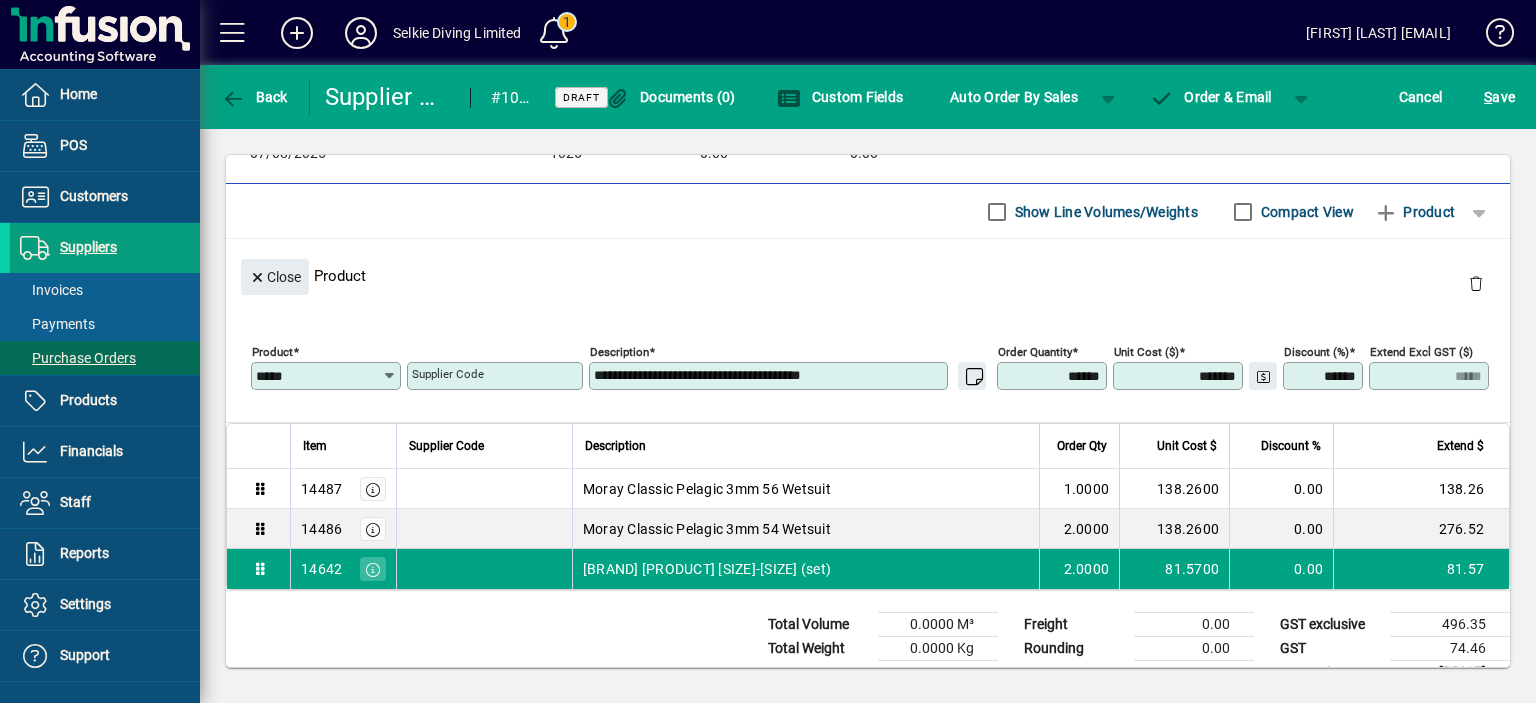 type on "******" 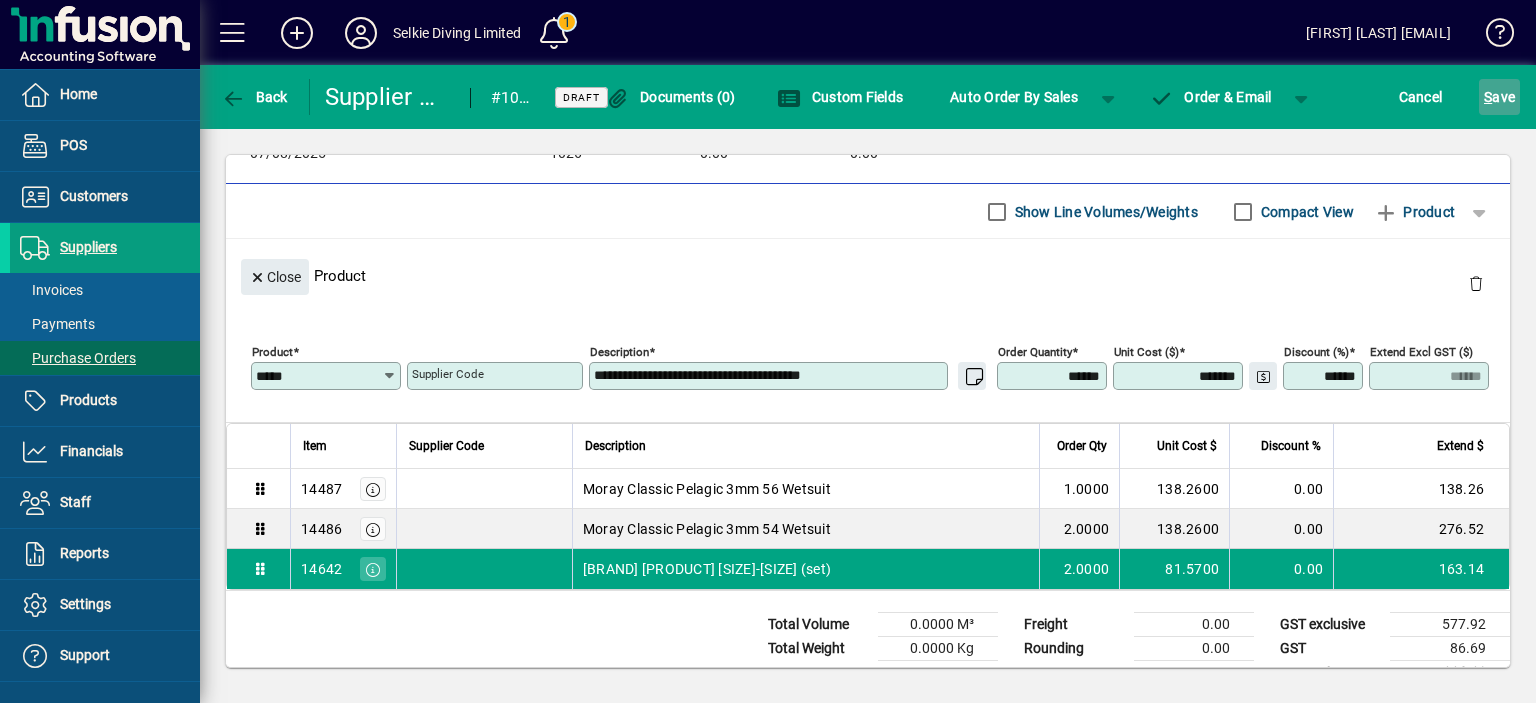 click on "S ave" 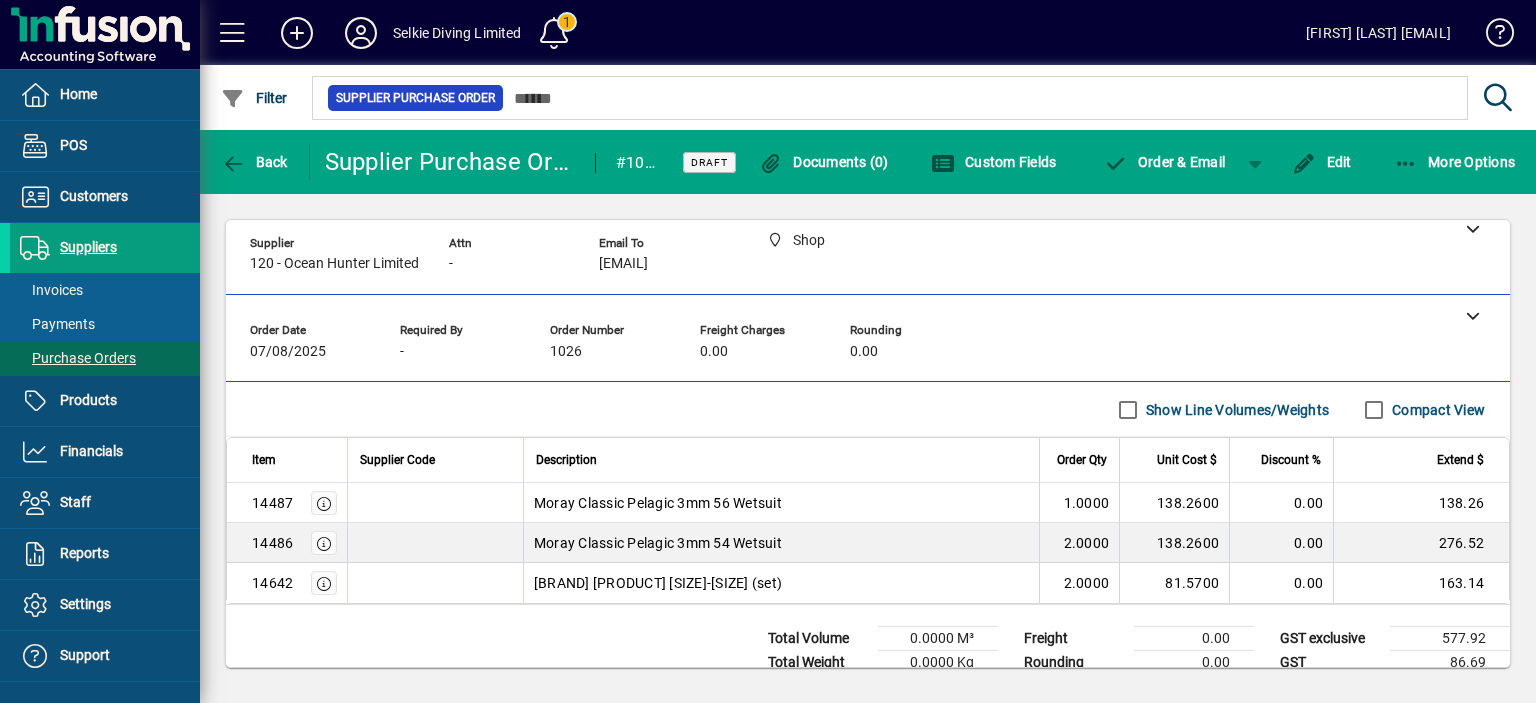 scroll, scrollTop: 0, scrollLeft: 0, axis: both 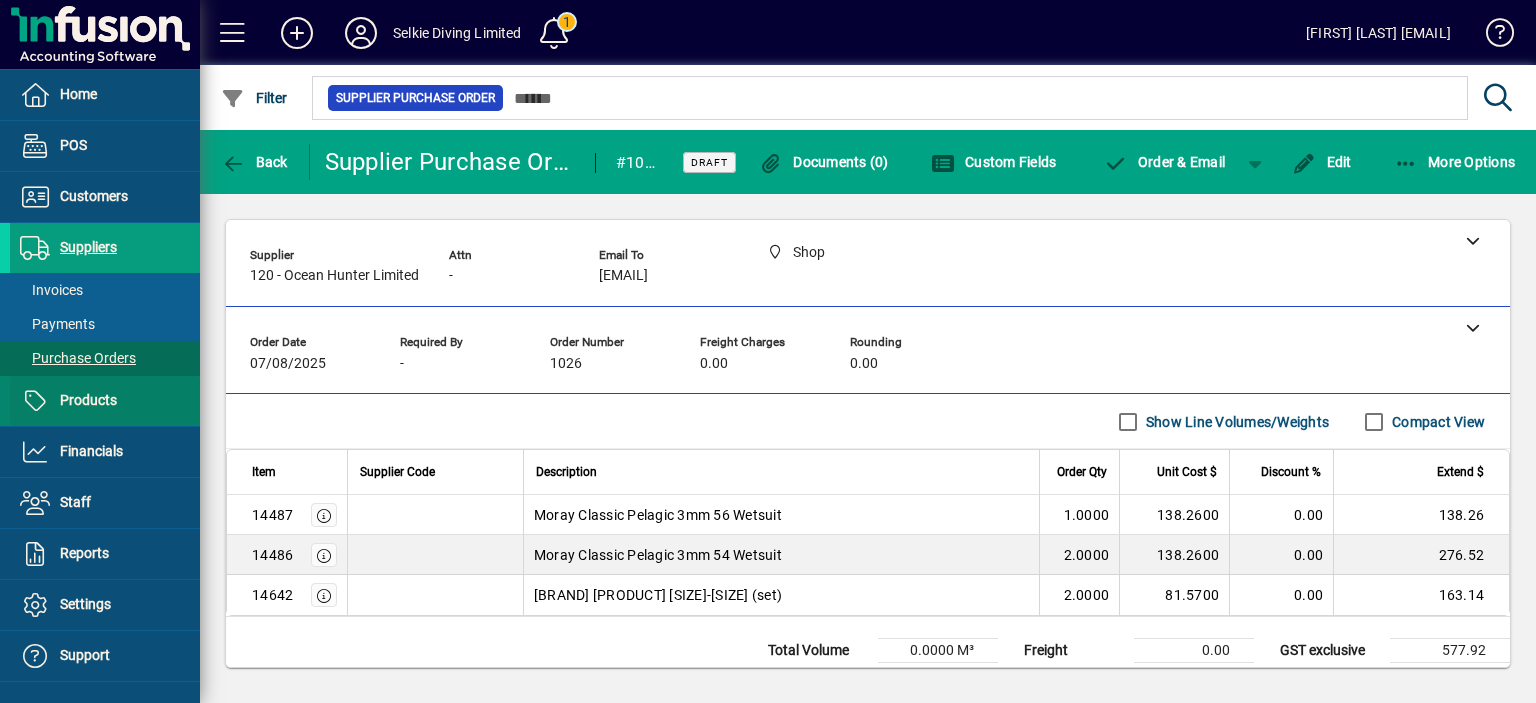 click on "Products" at bounding box center (88, 400) 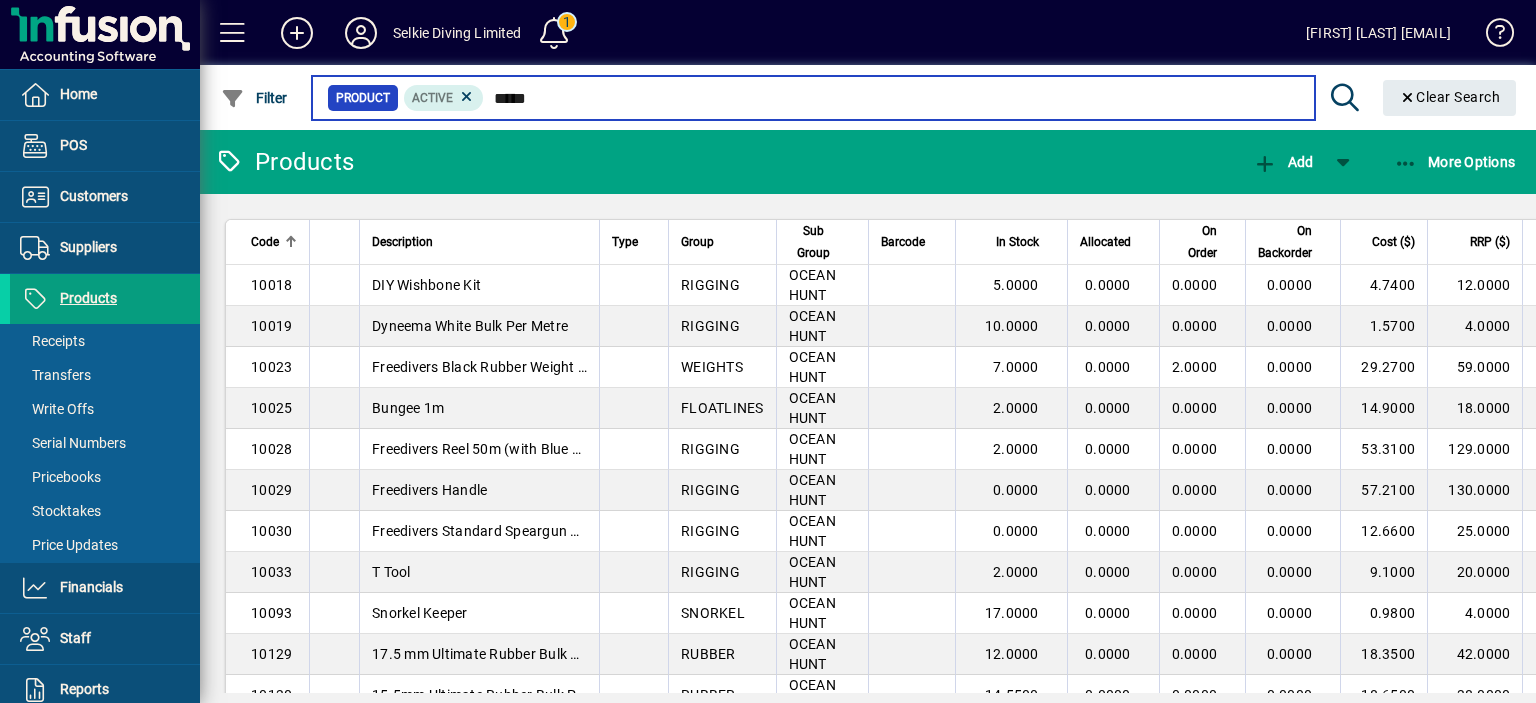 type on "******" 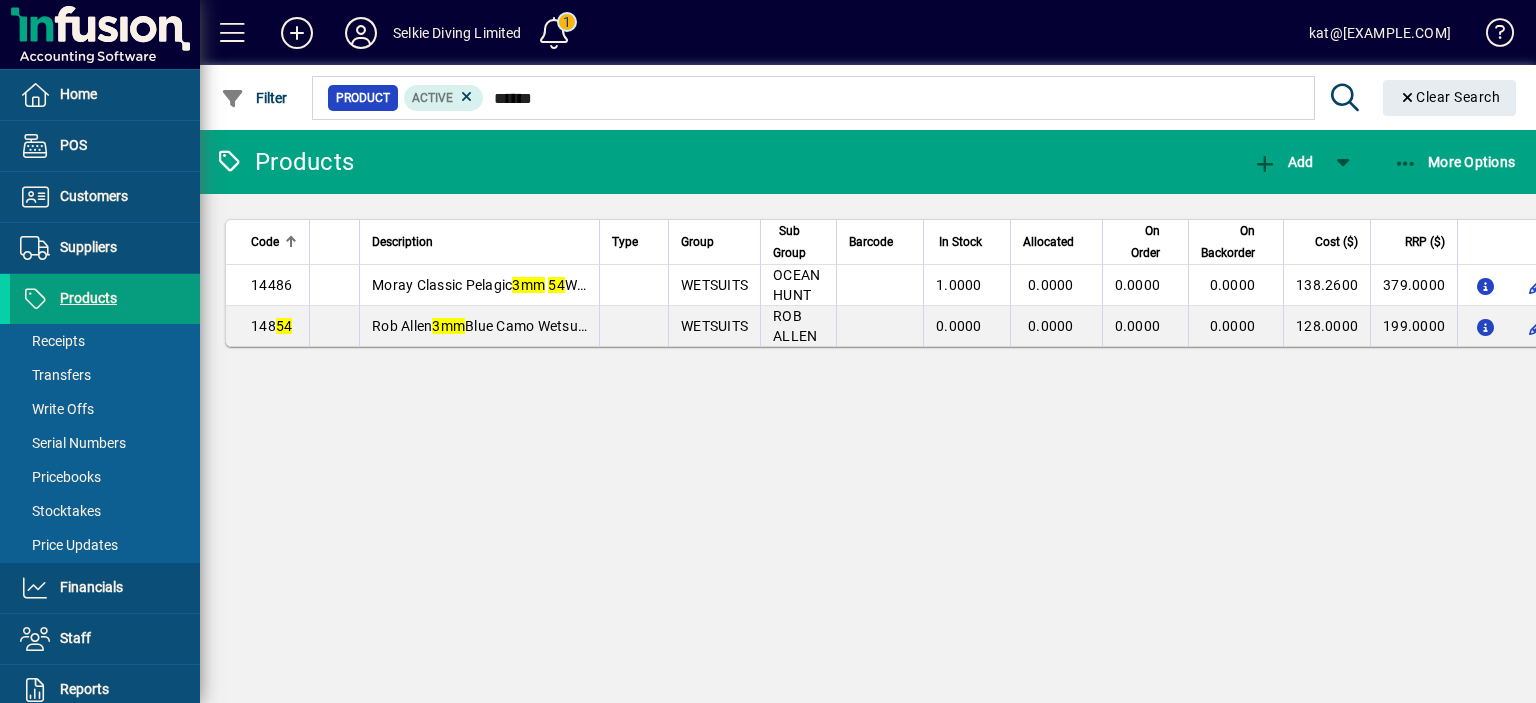 scroll, scrollTop: 0, scrollLeft: 0, axis: both 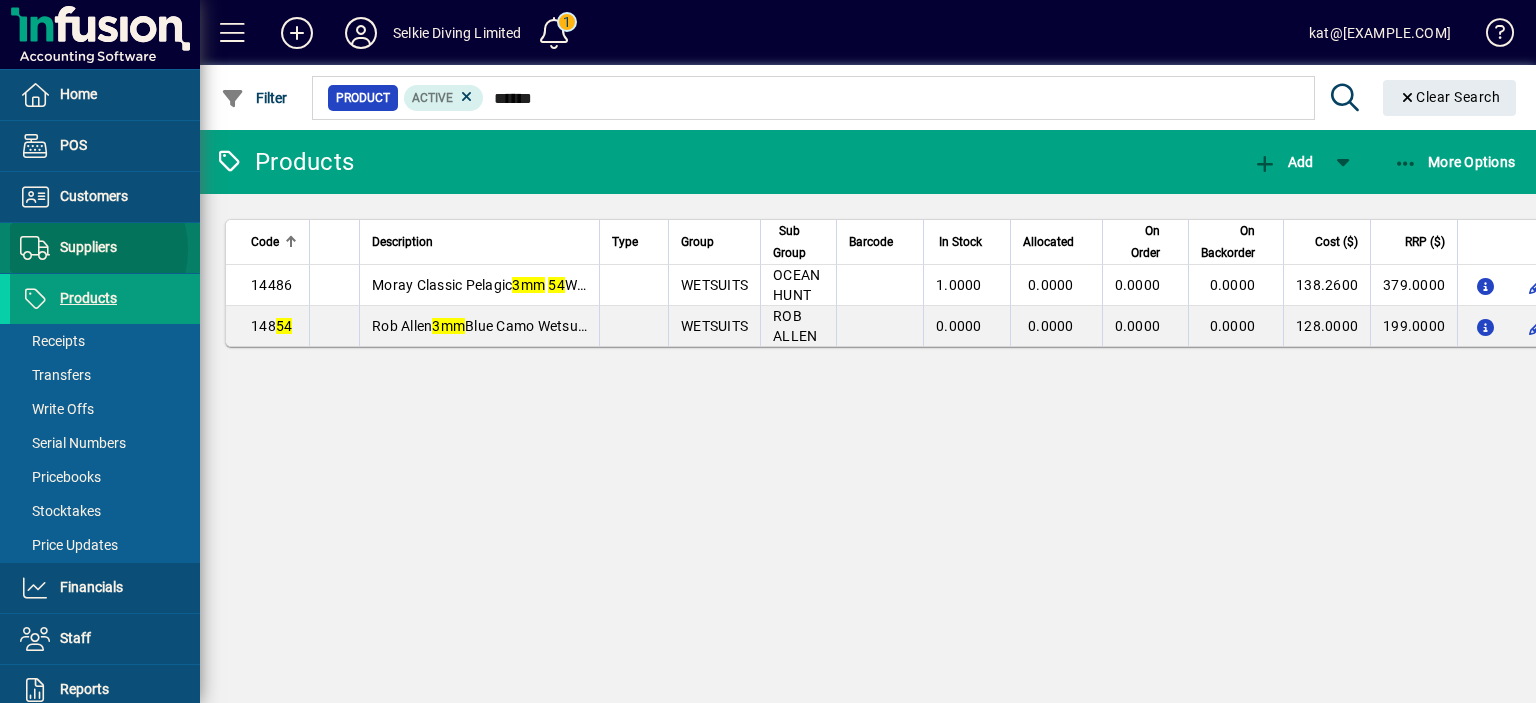 click on "Suppliers" at bounding box center [88, 247] 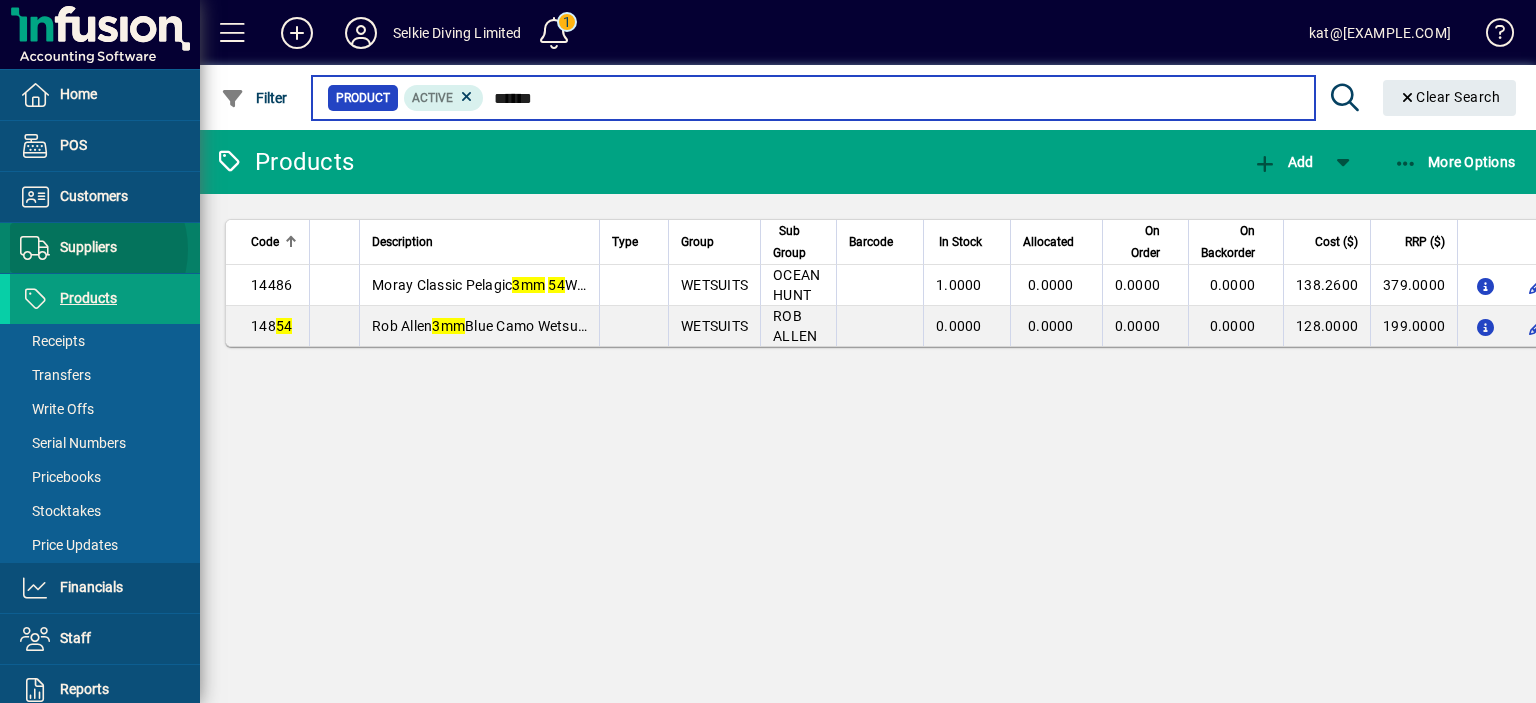 type 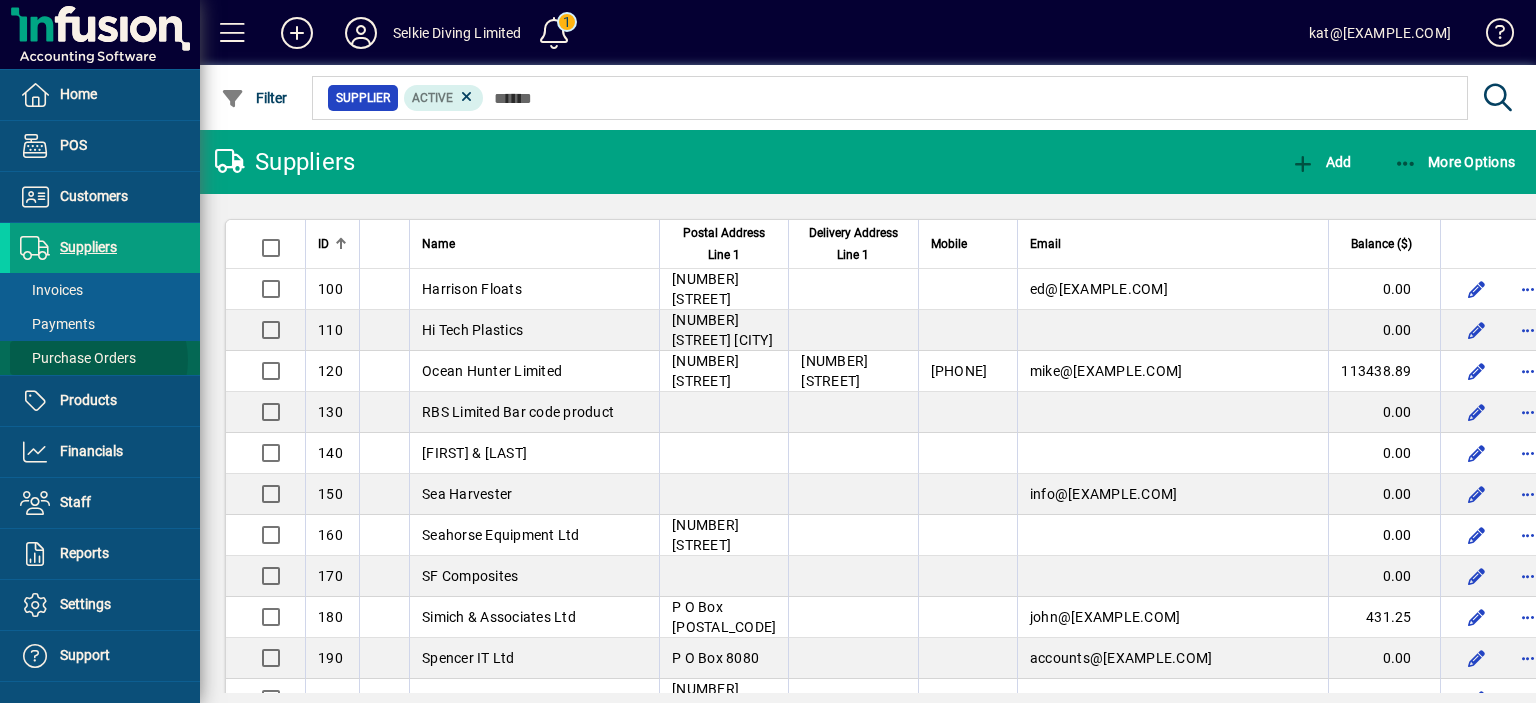 click on "Purchase Orders" at bounding box center (78, 358) 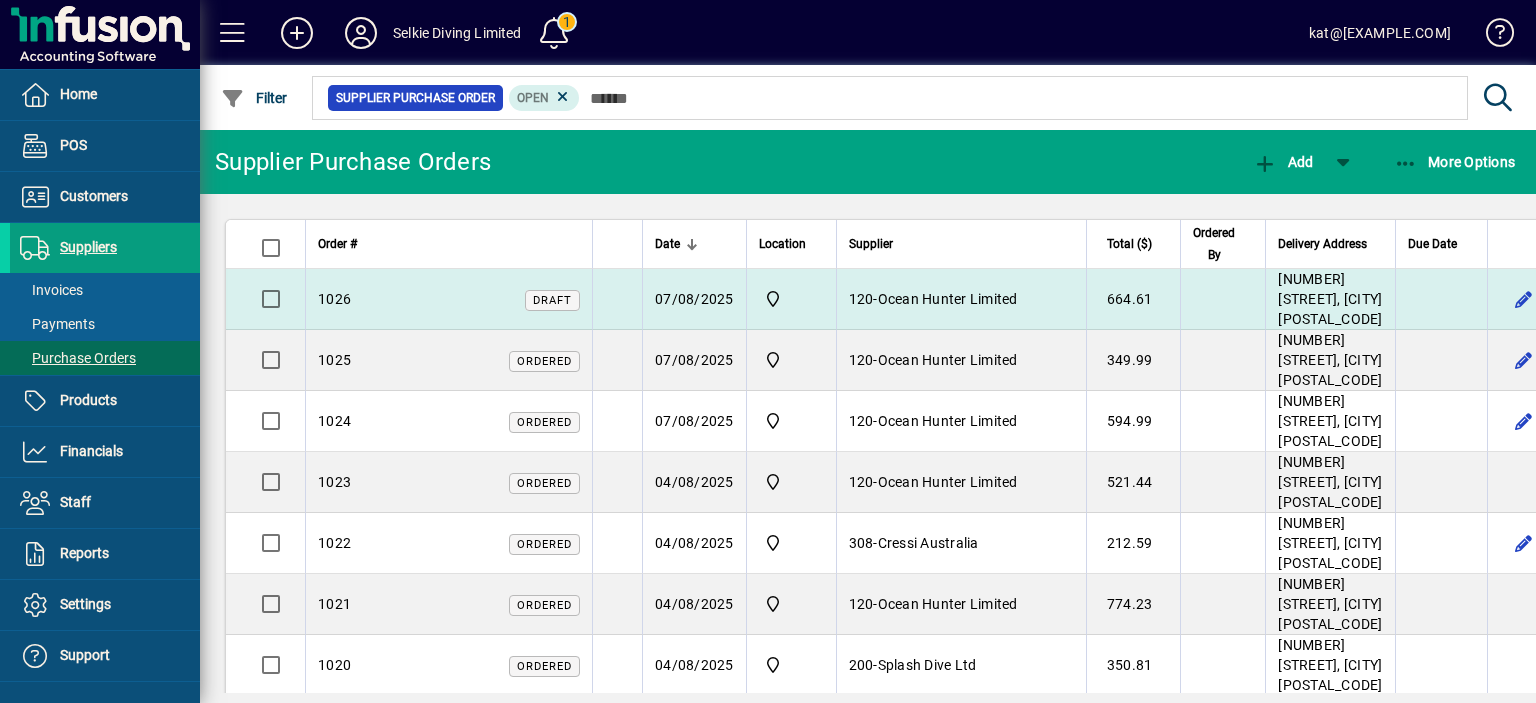 click on "Ocean Hunter Limited" at bounding box center [948, 299] 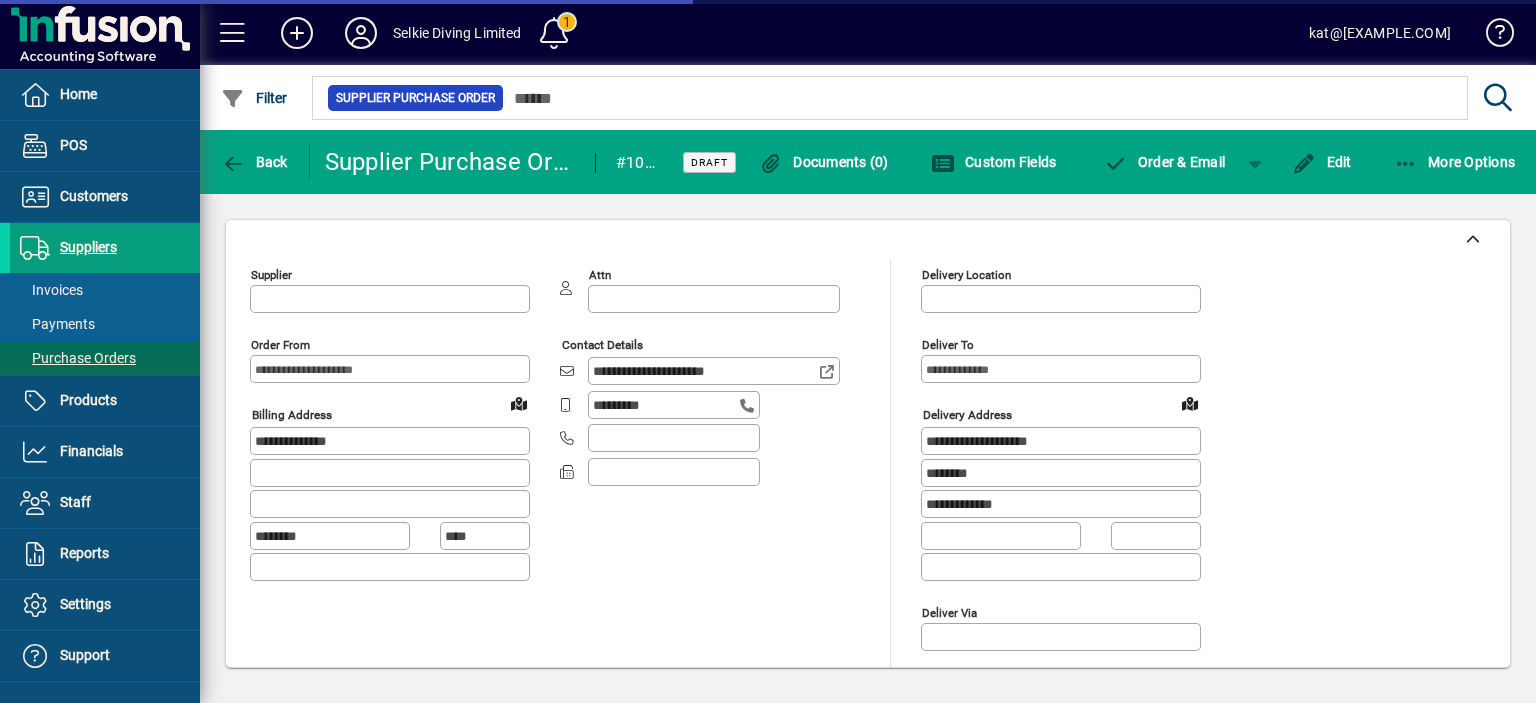 type on "**********" 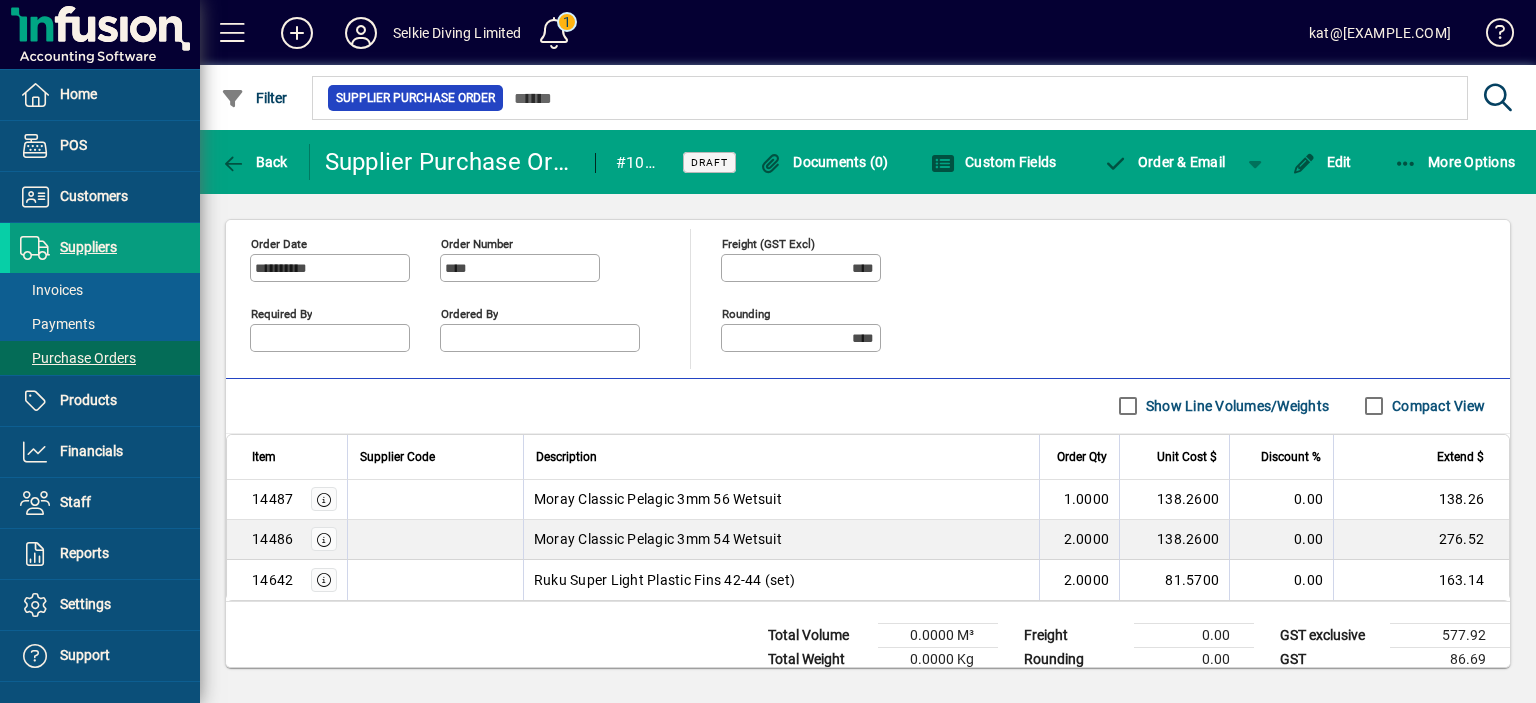 scroll, scrollTop: 500, scrollLeft: 0, axis: vertical 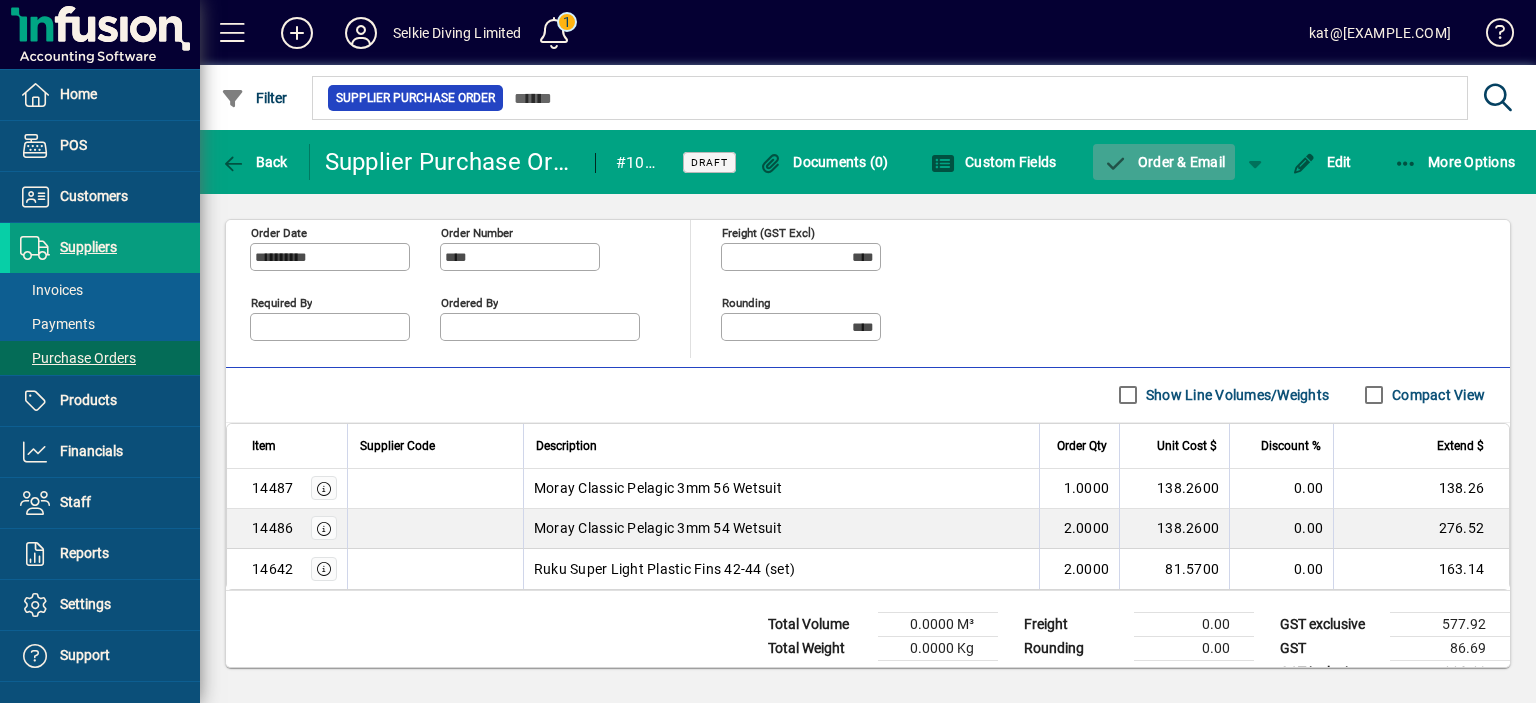 click on "Order & Email" 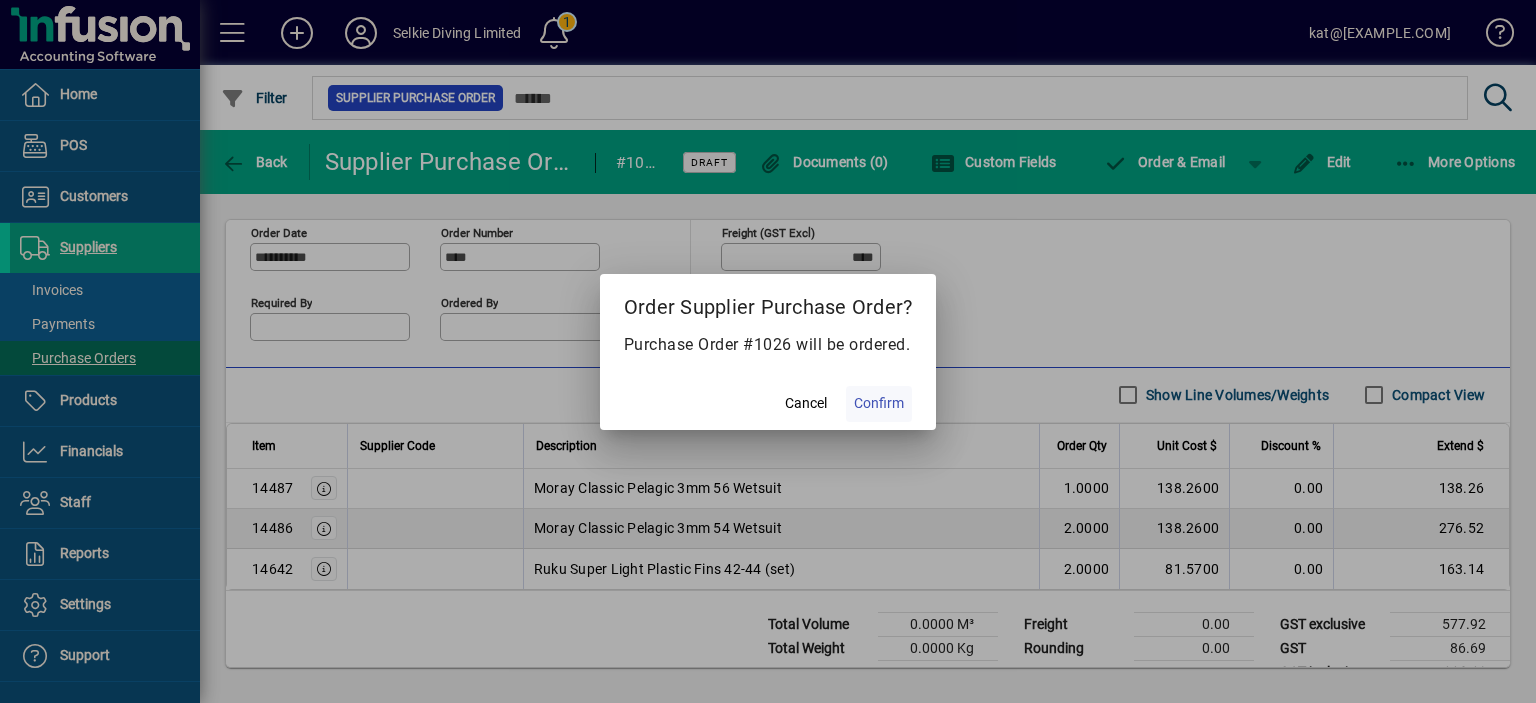 click on "Confirm" 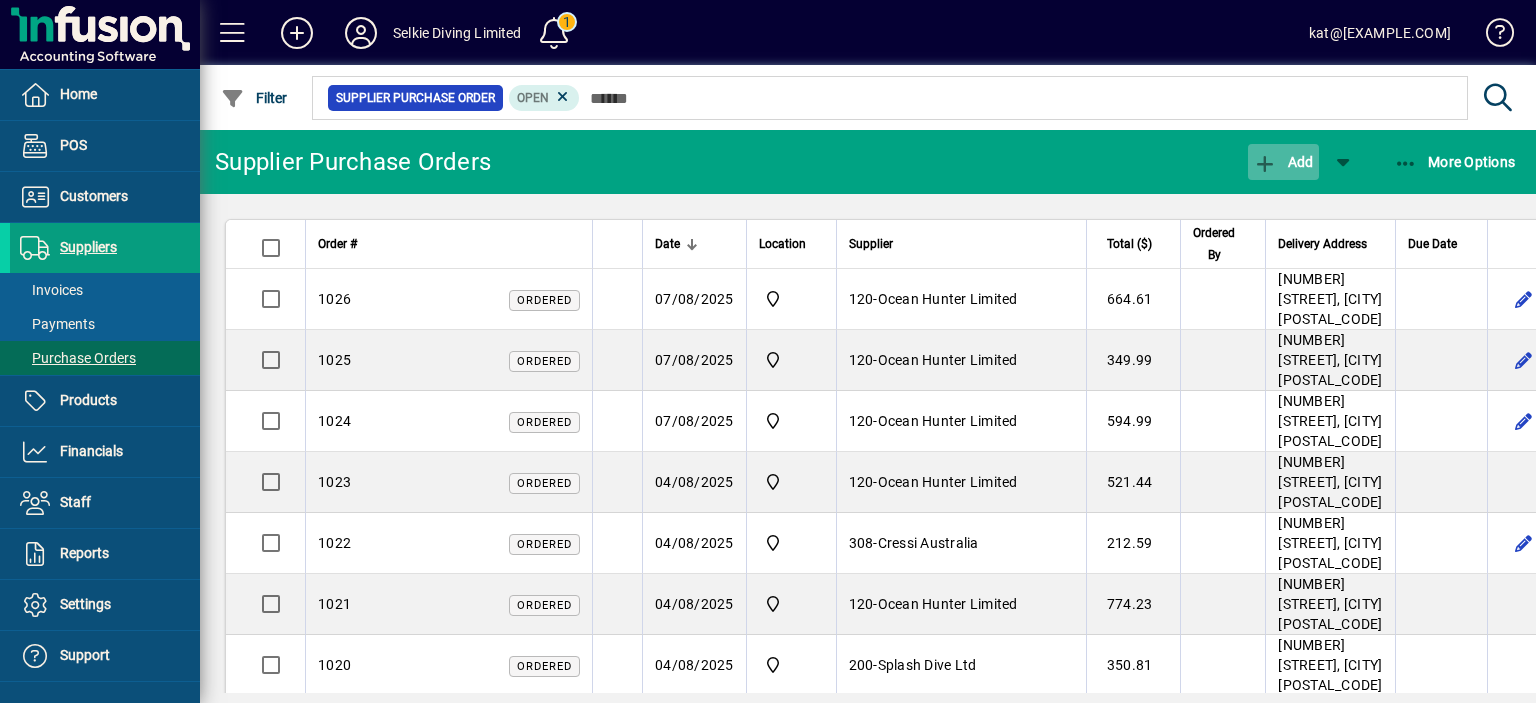 click 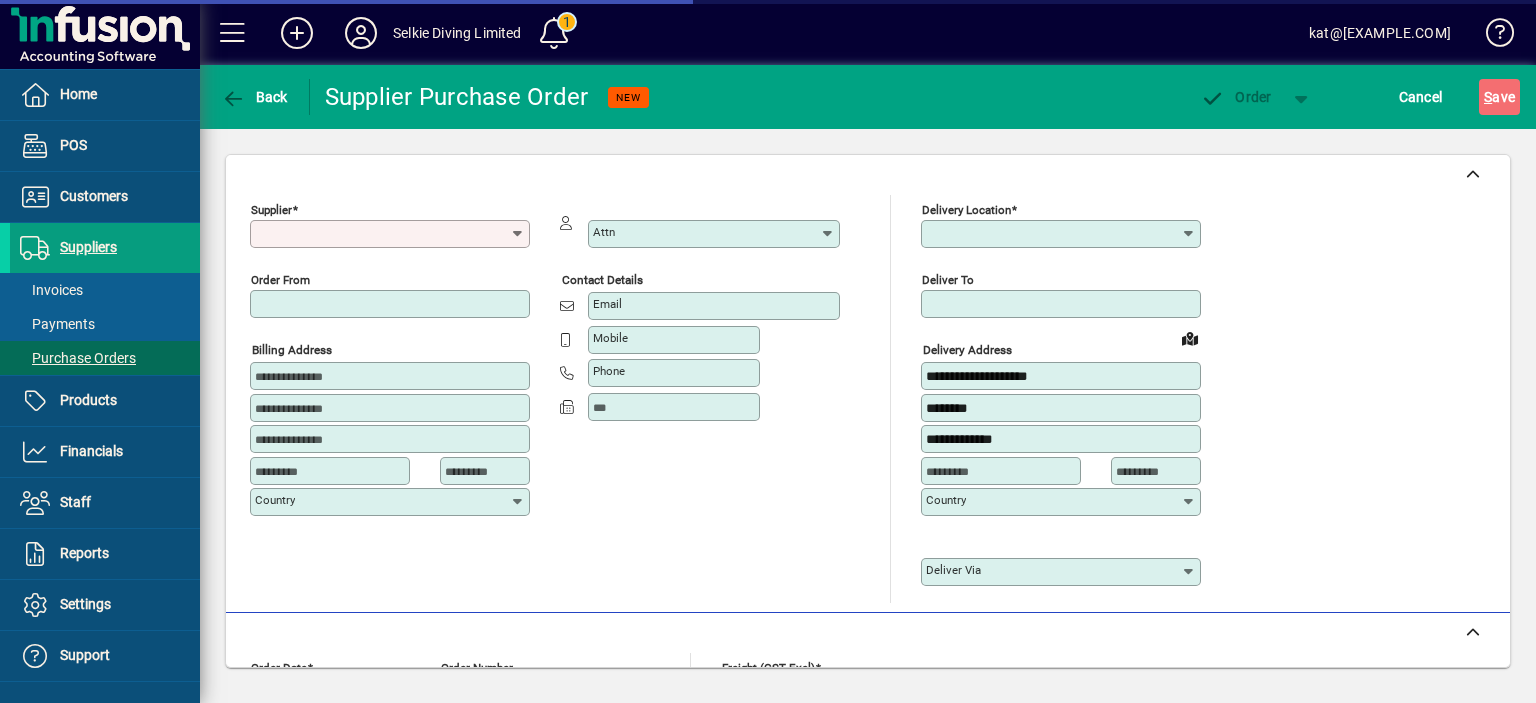 type on "****" 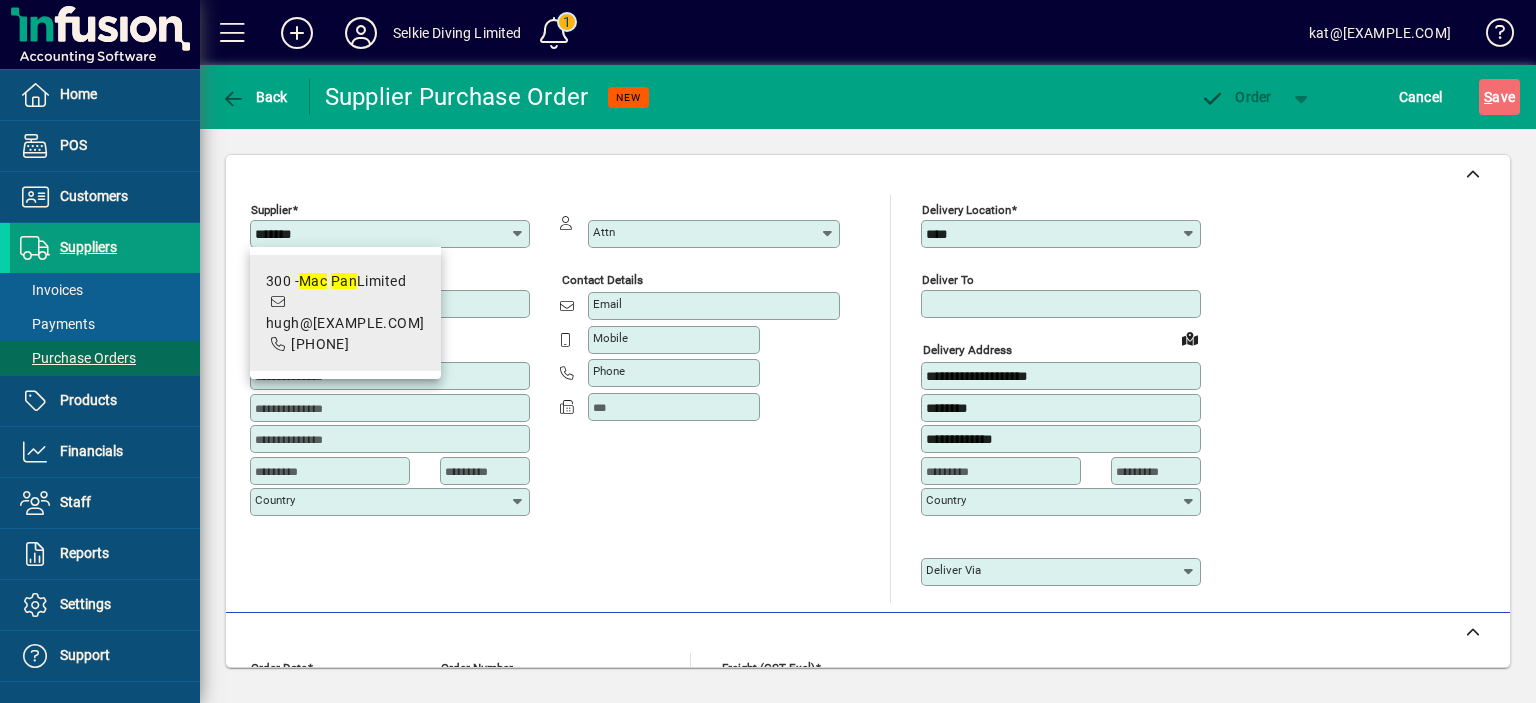 click on "300 -  Mac   Pan  Limited hugh@oceanhunter.co.nz 043877473" at bounding box center [345, 313] 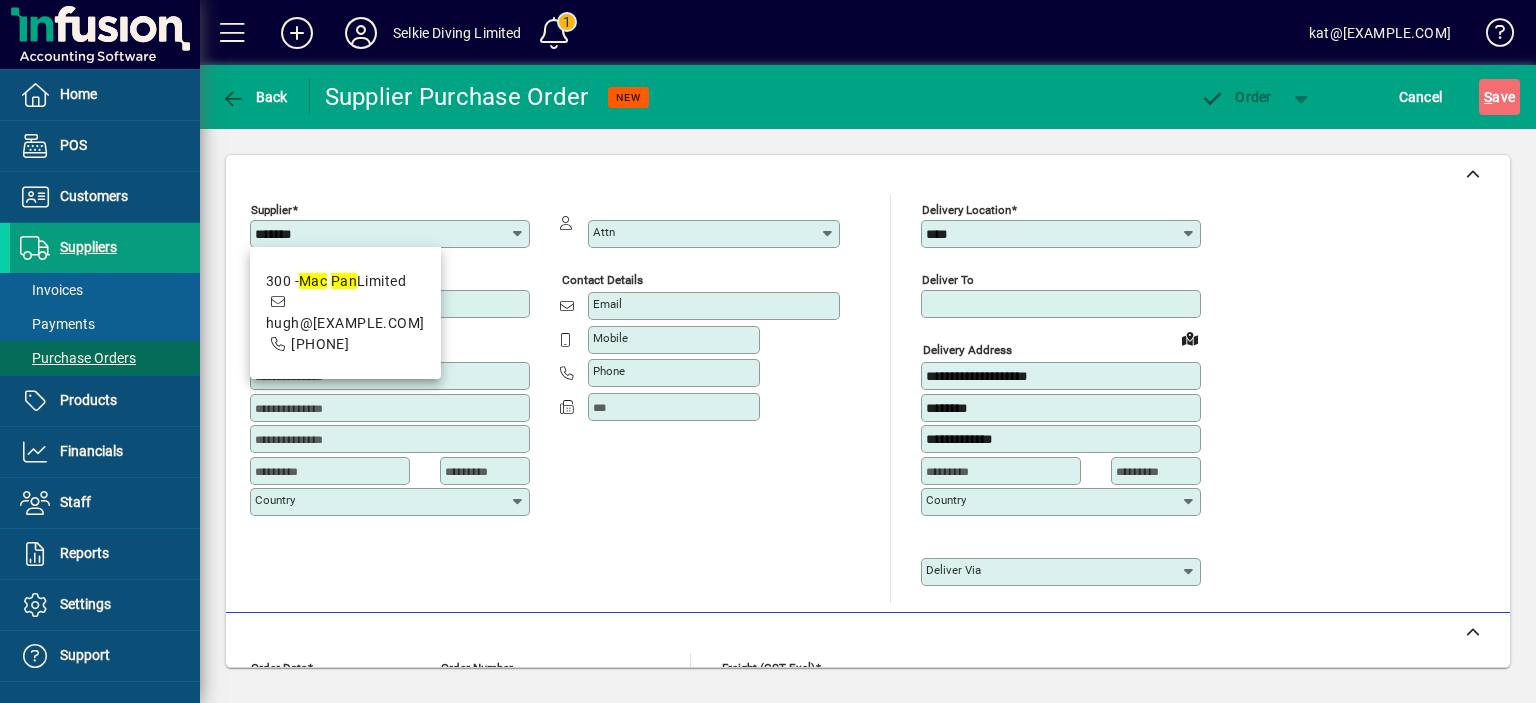 type on "**********" 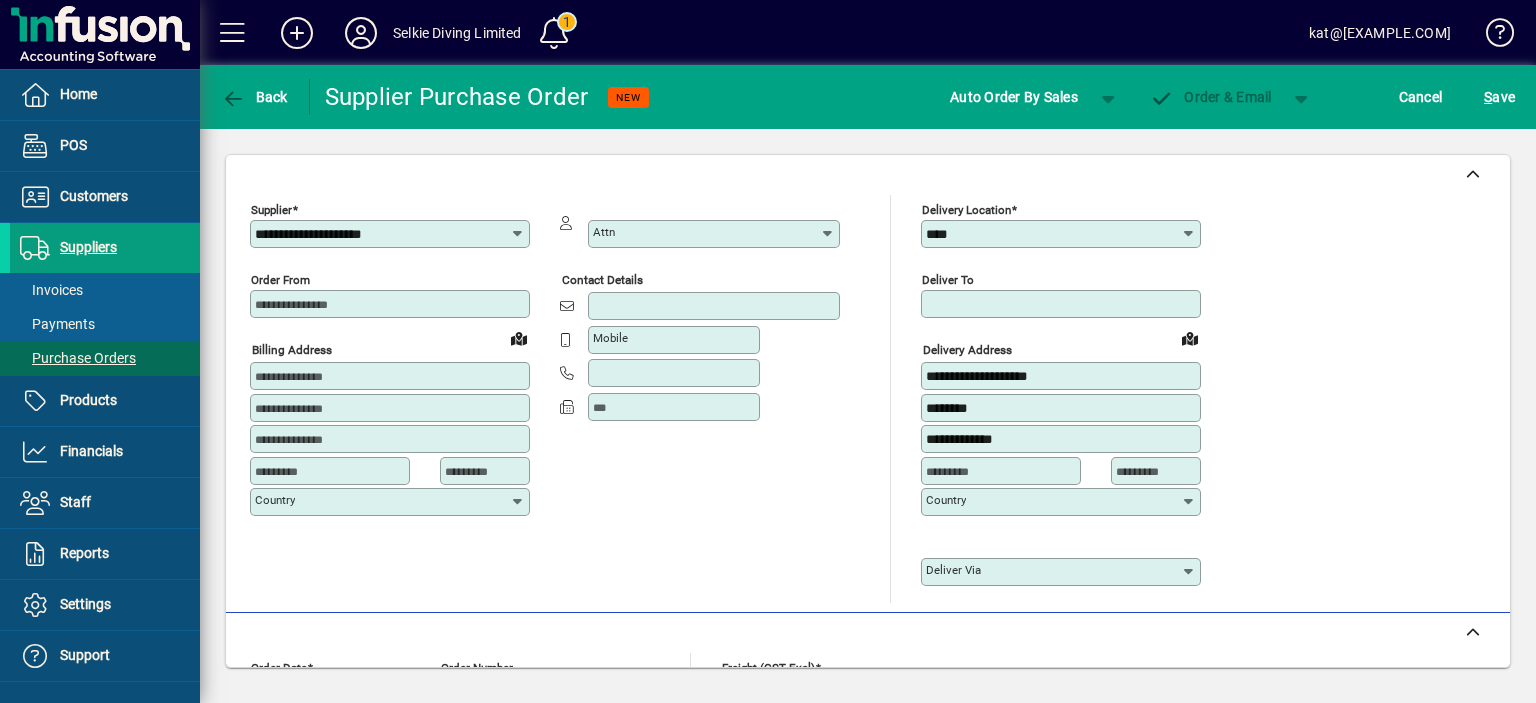 type on "**********" 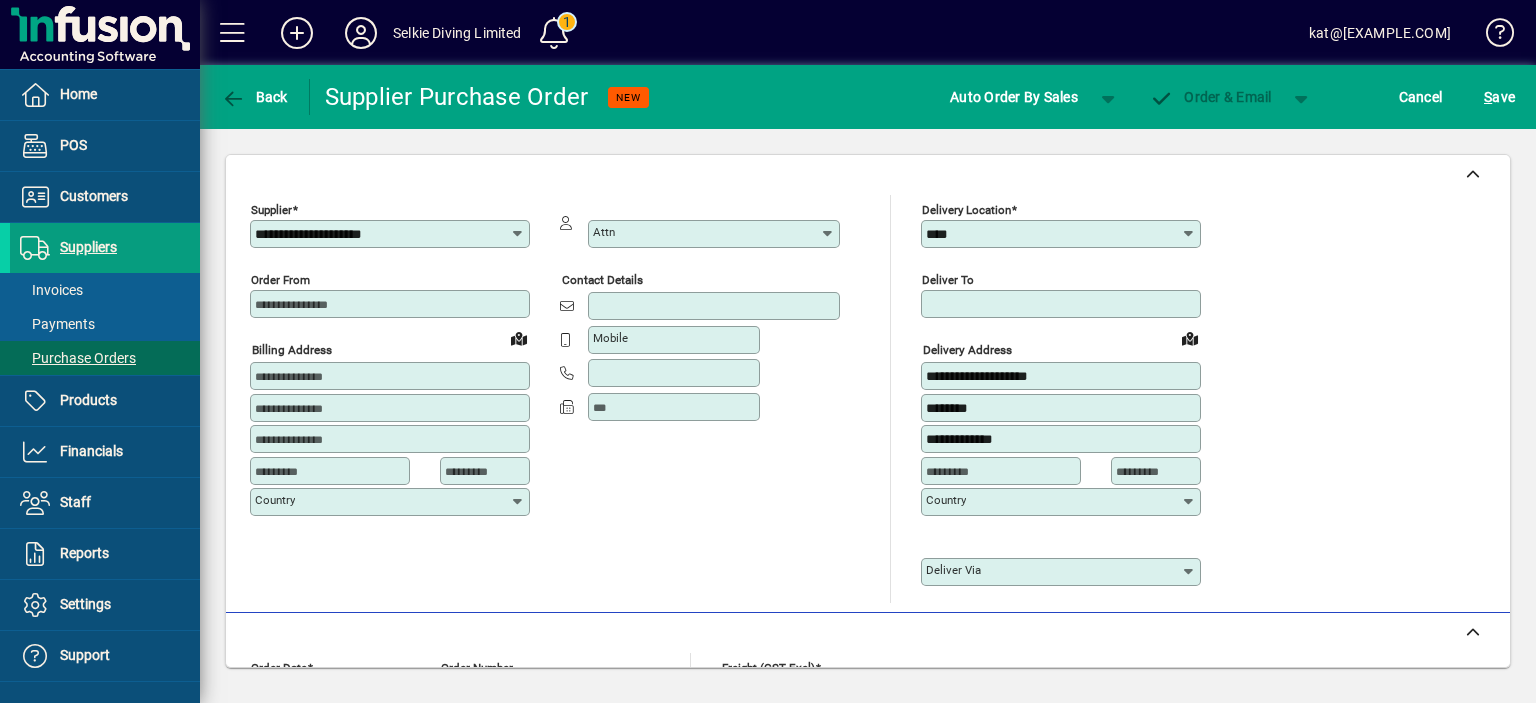 type on "*********" 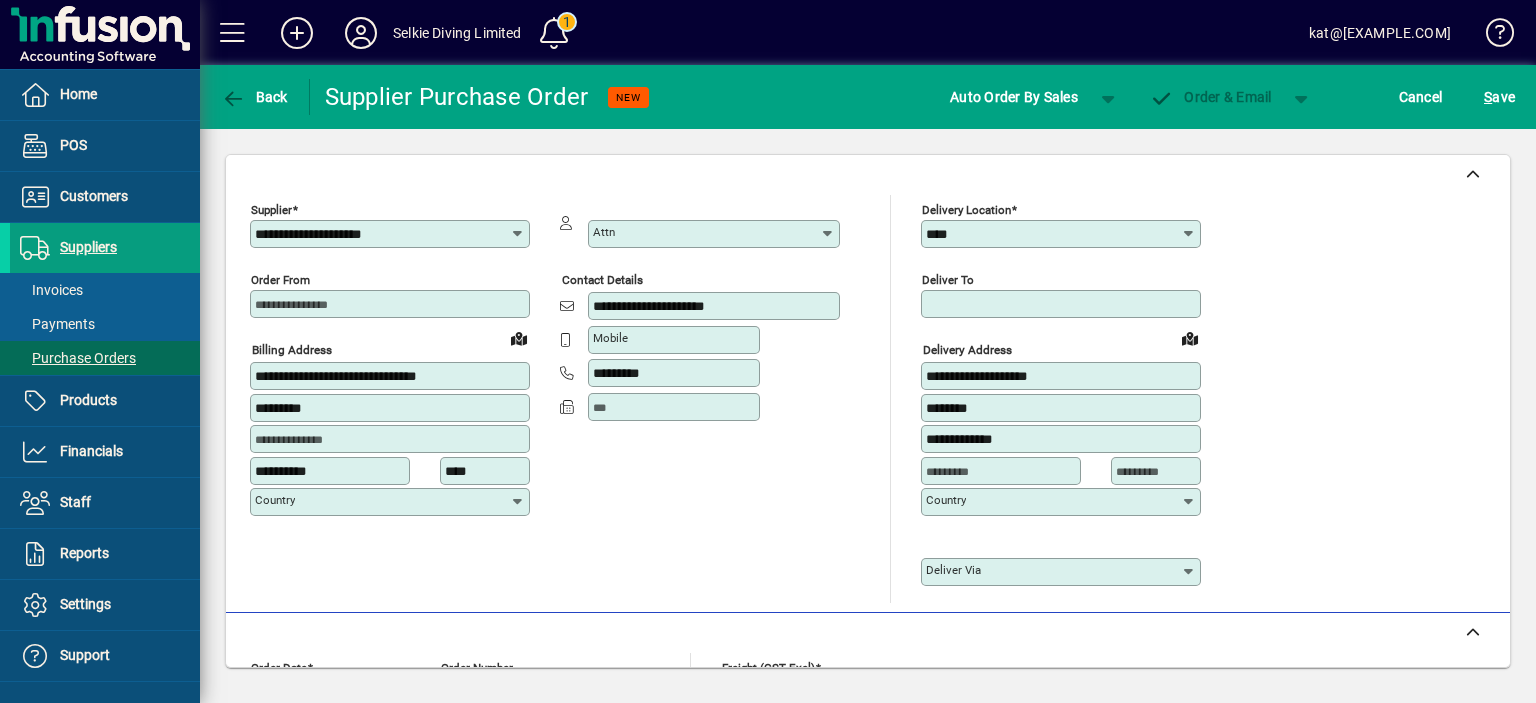 type on "**********" 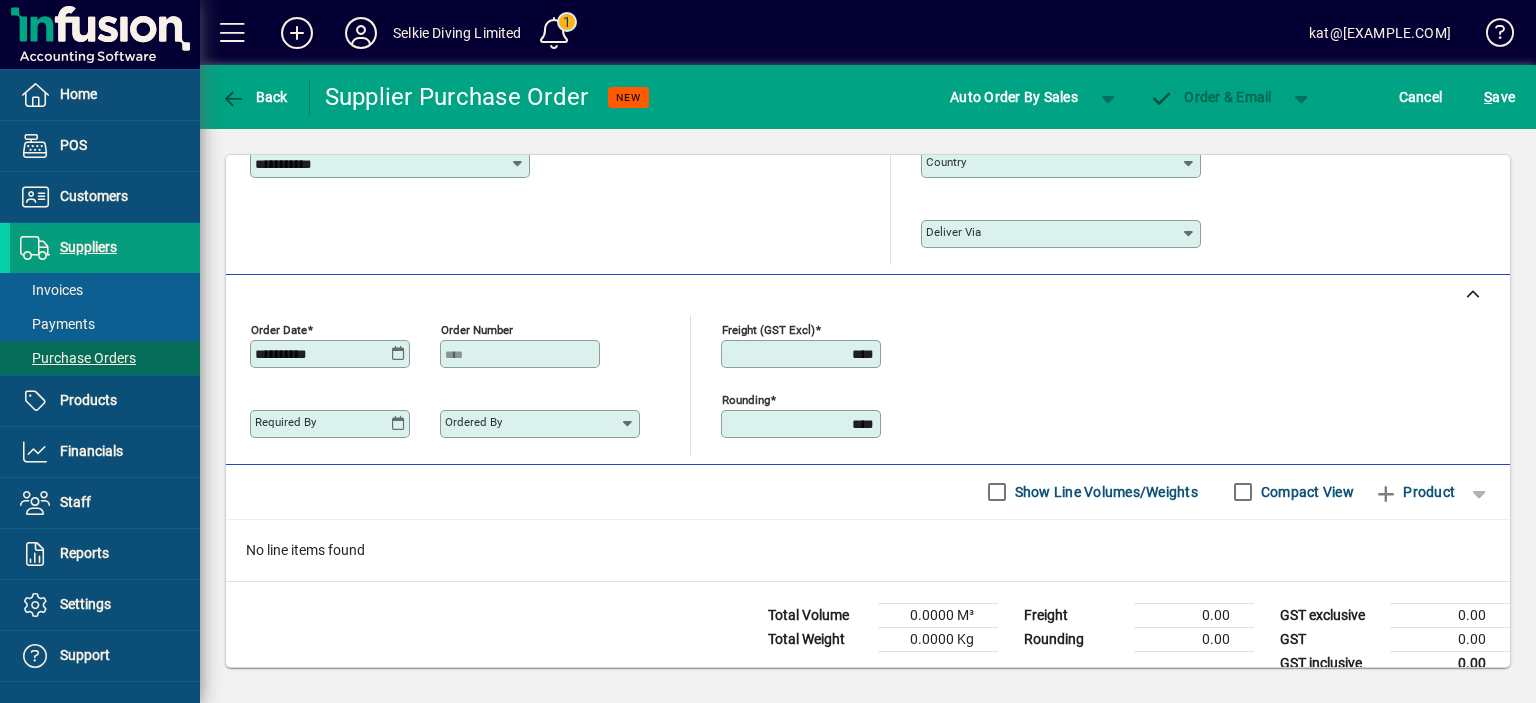 scroll, scrollTop: 360, scrollLeft: 0, axis: vertical 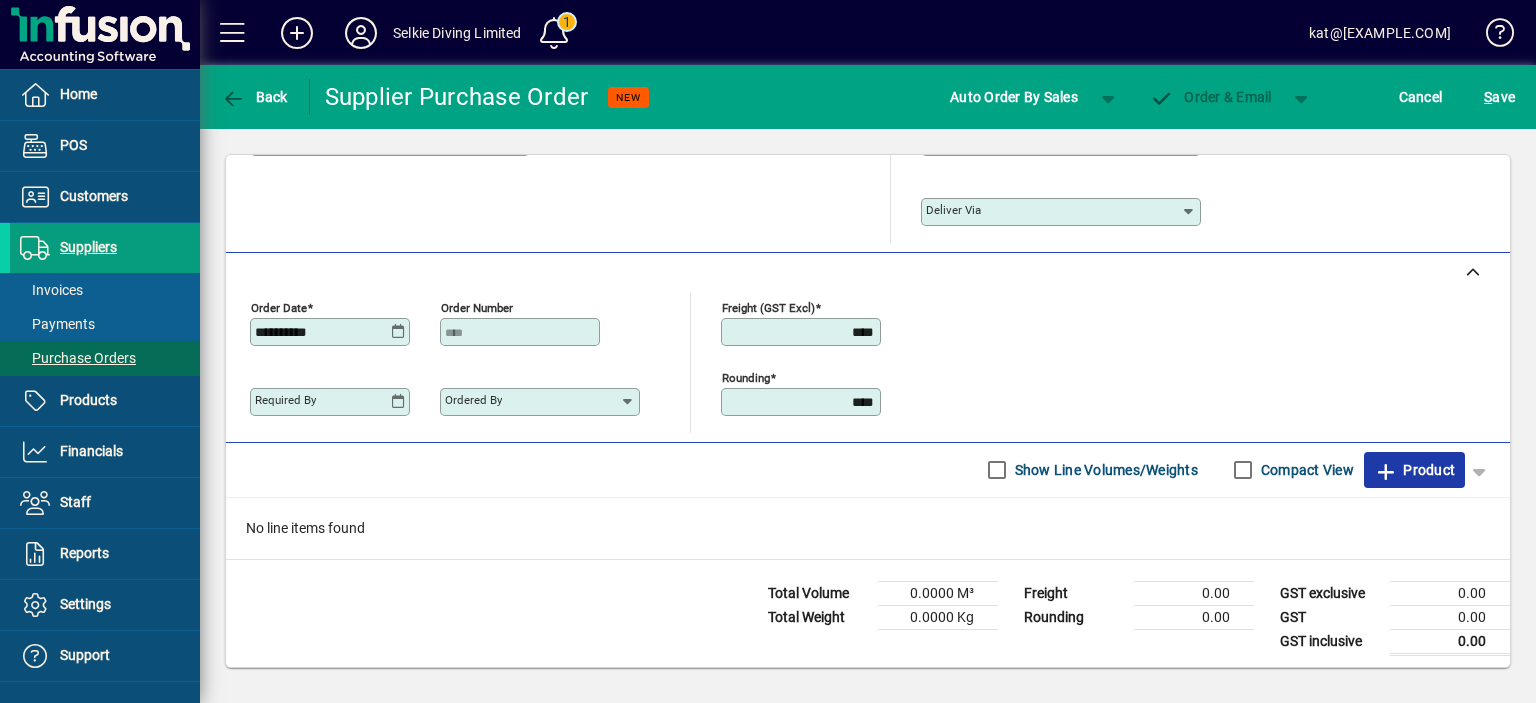 click 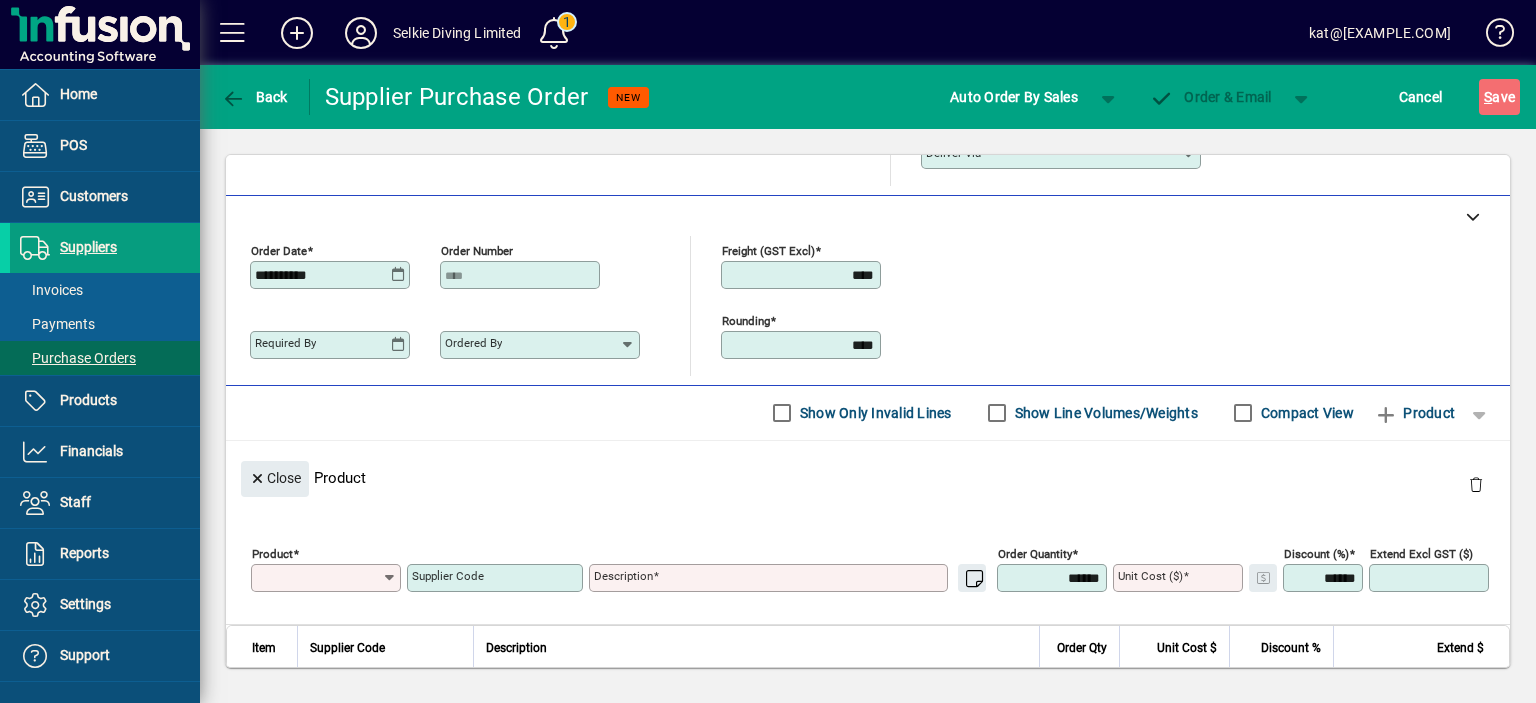 scroll, scrollTop: 98, scrollLeft: 0, axis: vertical 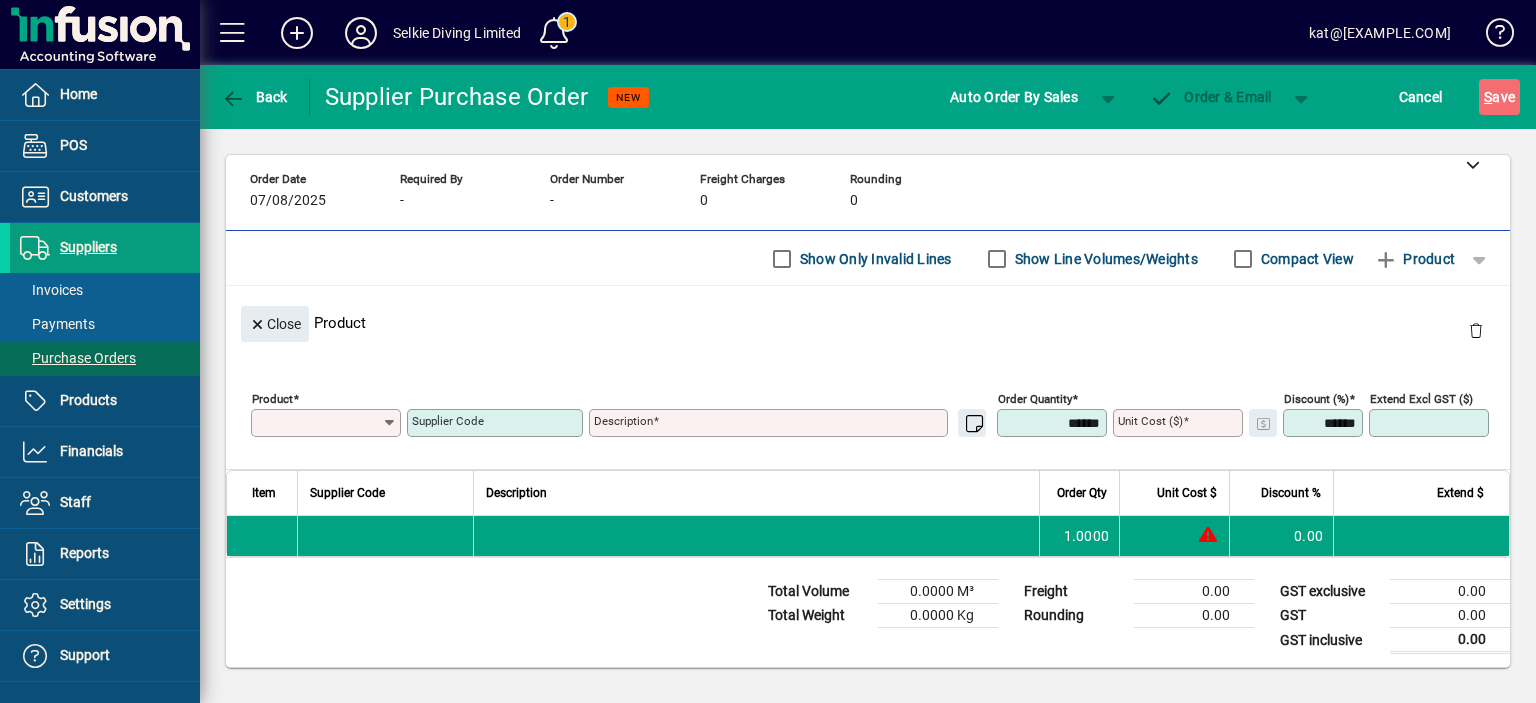 click on "Product" at bounding box center (319, 423) 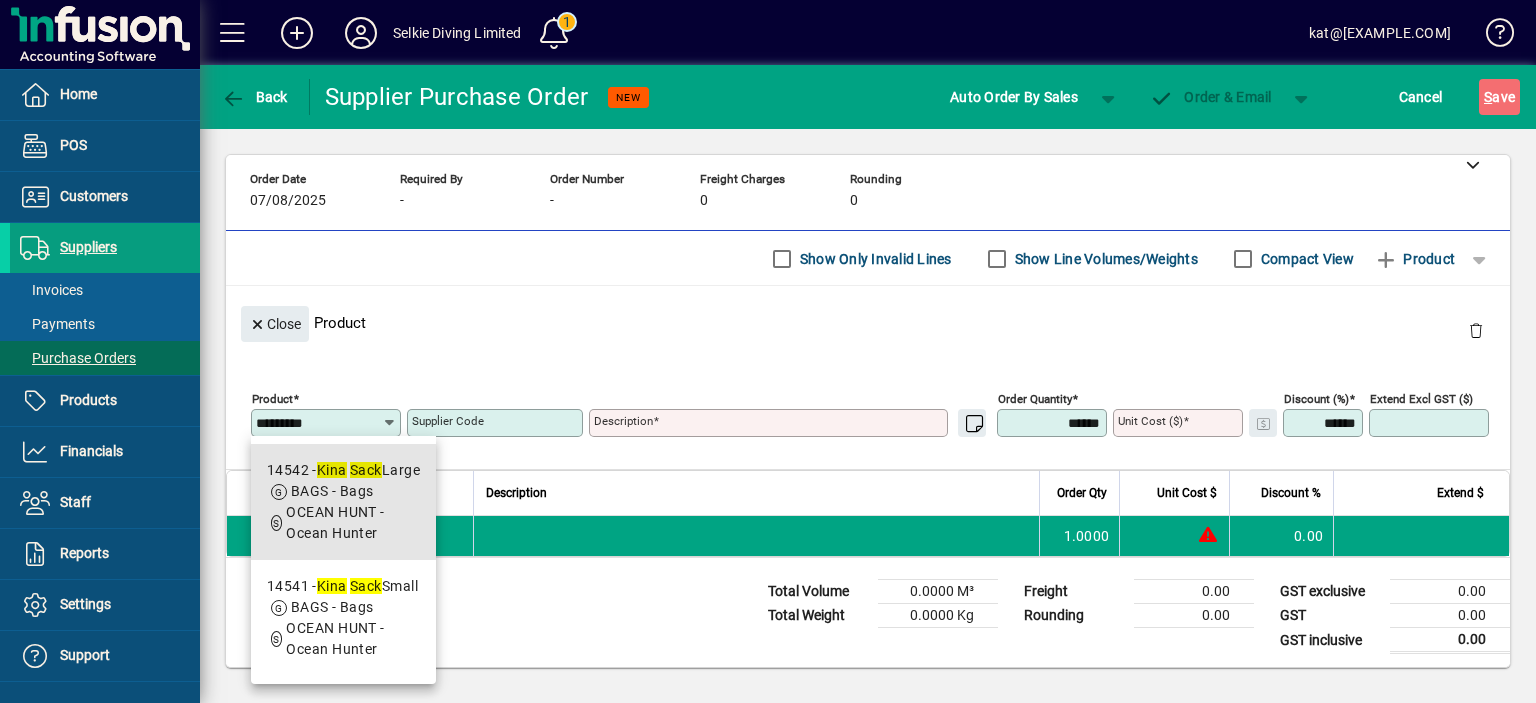 click on "BAGS - Bags" at bounding box center [332, 491] 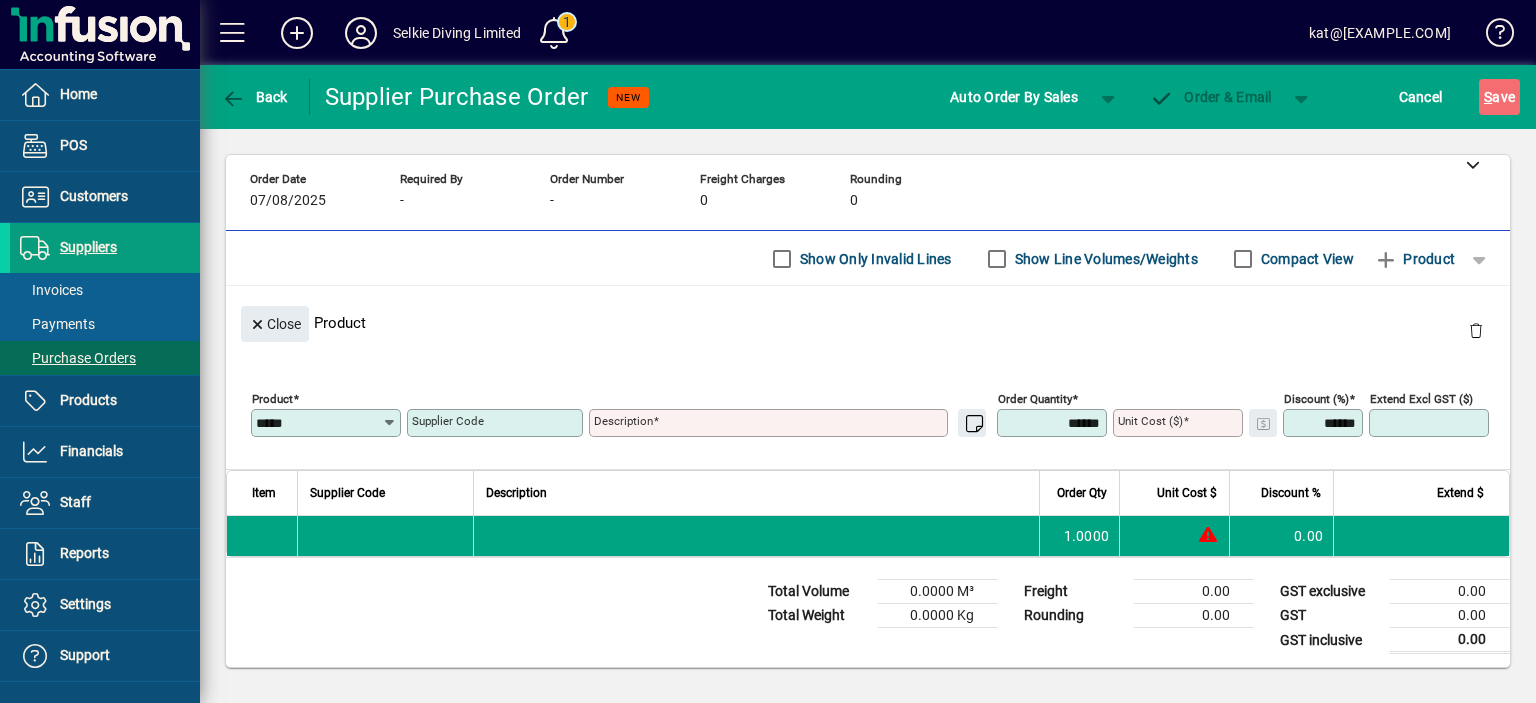 type on "**********" 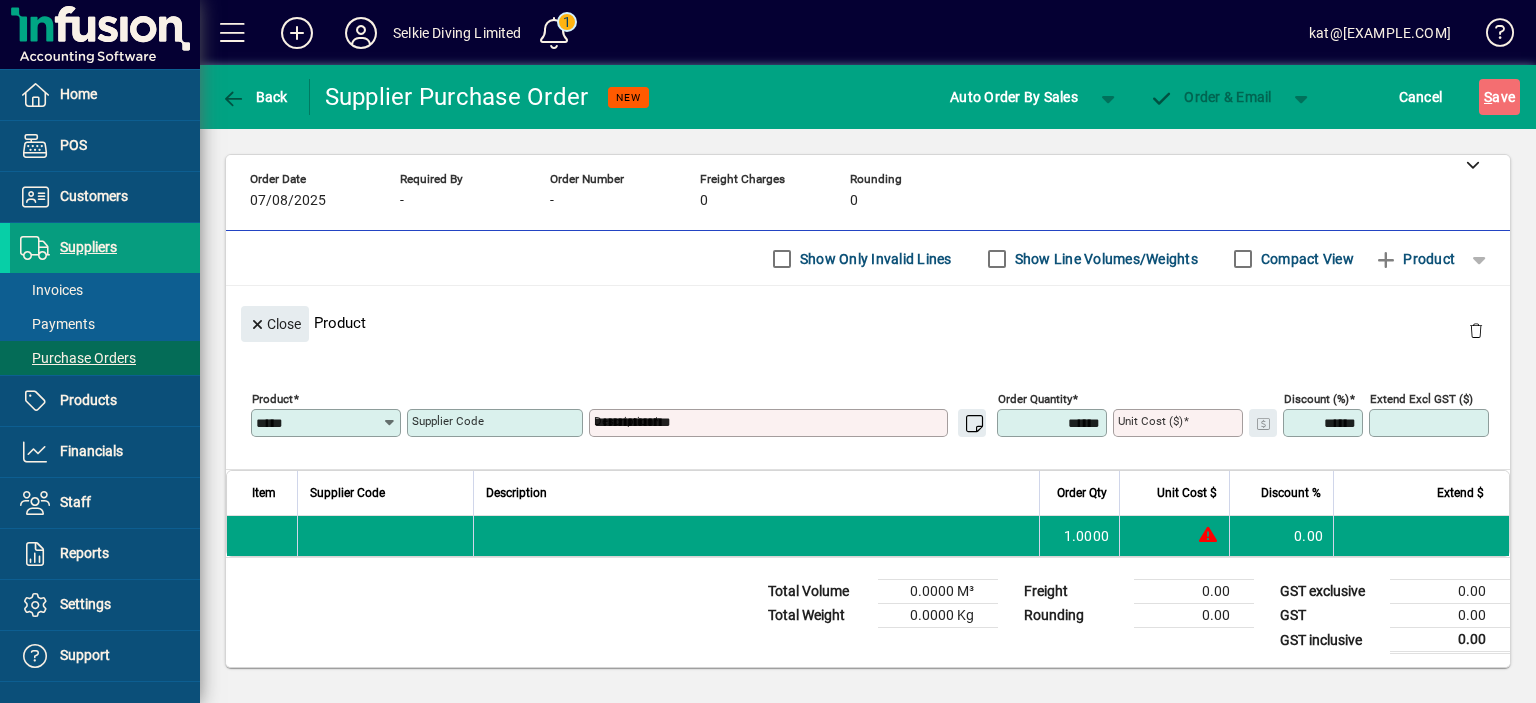 type on "*******" 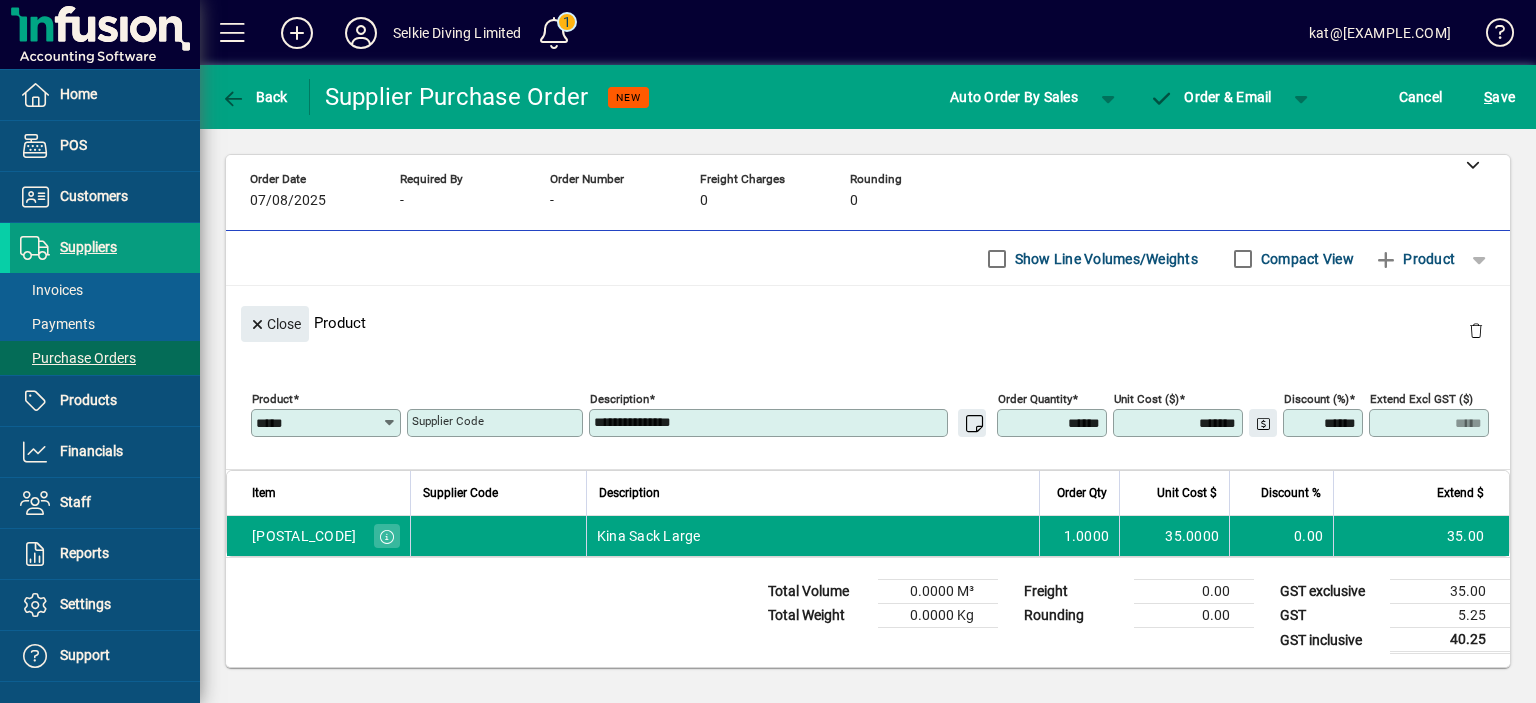 drag, startPoint x: 1026, startPoint y: 420, endPoint x: 1115, endPoint y: 423, distance: 89.050545 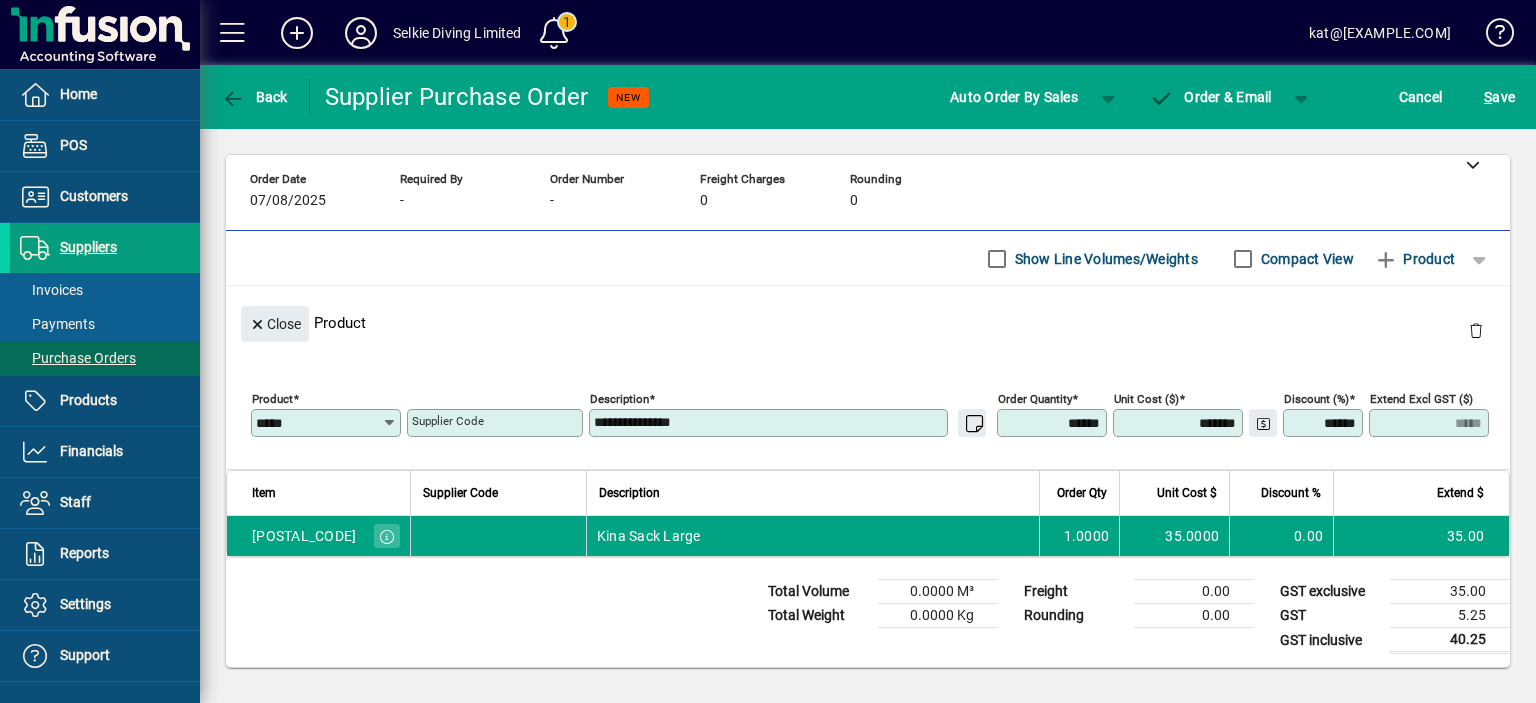 type on "*" 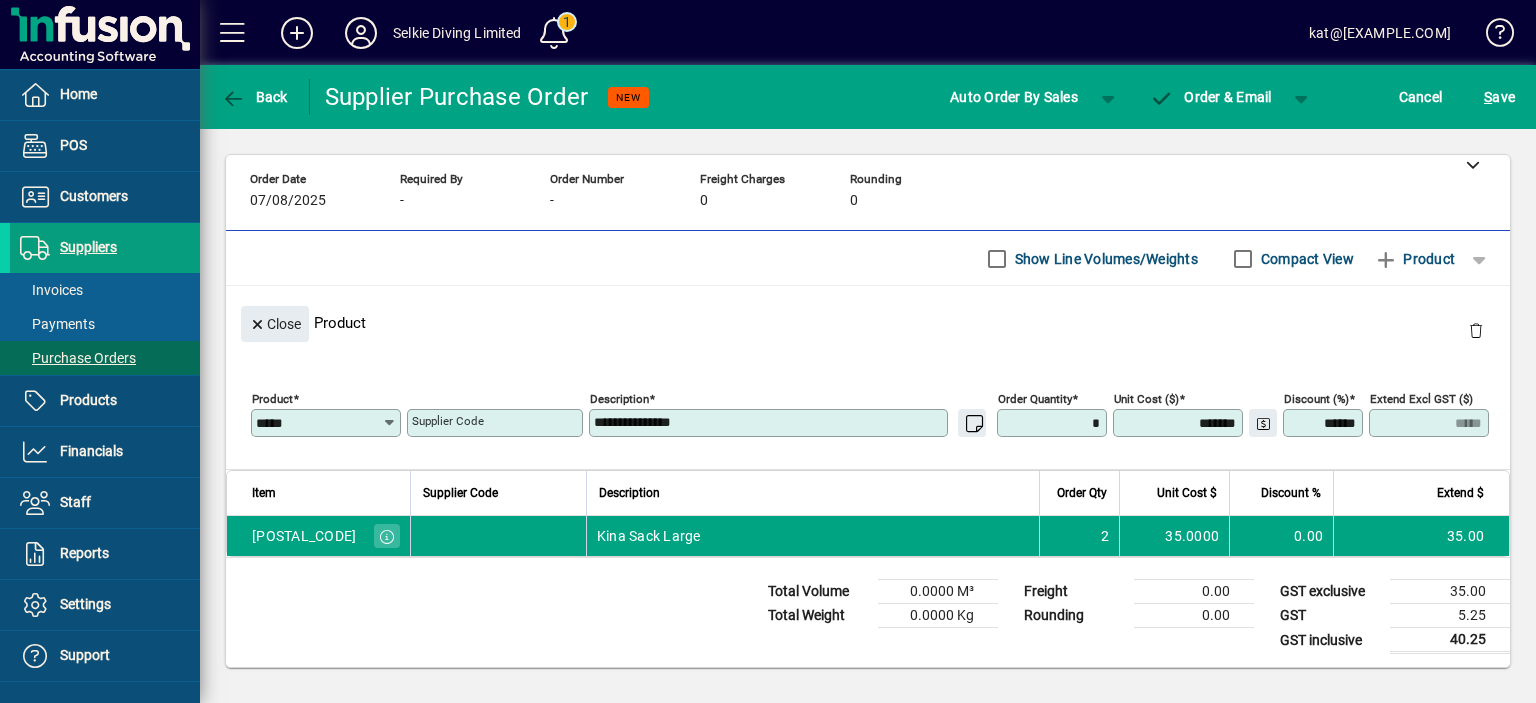 type on "*****" 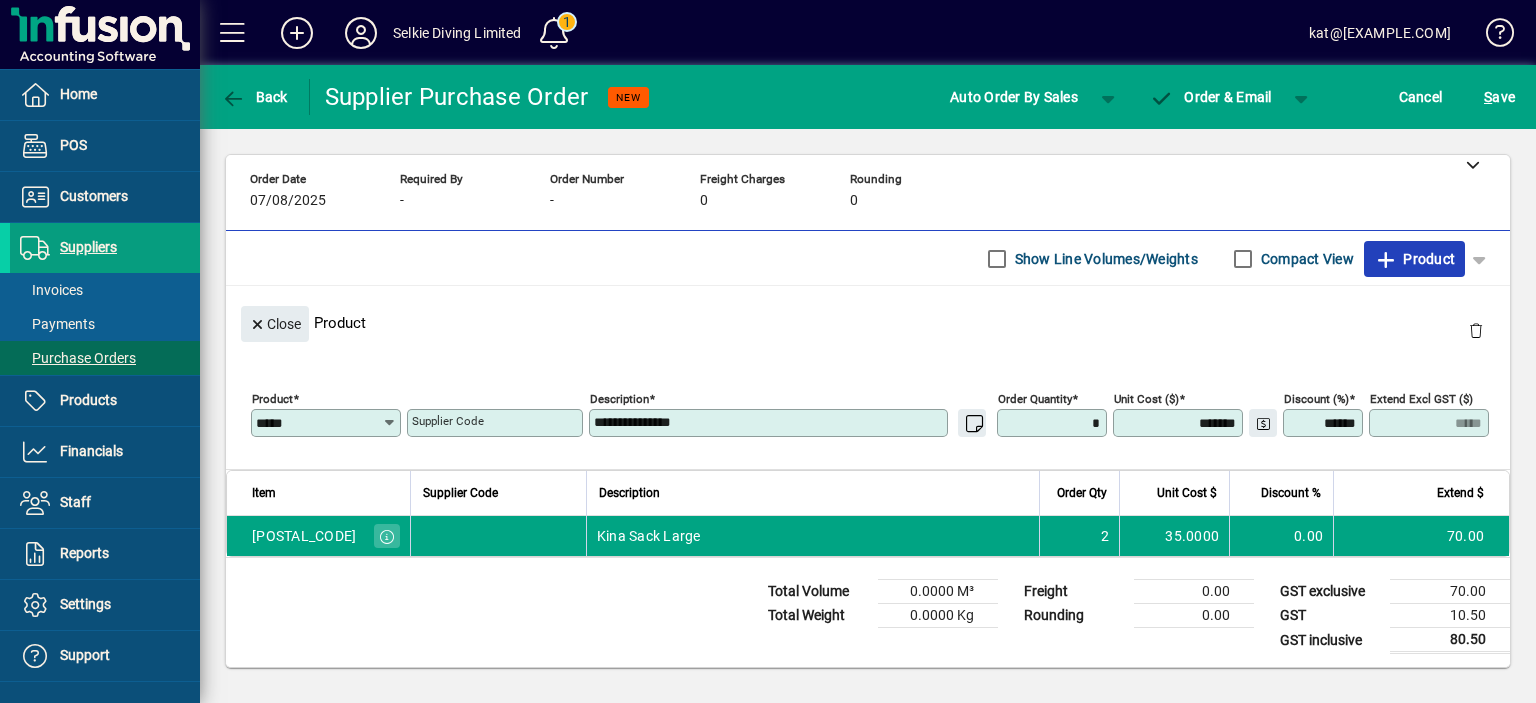type on "******" 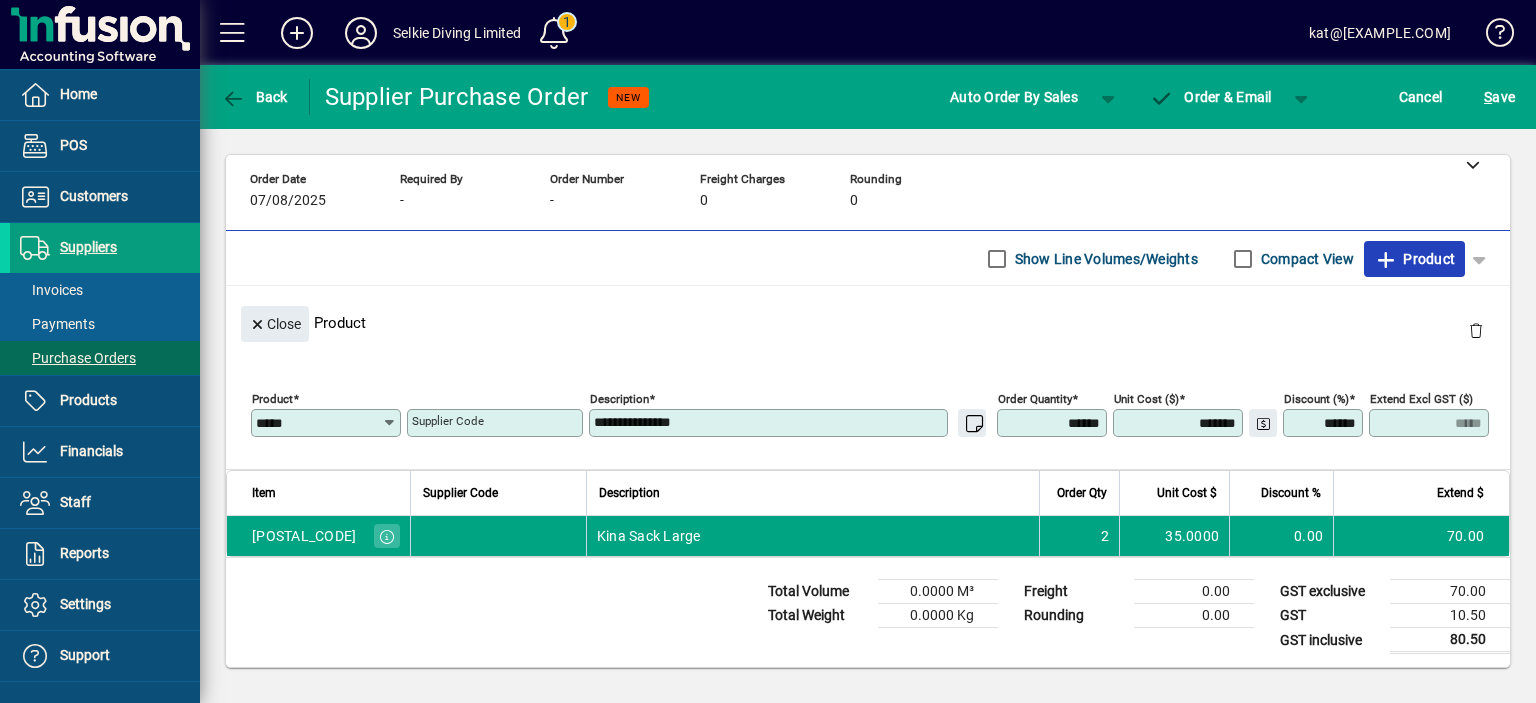 click 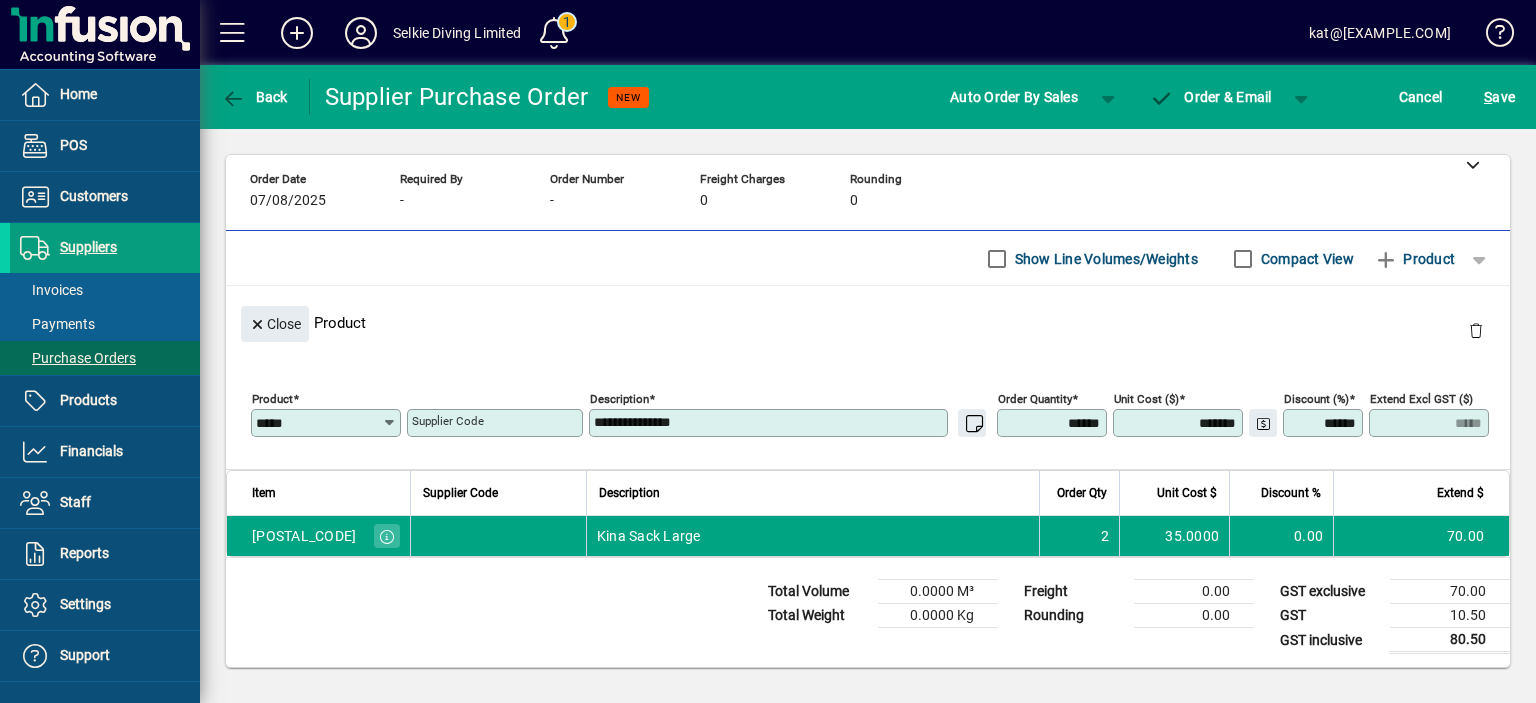 type 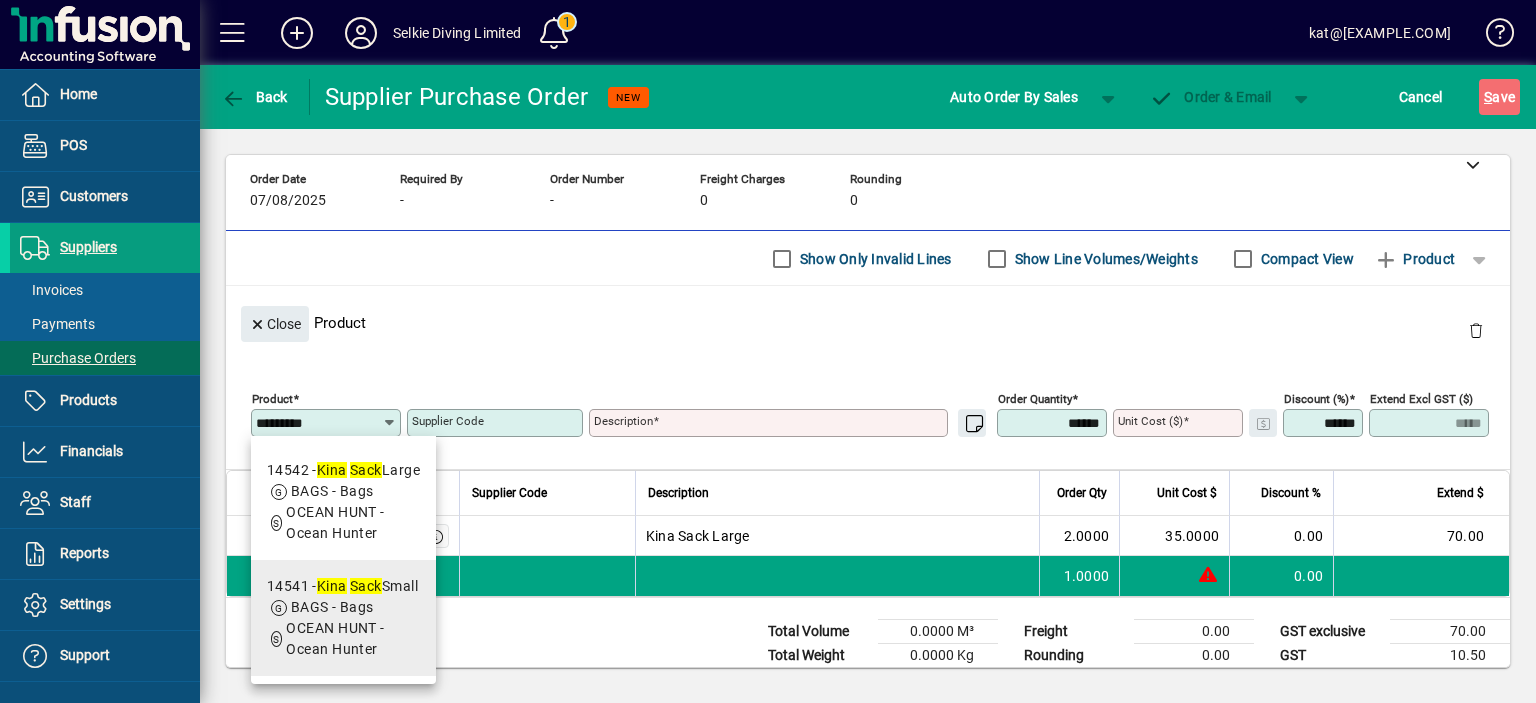 click on "OCEAN HUNT - Ocean Hunter" at bounding box center [353, 639] 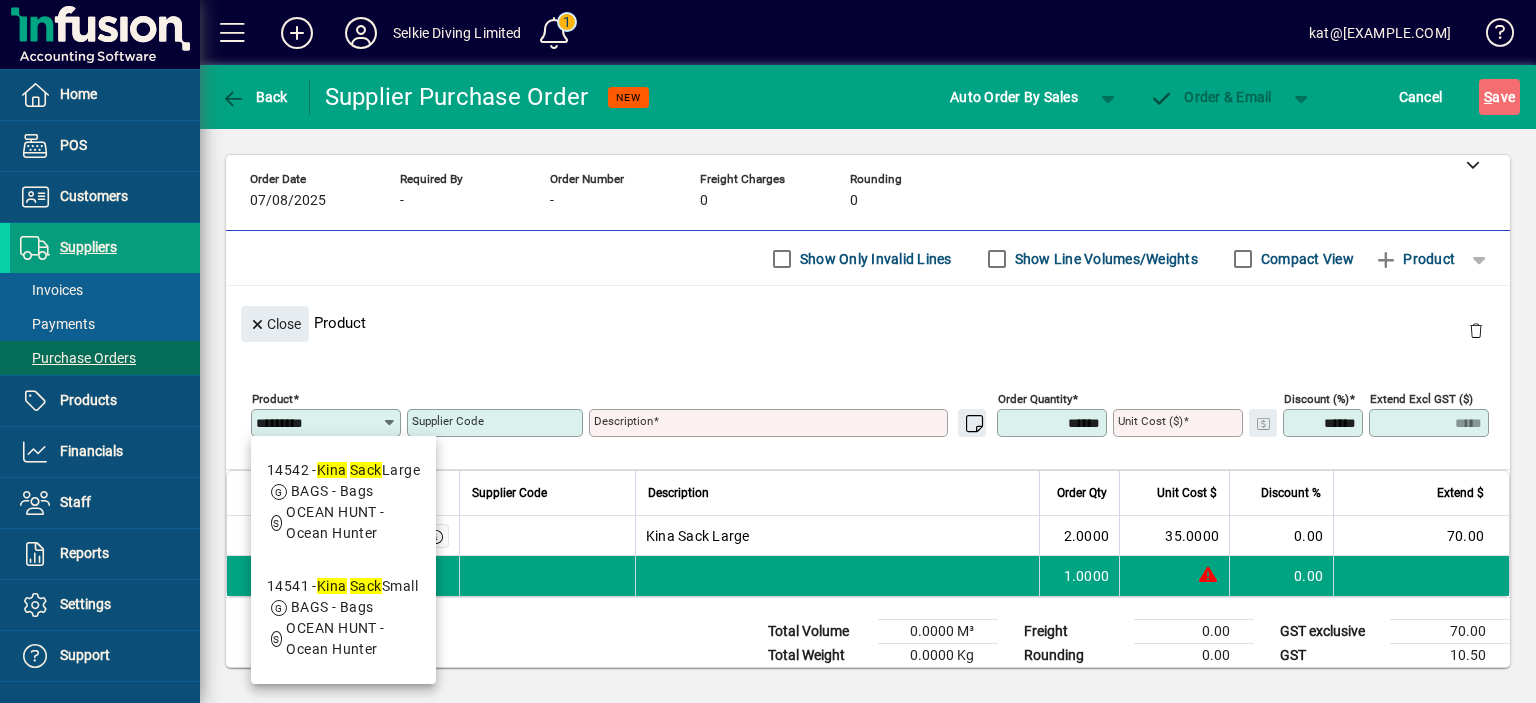 type on "*****" 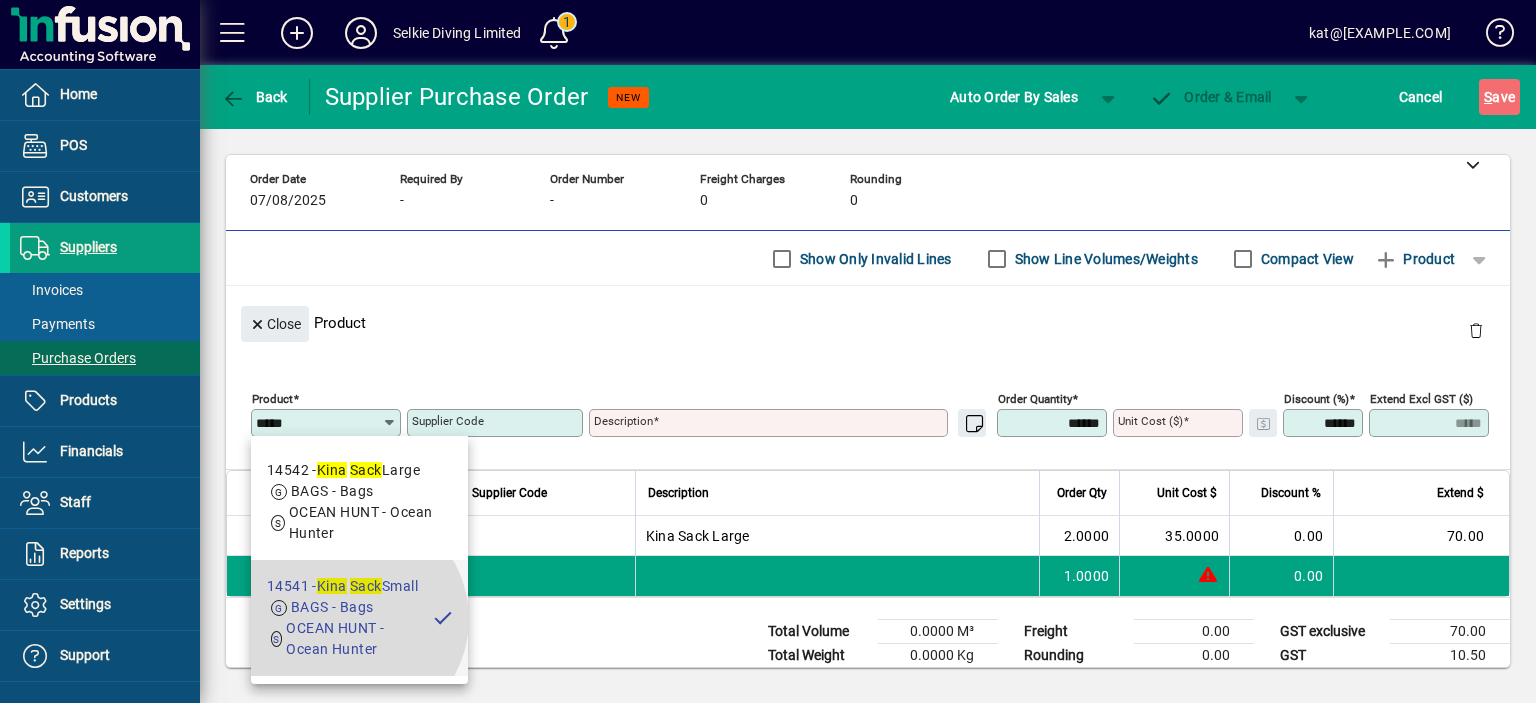type on "**********" 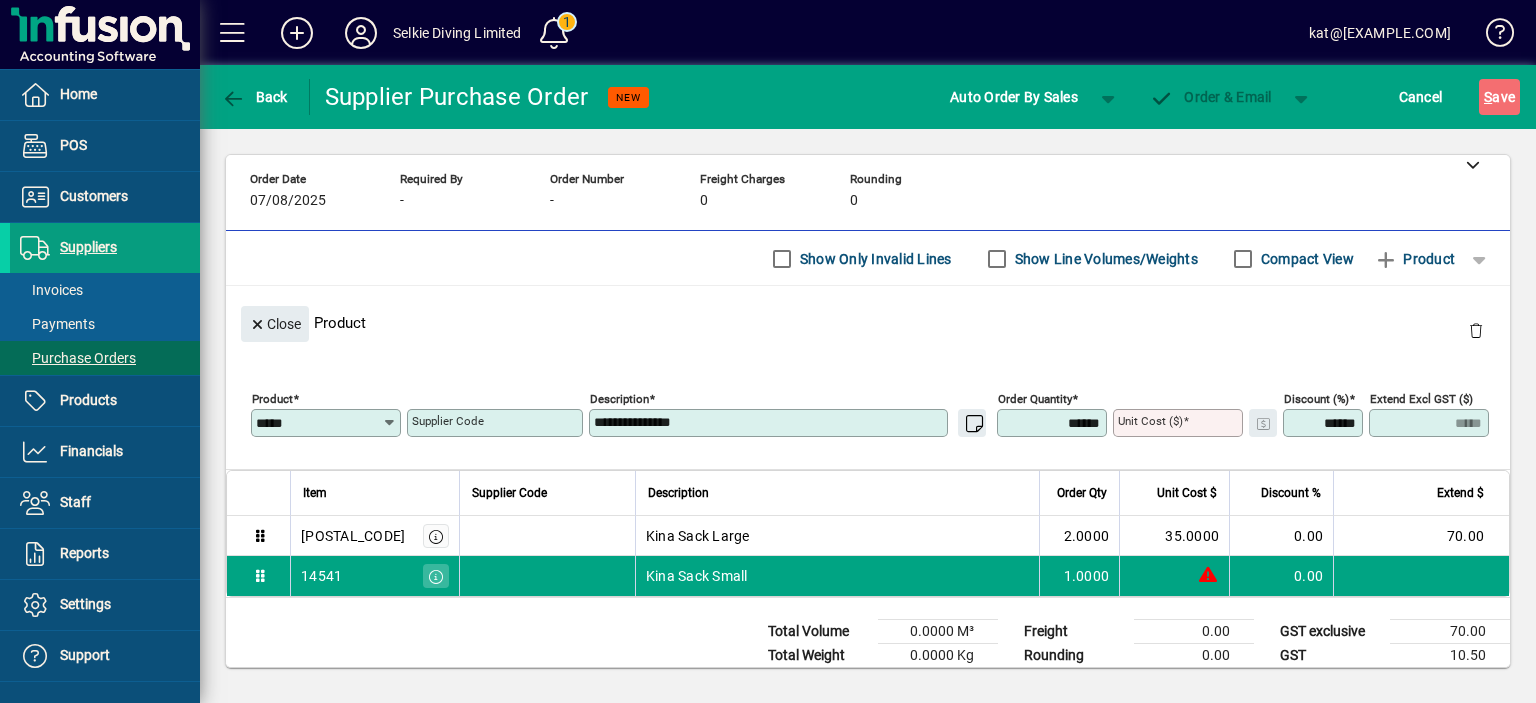 type on "*******" 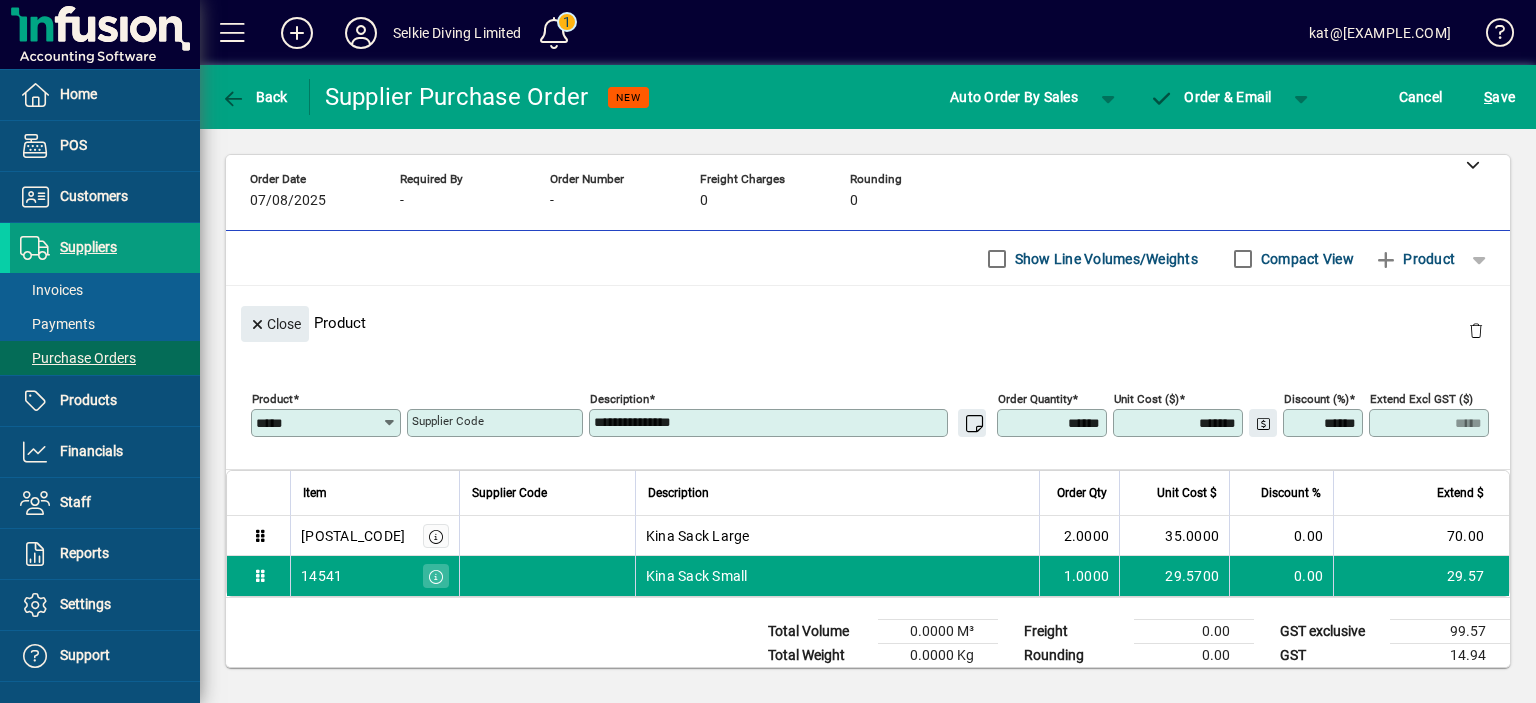 drag, startPoint x: 1026, startPoint y: 420, endPoint x: 1100, endPoint y: 415, distance: 74.168724 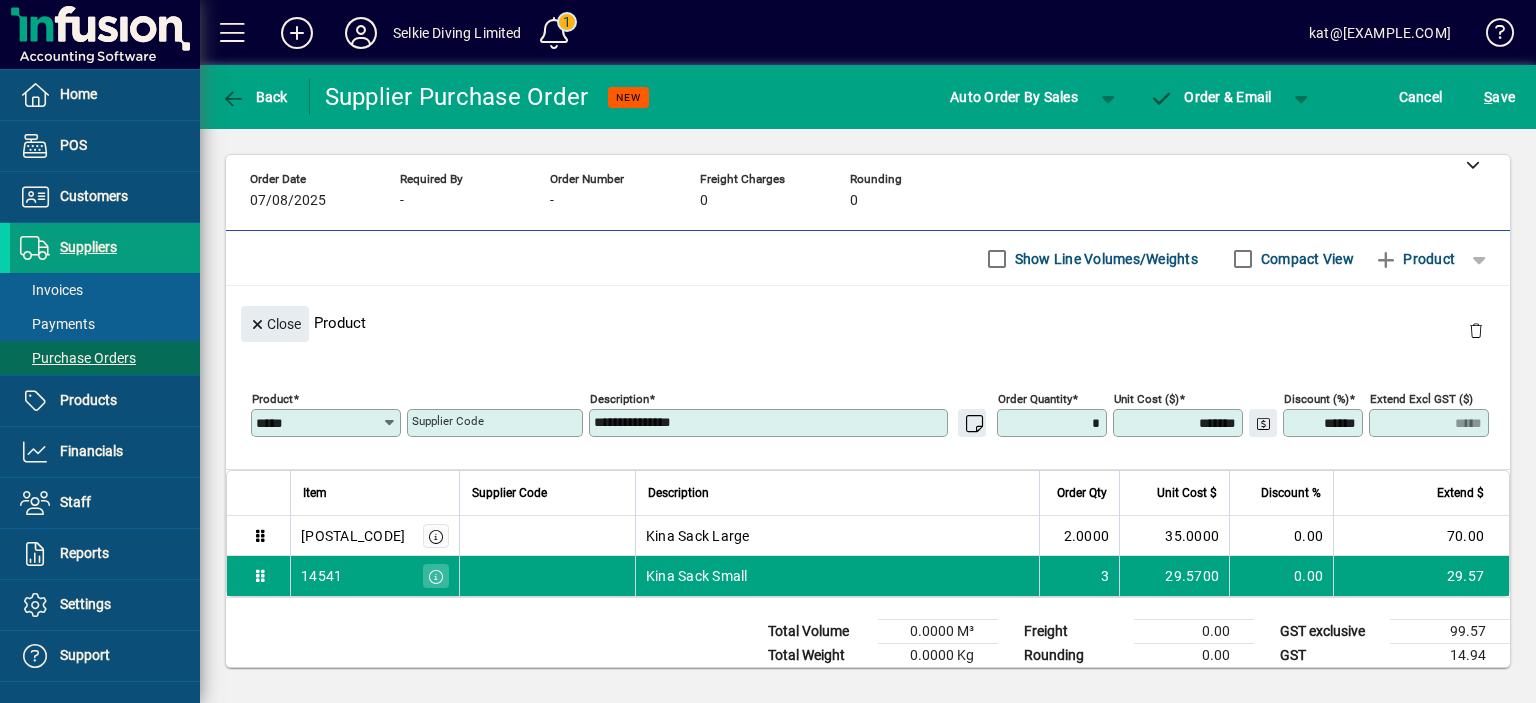 type on "*****" 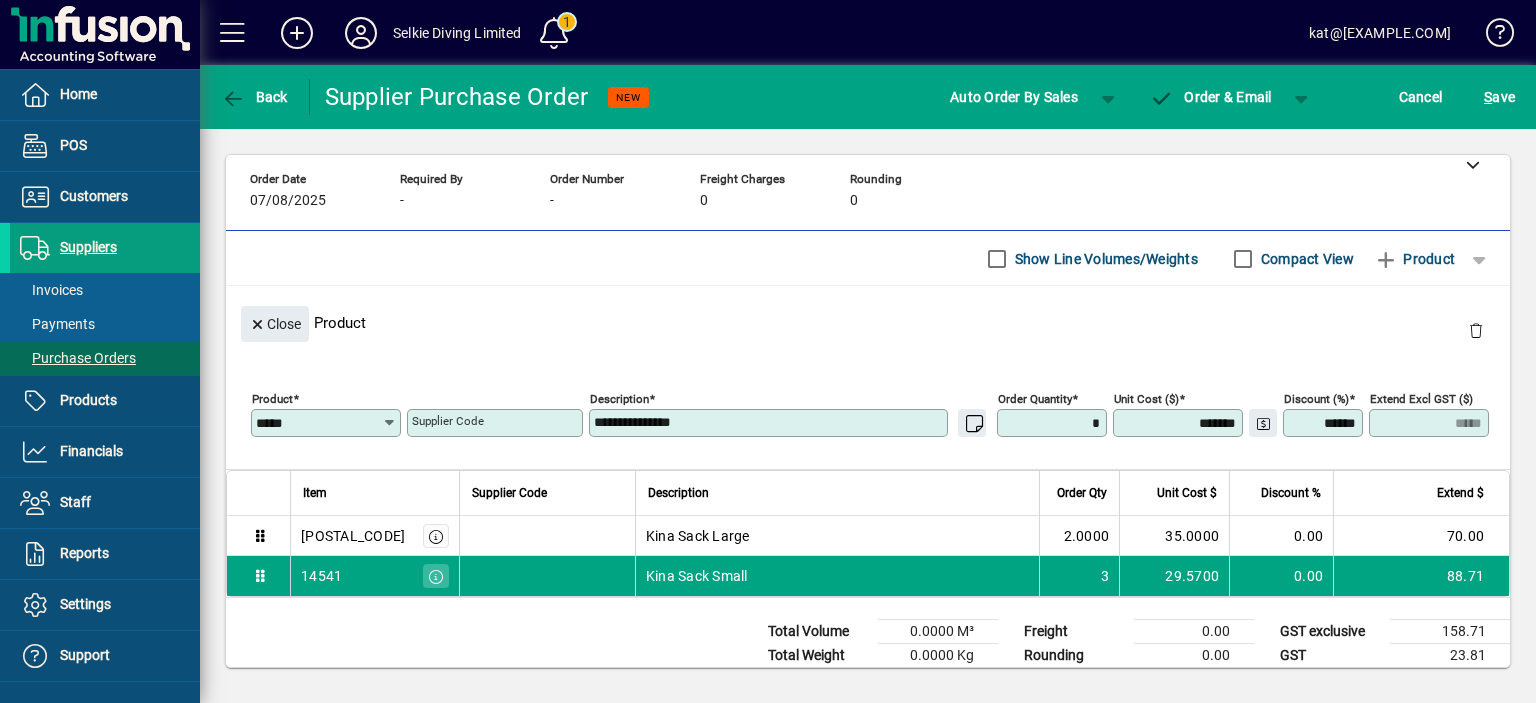 type on "******" 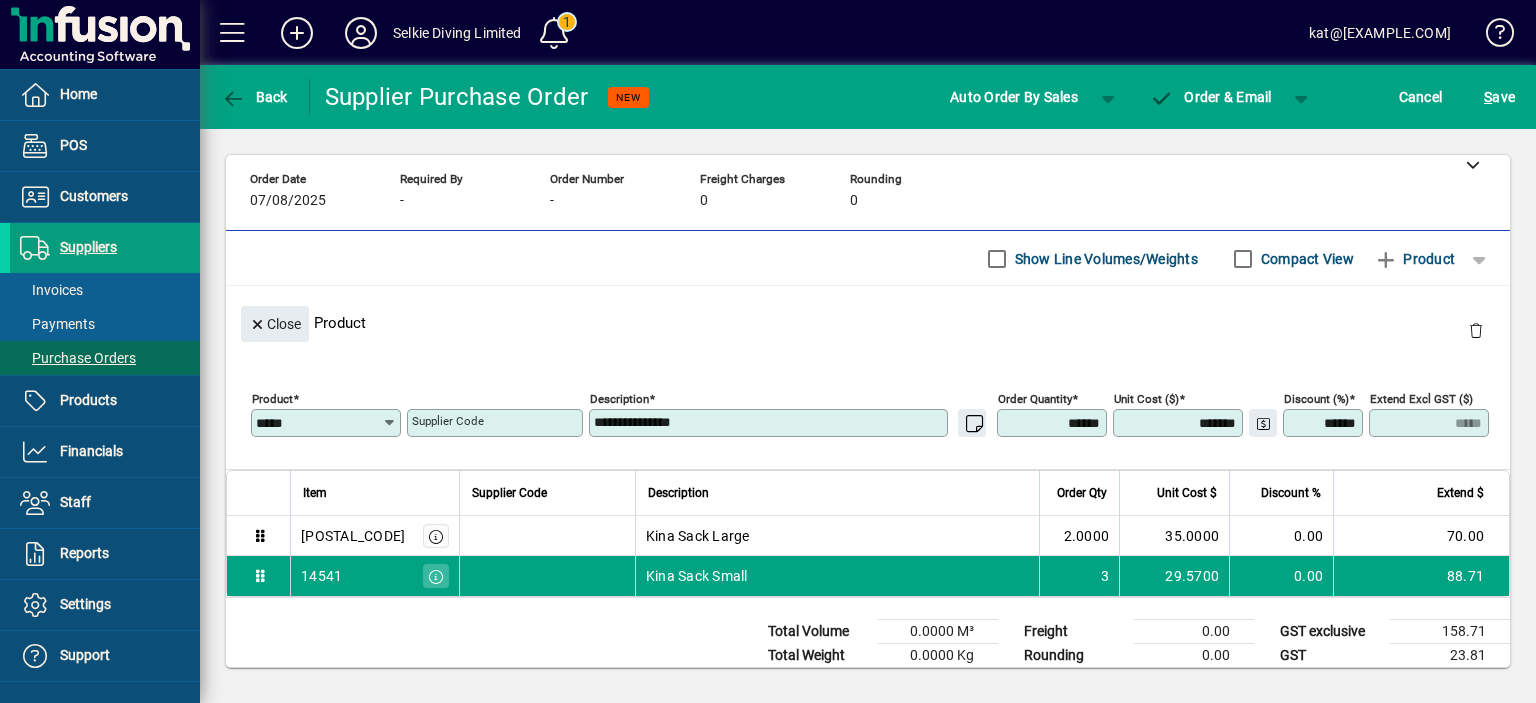 click on "**********" 